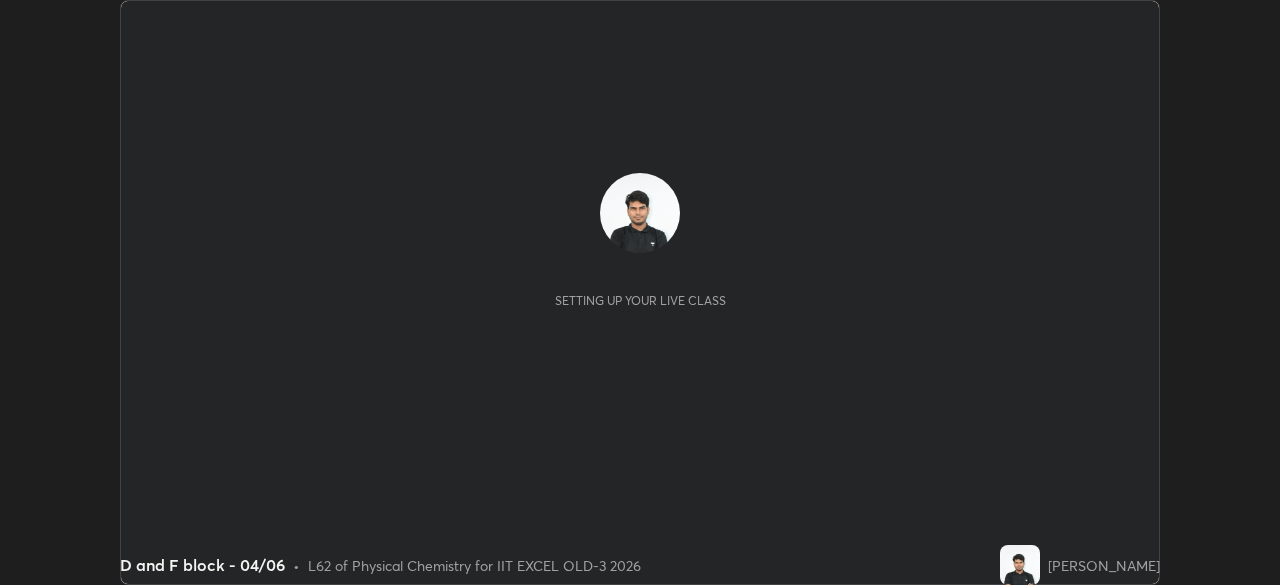 scroll, scrollTop: 0, scrollLeft: 0, axis: both 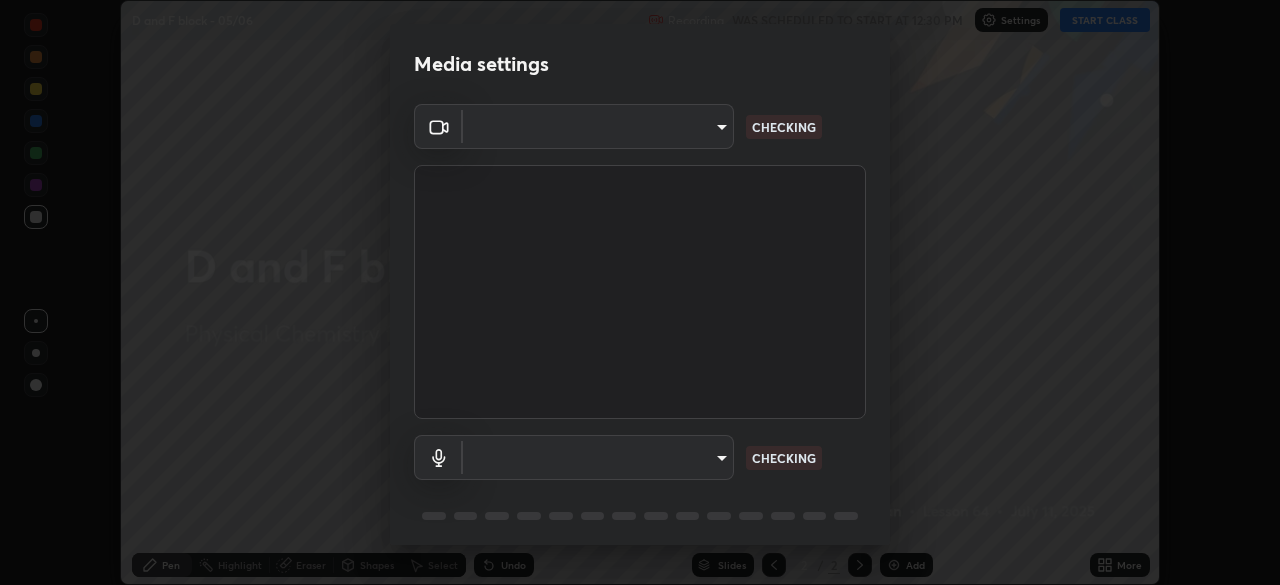 type on "a2c9e0304fea7a197325265949ed38064ec23766b16e4a4df4757bcf8ee53c87" 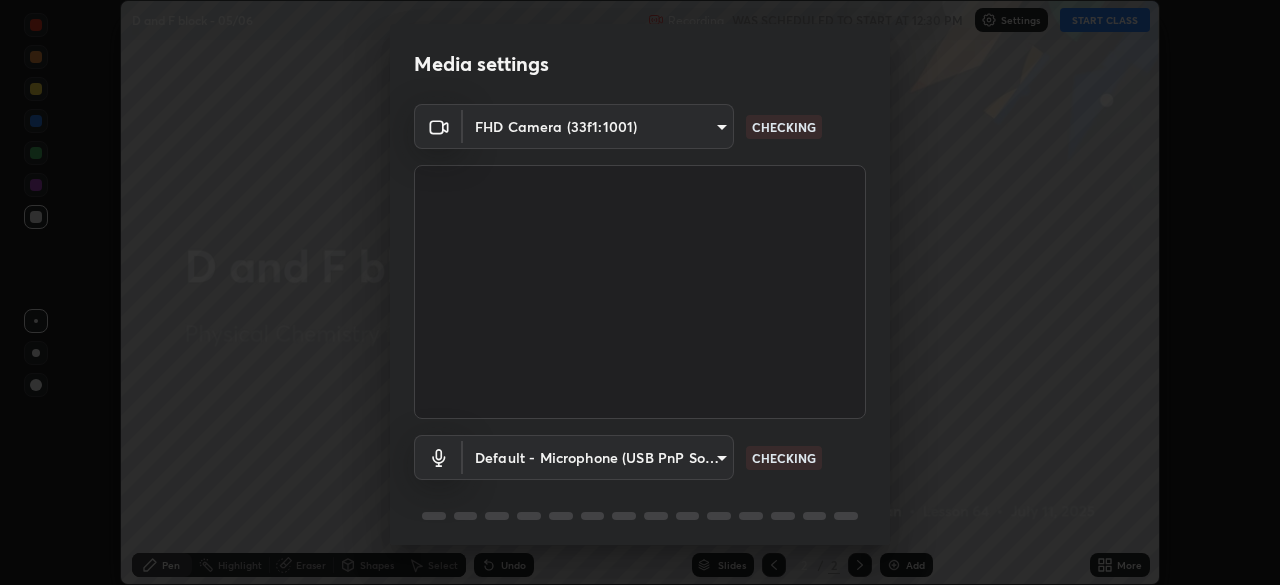 scroll, scrollTop: 71, scrollLeft: 0, axis: vertical 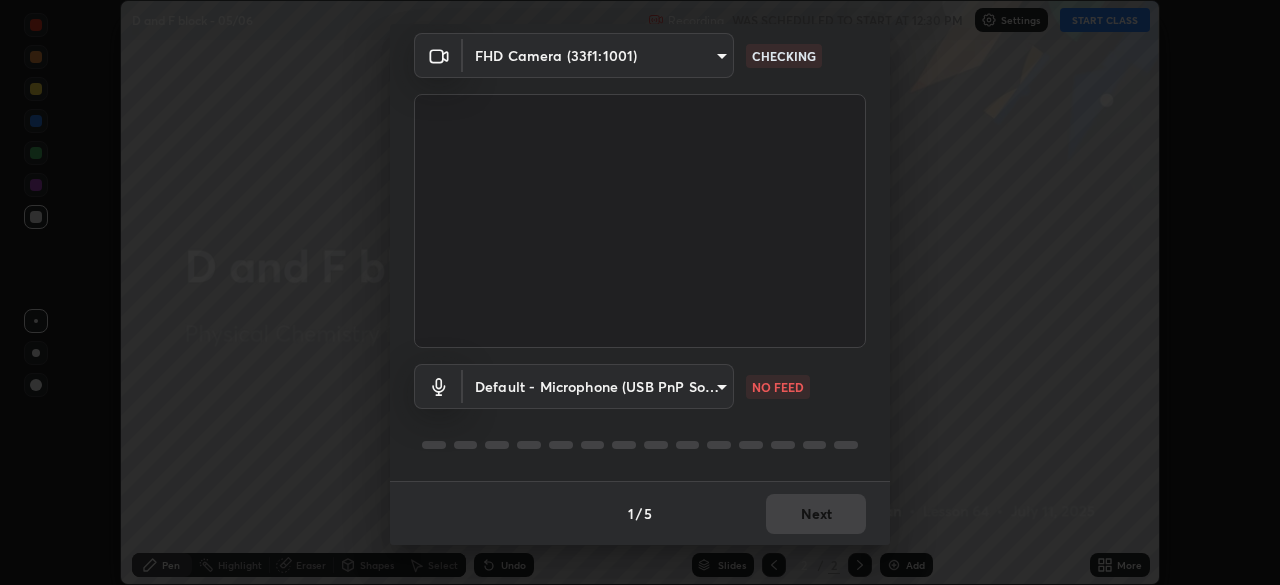 click on "Erase all D and F block - 05/06 Recording WAS SCHEDULED TO START AT  12:30 PM Settings START CLASS Setting up your live class D and F block - 05/06 • L64 of Physical Chemistry for IIT EXCEL OLD-1 2026 [PERSON_NAME] Pen Highlight Eraser Shapes Select Undo Slides 2 / 2 Add More No doubts shared Encourage your learners to ask a doubt for better clarity Report an issue Reason for reporting Buffering Chat not working Audio - Video sync issue Educator video quality low ​ Attach an image Report Media settings FHD Camera (33f1:1001) a2c9e0304fea7a197325265949ed38064ec23766b16e4a4df4757bcf8ee53c87 CHECKING Default - Microphone (USB PnP Sound Device) default NO FEED 1 / 5 Next" at bounding box center [640, 292] 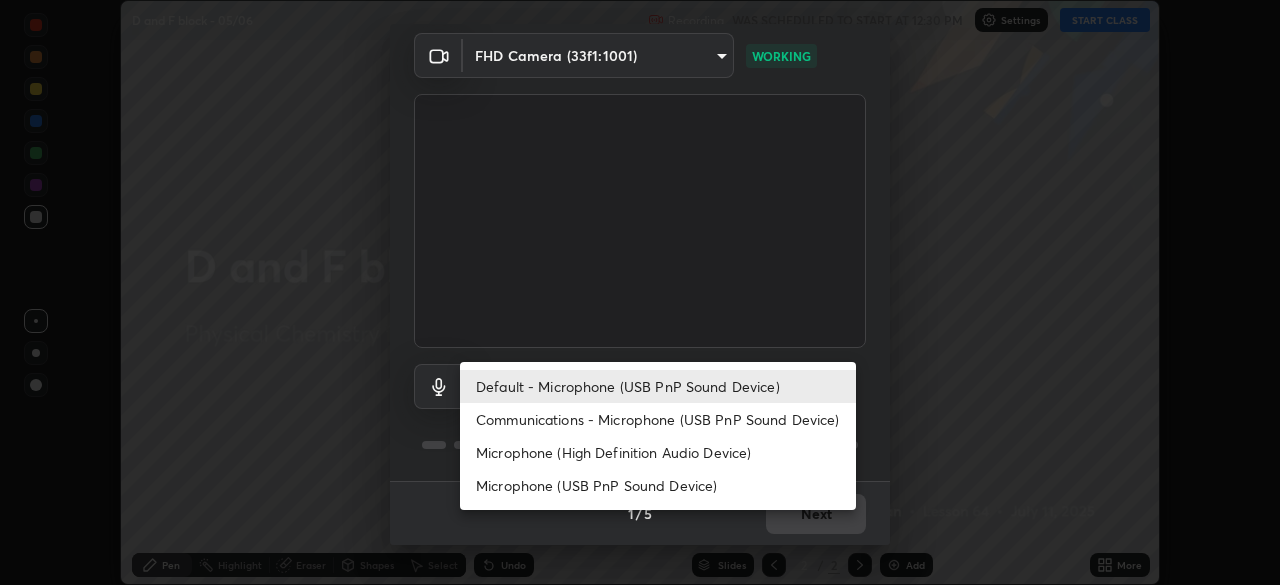click on "Microphone (High Definition Audio Device)" at bounding box center (658, 452) 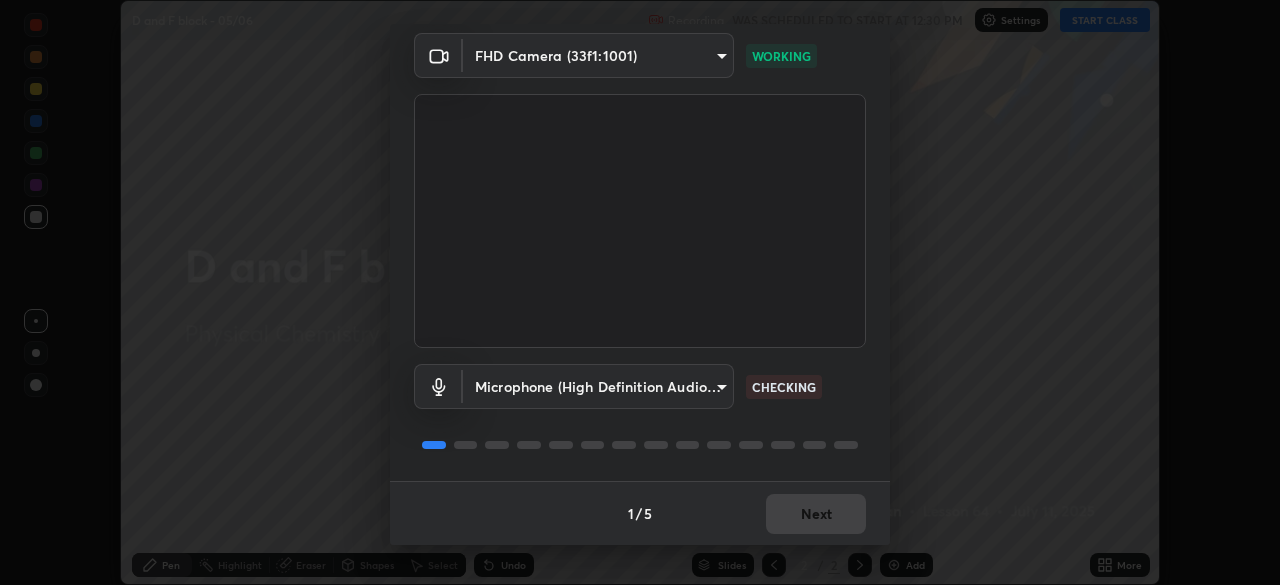 click on "Erase all D and F block - 05/06 Recording WAS SCHEDULED TO START AT  12:30 PM Settings START CLASS Setting up your live class D and F block - 05/06 • L64 of Physical Chemistry for IIT EXCEL OLD-1 2026 [PERSON_NAME] Pen Highlight Eraser Shapes Select Undo Slides 2 / 2 Add More No doubts shared Encourage your learners to ask a doubt for better clarity Report an issue Reason for reporting Buffering Chat not working Audio - Video sync issue Educator video quality low ​ Attach an image Report Media settings FHD Camera (33f1:1001) a2c9e0304fea7a197325265949ed38064ec23766b16e4a4df4757bcf8ee53c87 WORKING Microphone (High Definition Audio Device) 5efe93fc14e93c8b3a8f192c6fd45c1e8419d5ac154fc35f188067f04b7c8973 CHECKING 1 / 5 Next" at bounding box center [640, 292] 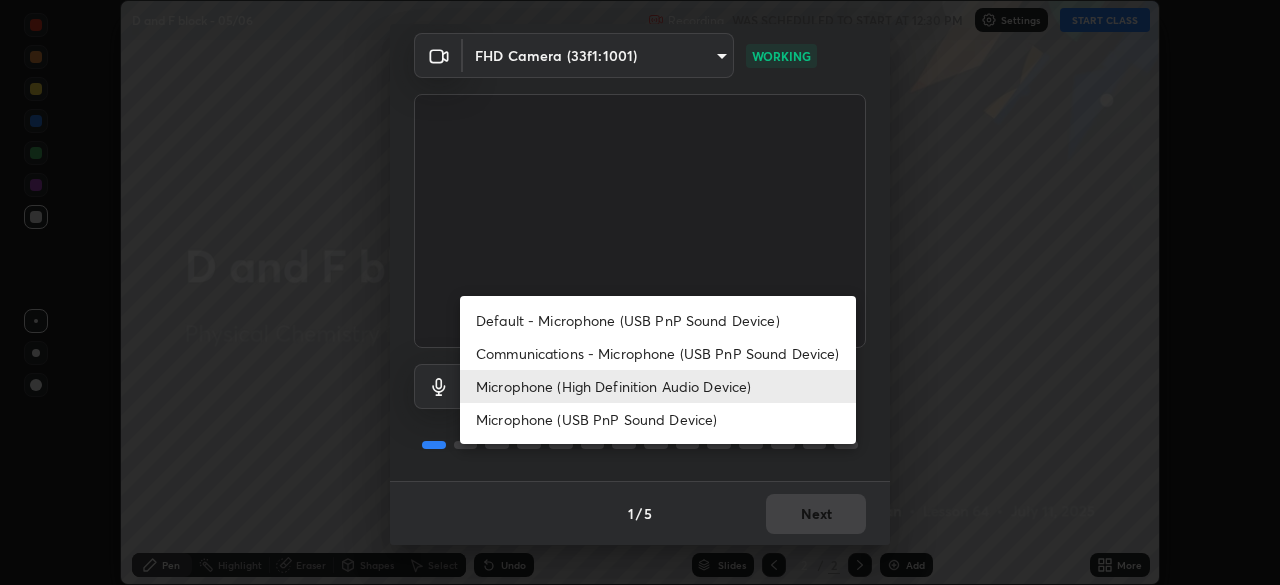 click on "Default - Microphone (USB PnP Sound Device)" at bounding box center [658, 320] 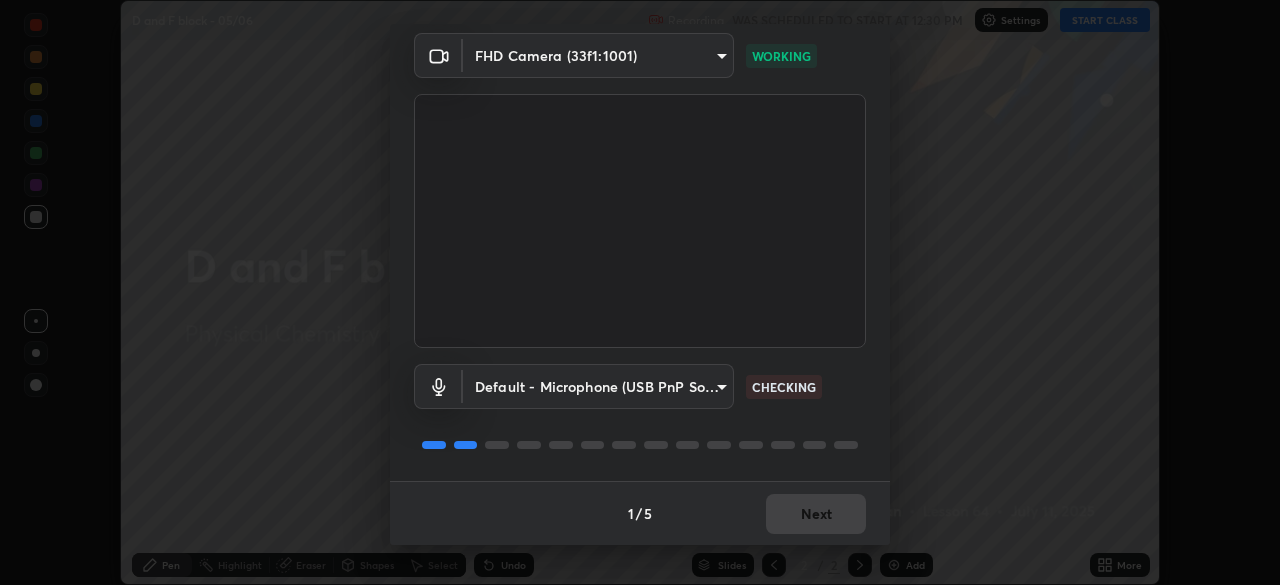 click on "1 / 5 Next" at bounding box center [640, 513] 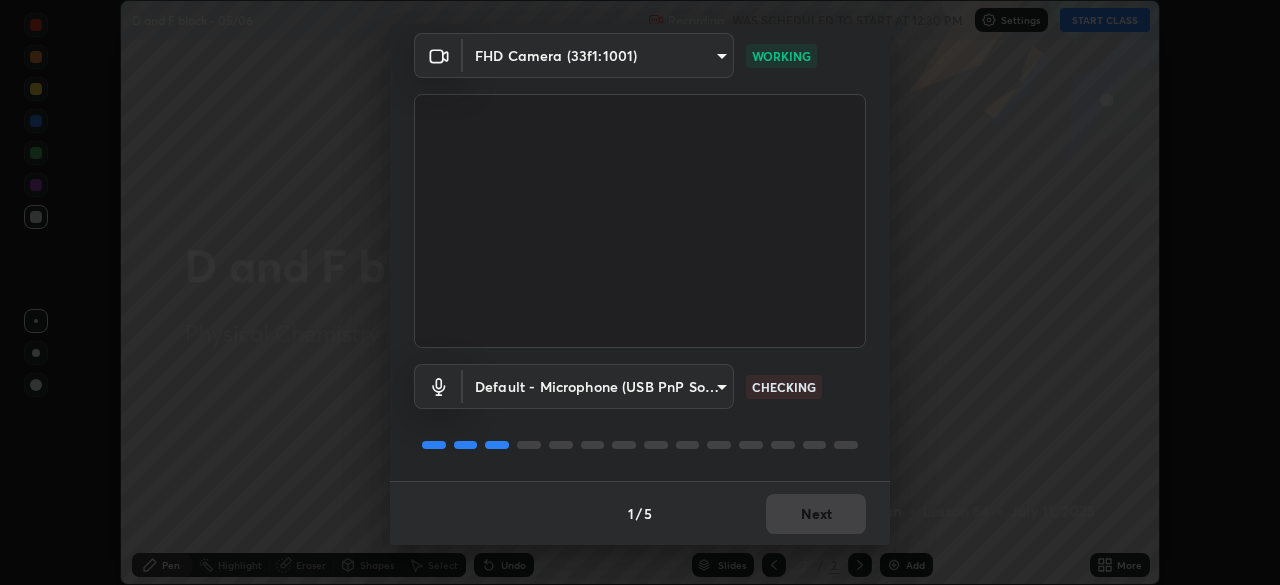 click on "Erase all D and F block - 05/06 Recording WAS SCHEDULED TO START AT  12:30 PM Settings START CLASS Setting up your live class D and F block - 05/06 • L64 of Physical Chemistry for IIT EXCEL OLD-1 2026 [PERSON_NAME] Pen Highlight Eraser Shapes Select Undo Slides 2 / 2 Add More No doubts shared Encourage your learners to ask a doubt for better clarity Report an issue Reason for reporting Buffering Chat not working Audio - Video sync issue Educator video quality low ​ Attach an image Report Media settings FHD Camera (33f1:1001) a2c9e0304fea7a197325265949ed38064ec23766b16e4a4df4757bcf8ee53c87 WORKING Default - Microphone (USB PnP Sound Device) default CHECKING 1 / 5 Next" at bounding box center (640, 292) 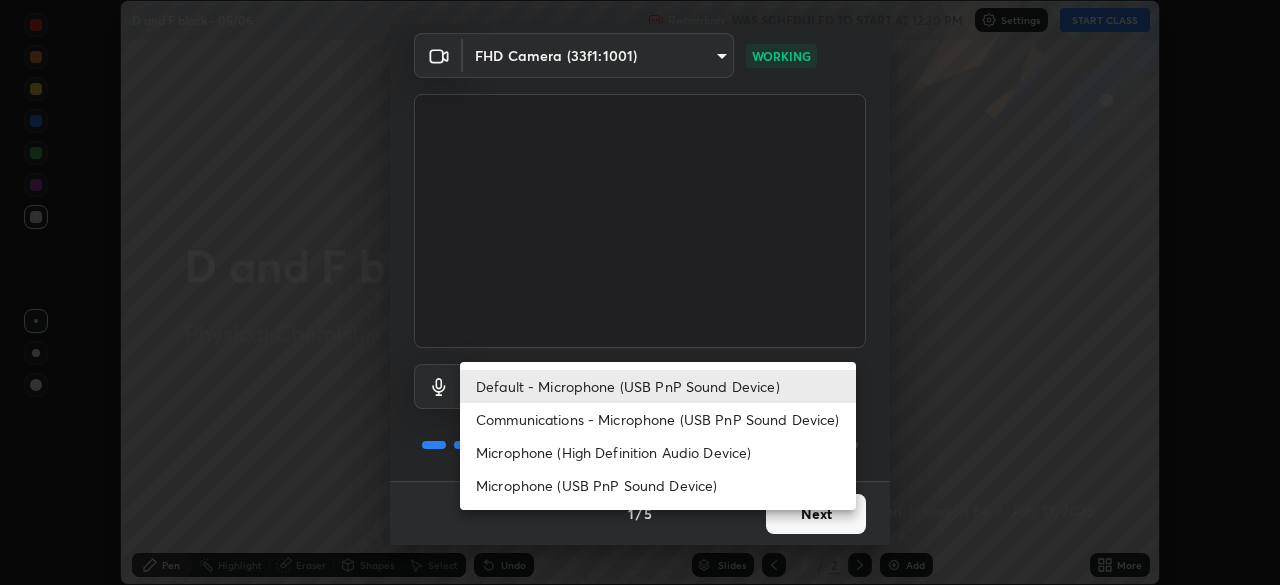 click at bounding box center (640, 292) 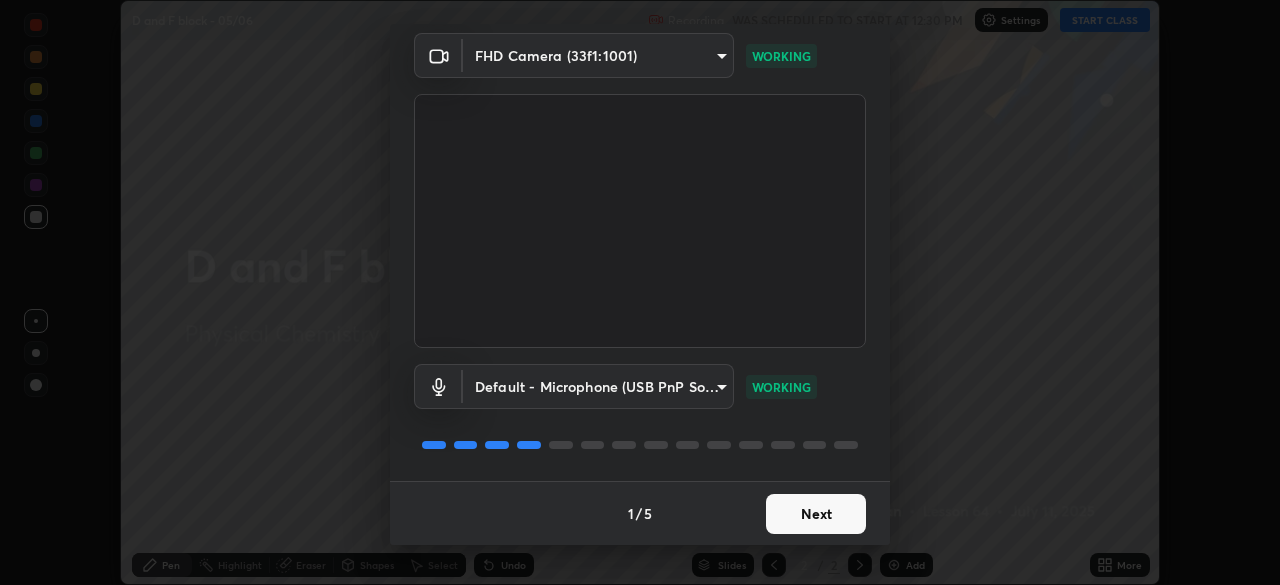 click on "Next" at bounding box center (816, 514) 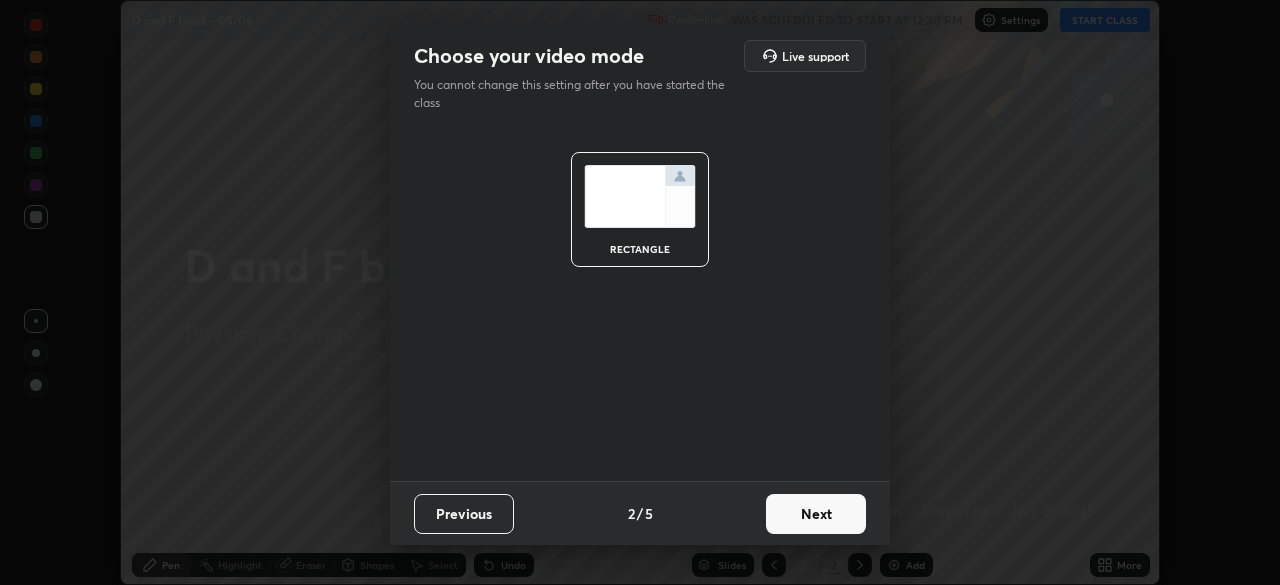click on "Next" at bounding box center (816, 514) 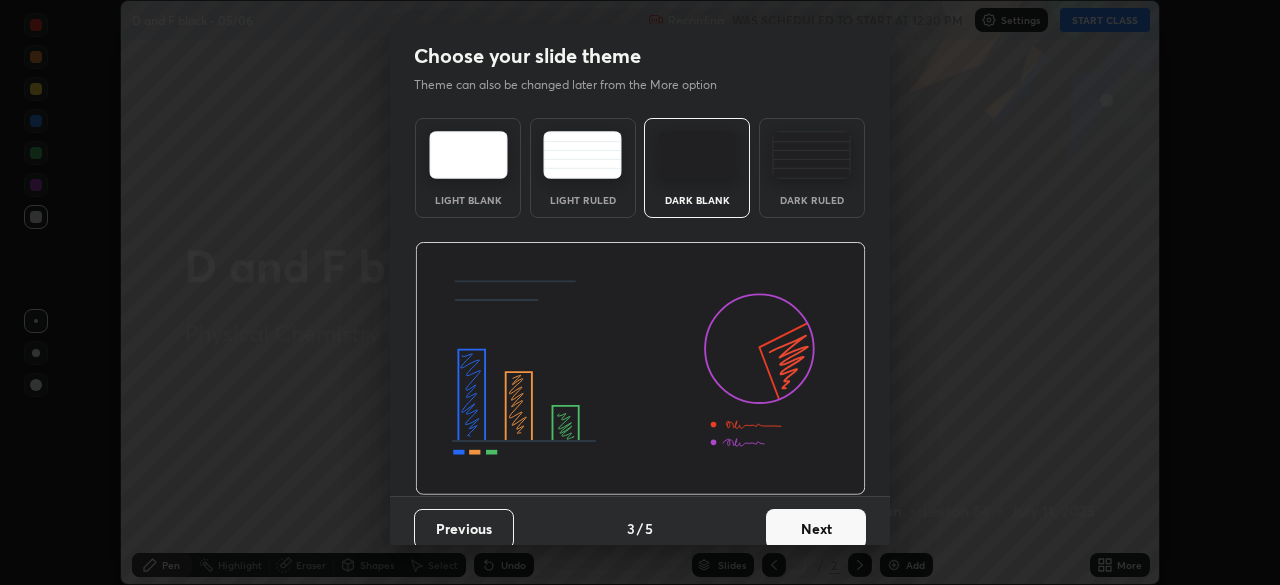 click on "Next" at bounding box center [816, 529] 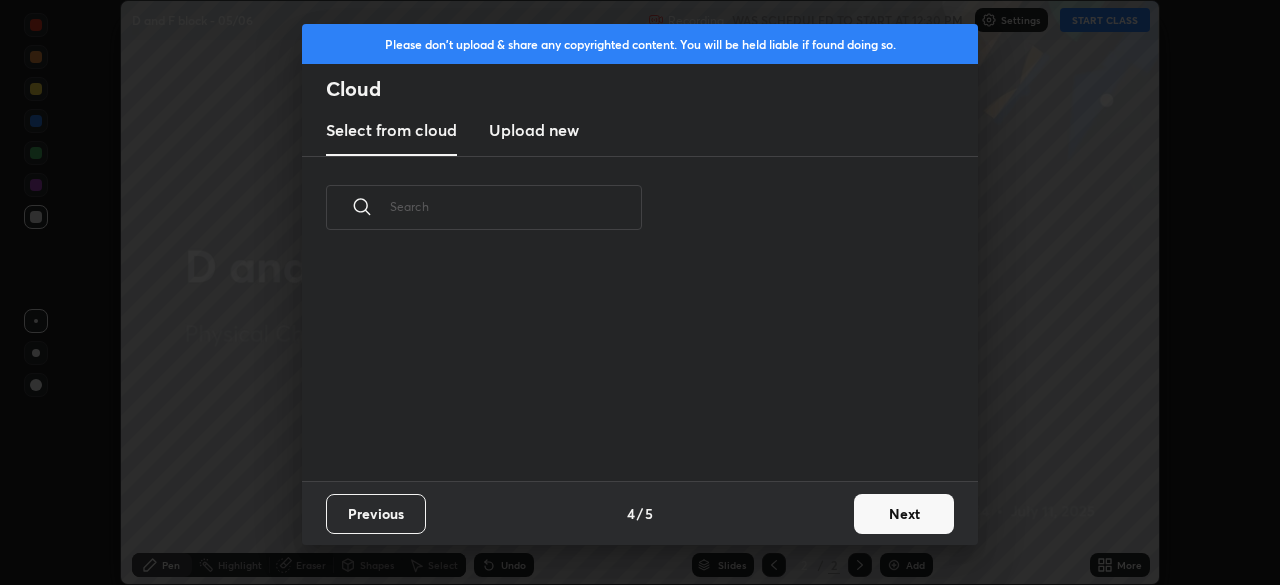 click on "Previous 4 / 5 Next" at bounding box center [640, 513] 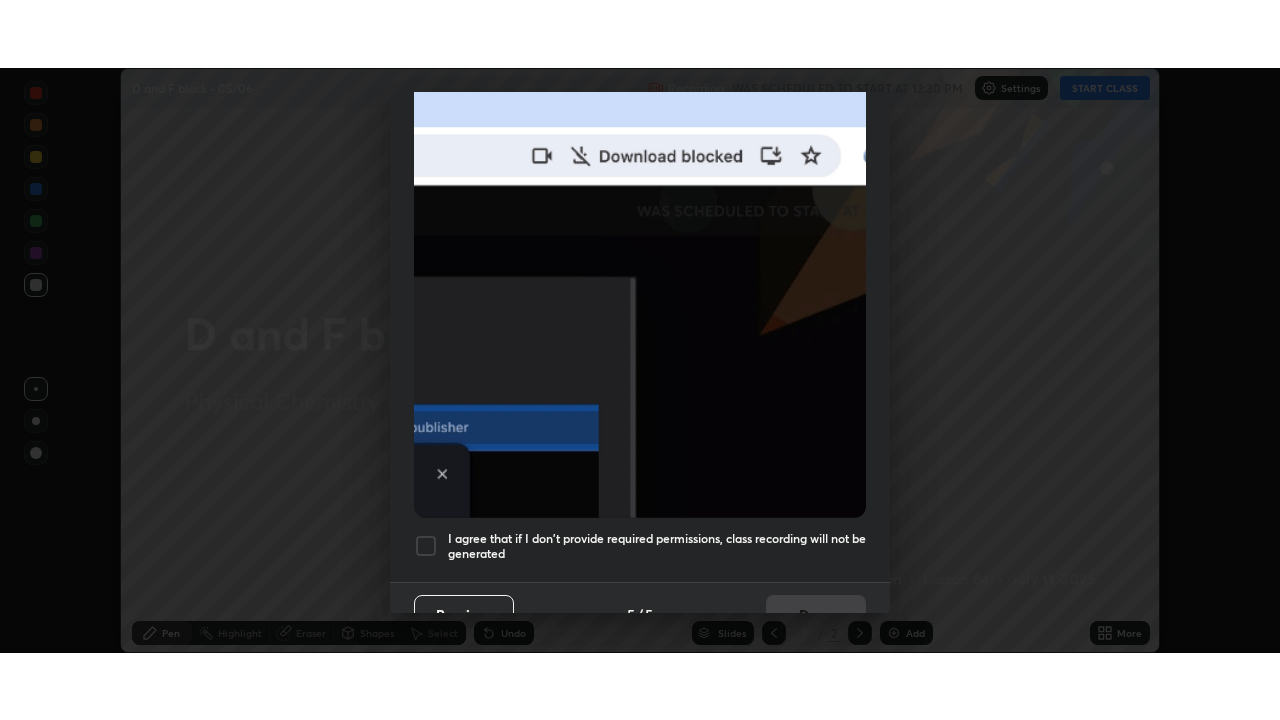 scroll, scrollTop: 479, scrollLeft: 0, axis: vertical 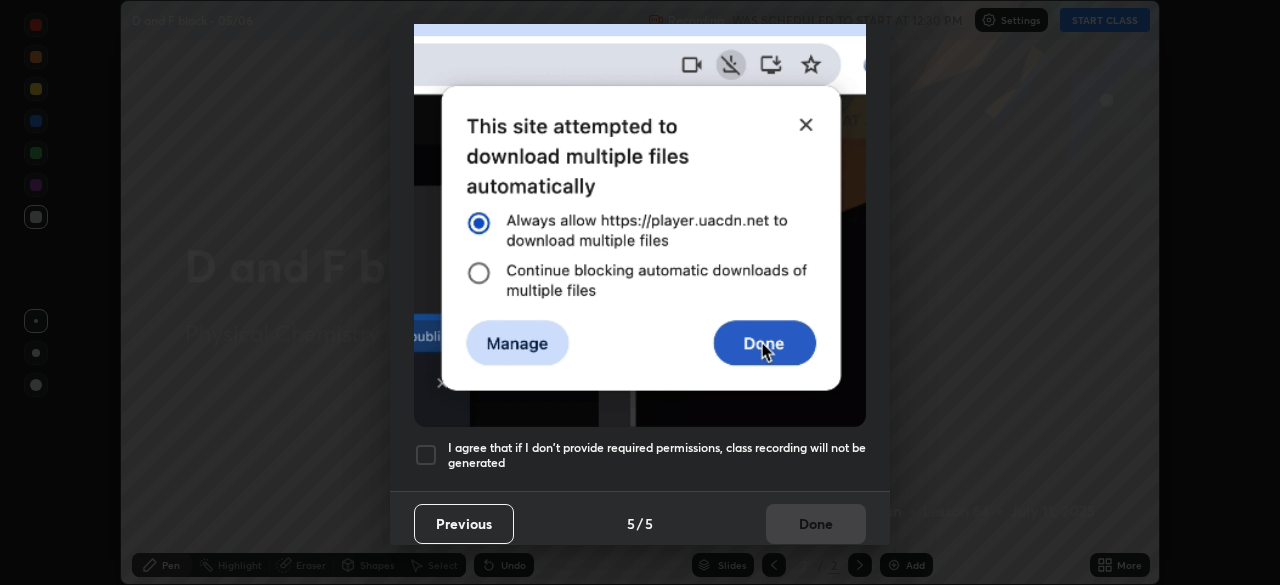 click at bounding box center (426, 455) 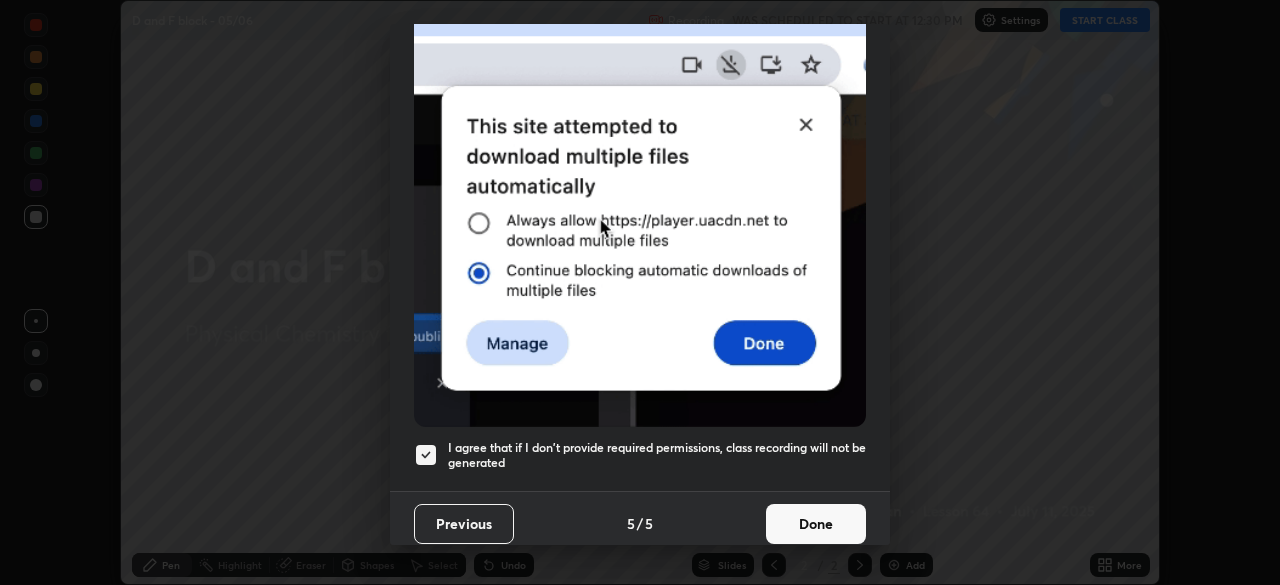click on "Done" at bounding box center (816, 524) 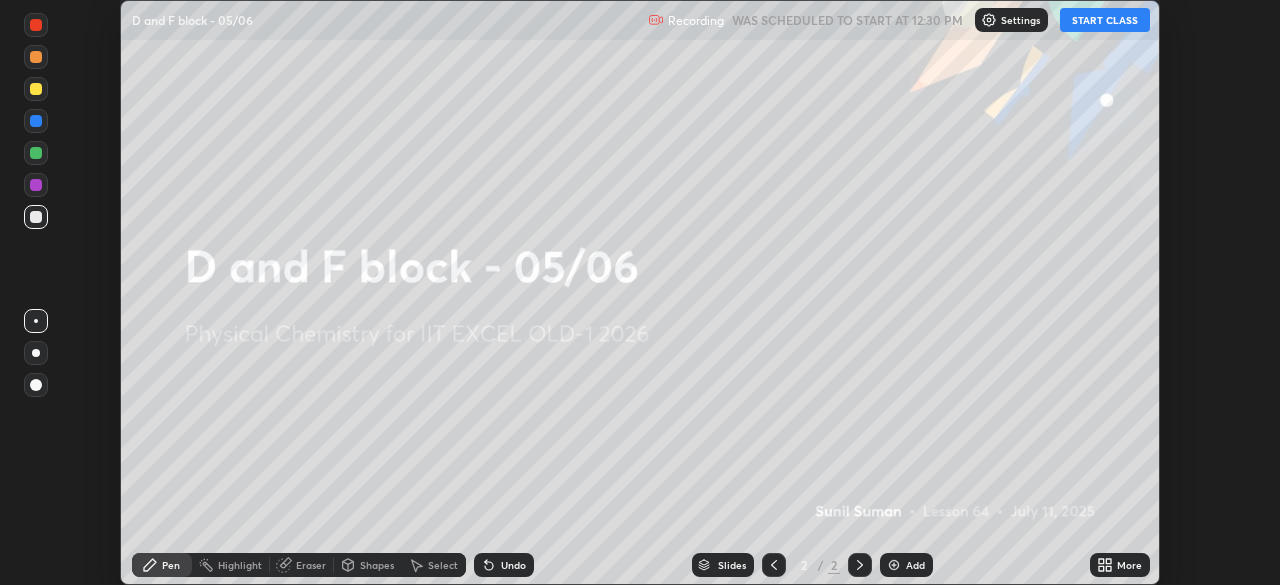 click on "More" at bounding box center [1129, 565] 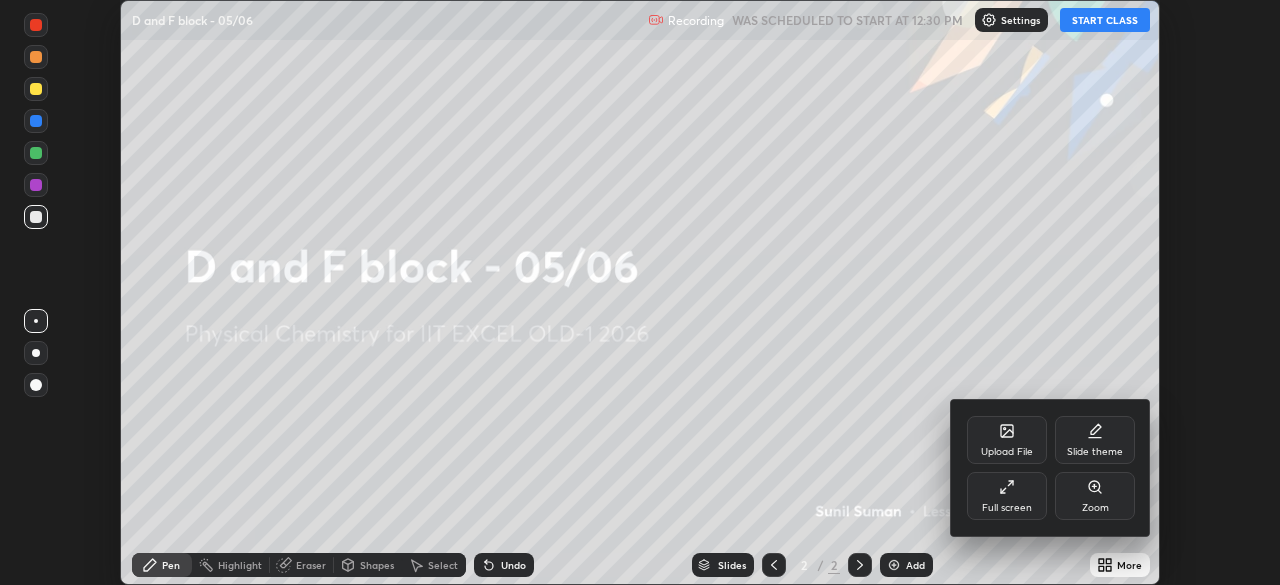 click on "Full screen" at bounding box center [1007, 496] 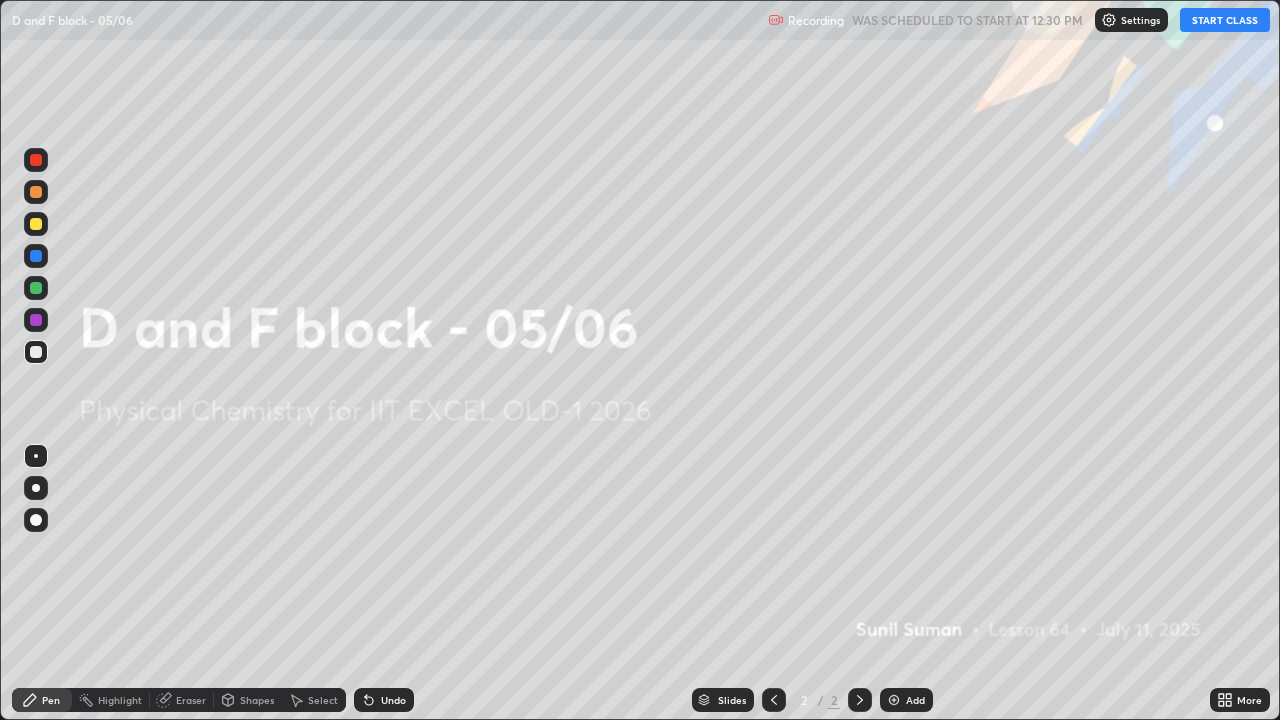scroll, scrollTop: 99280, scrollLeft: 98720, axis: both 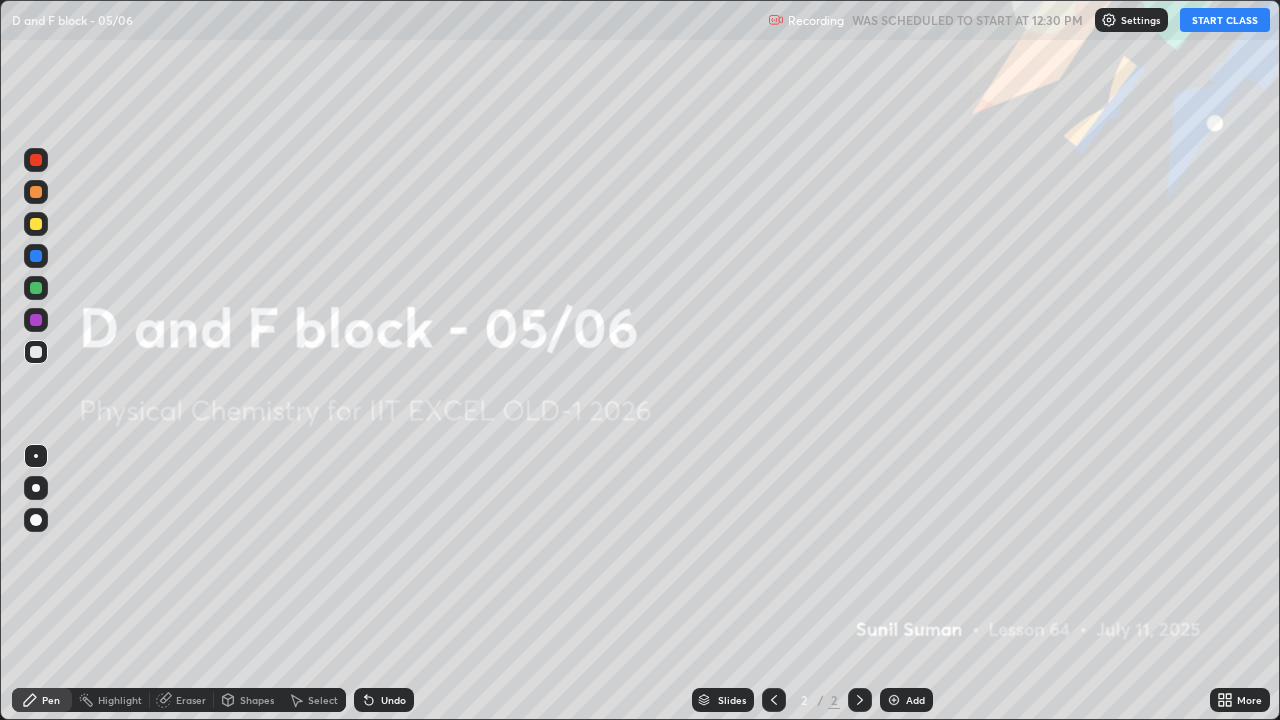 click at bounding box center [894, 700] 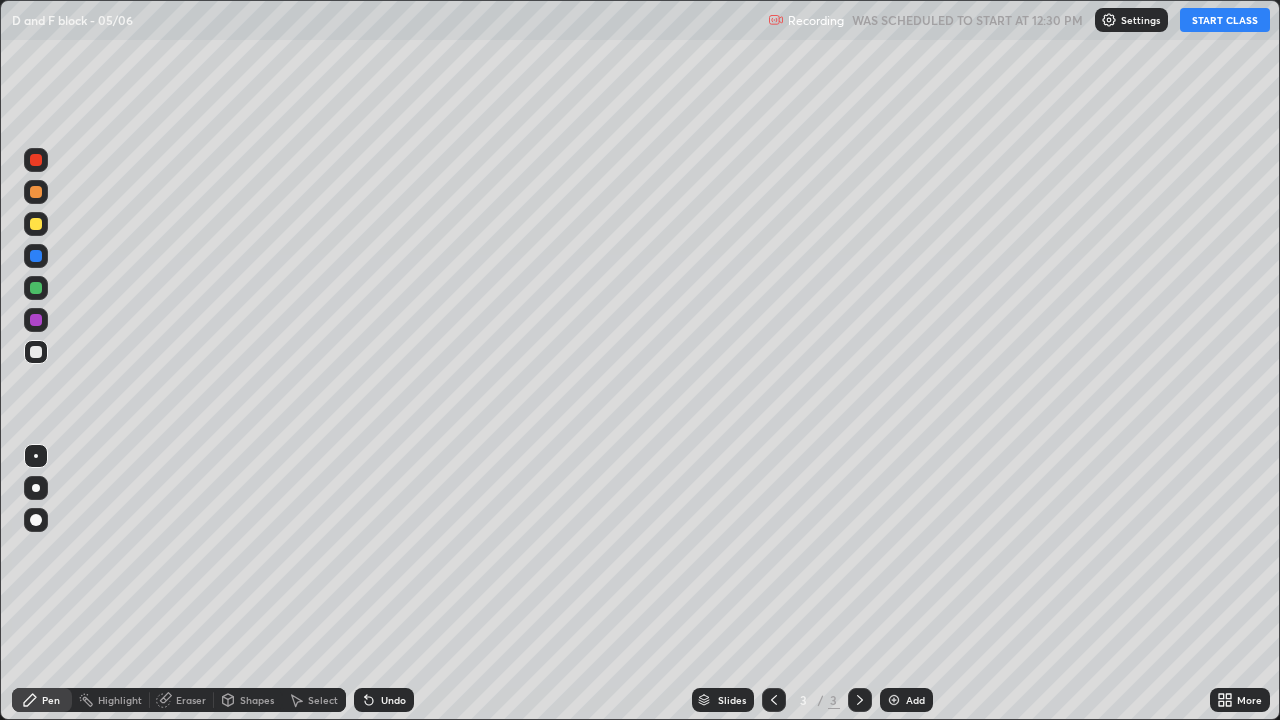 click on "START CLASS" at bounding box center [1225, 20] 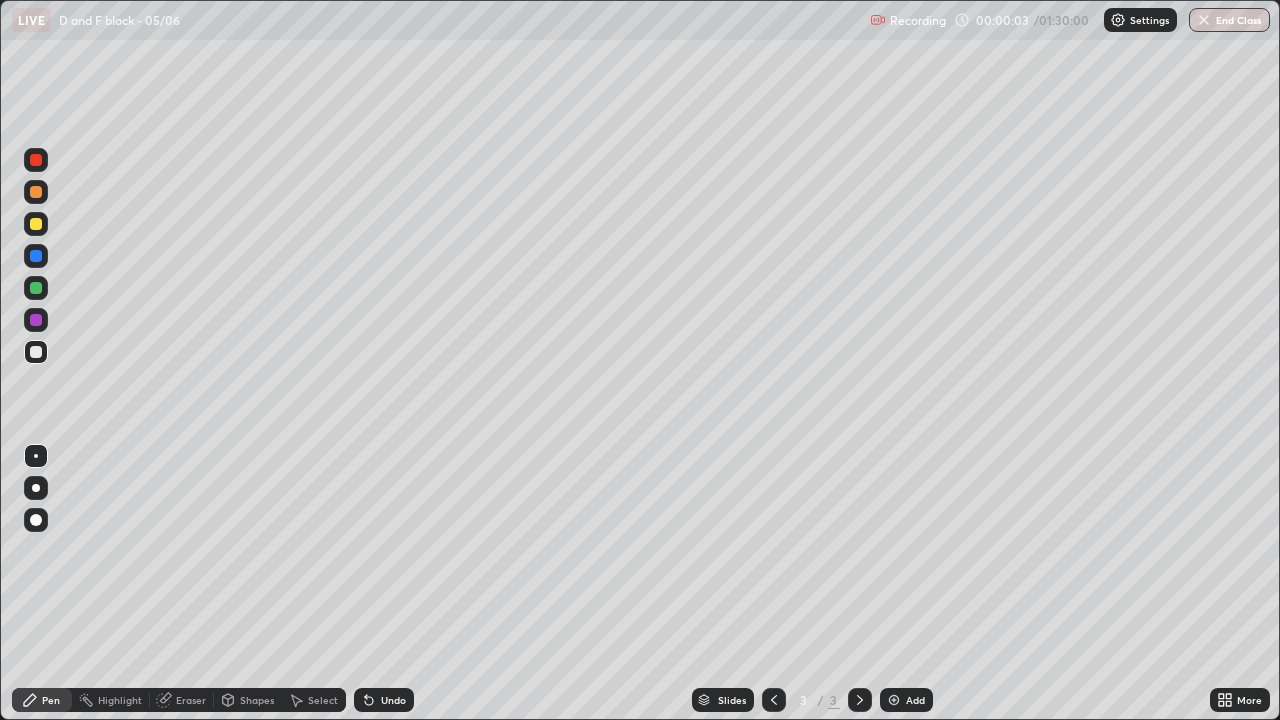 click 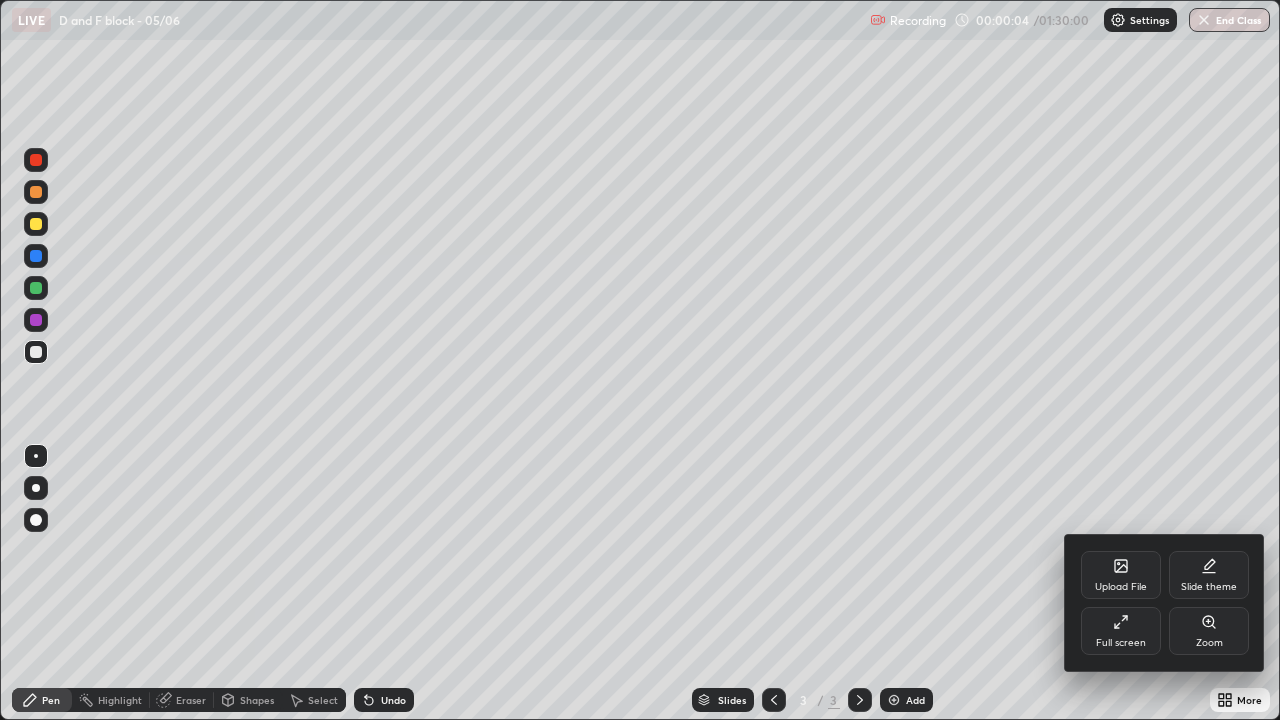 click on "Upload File" at bounding box center (1121, 575) 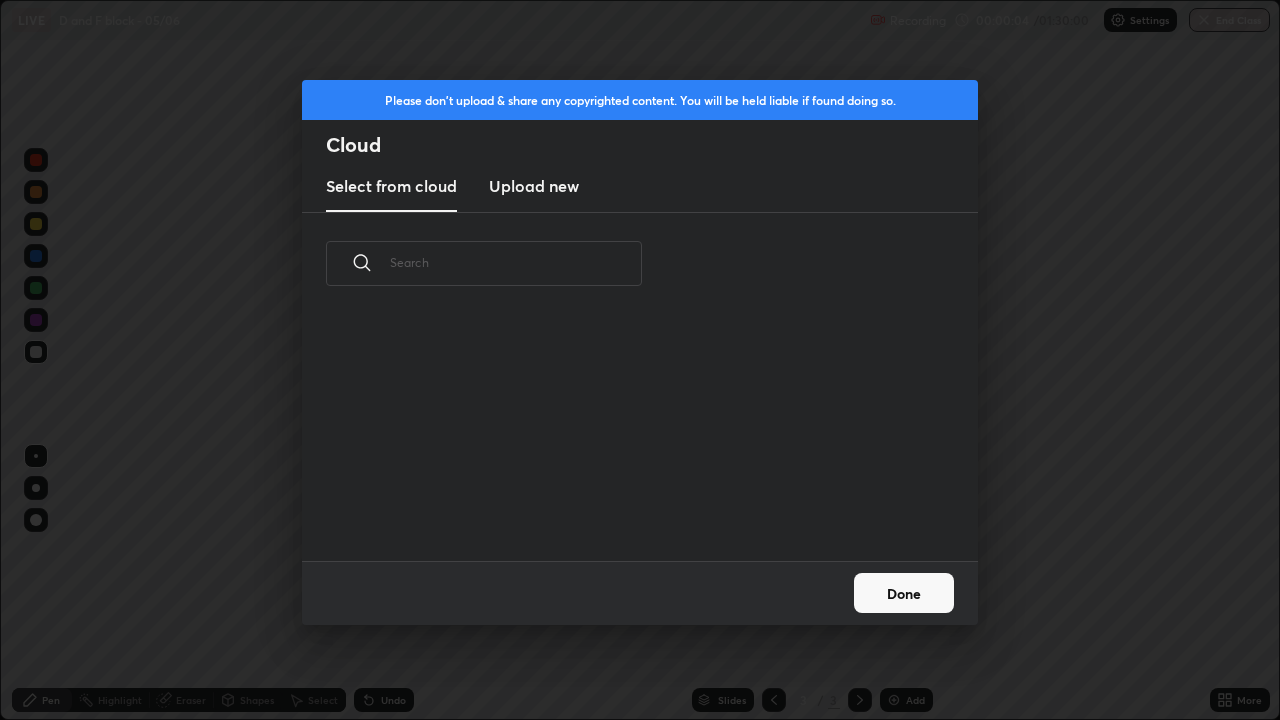 scroll, scrollTop: 7, scrollLeft: 11, axis: both 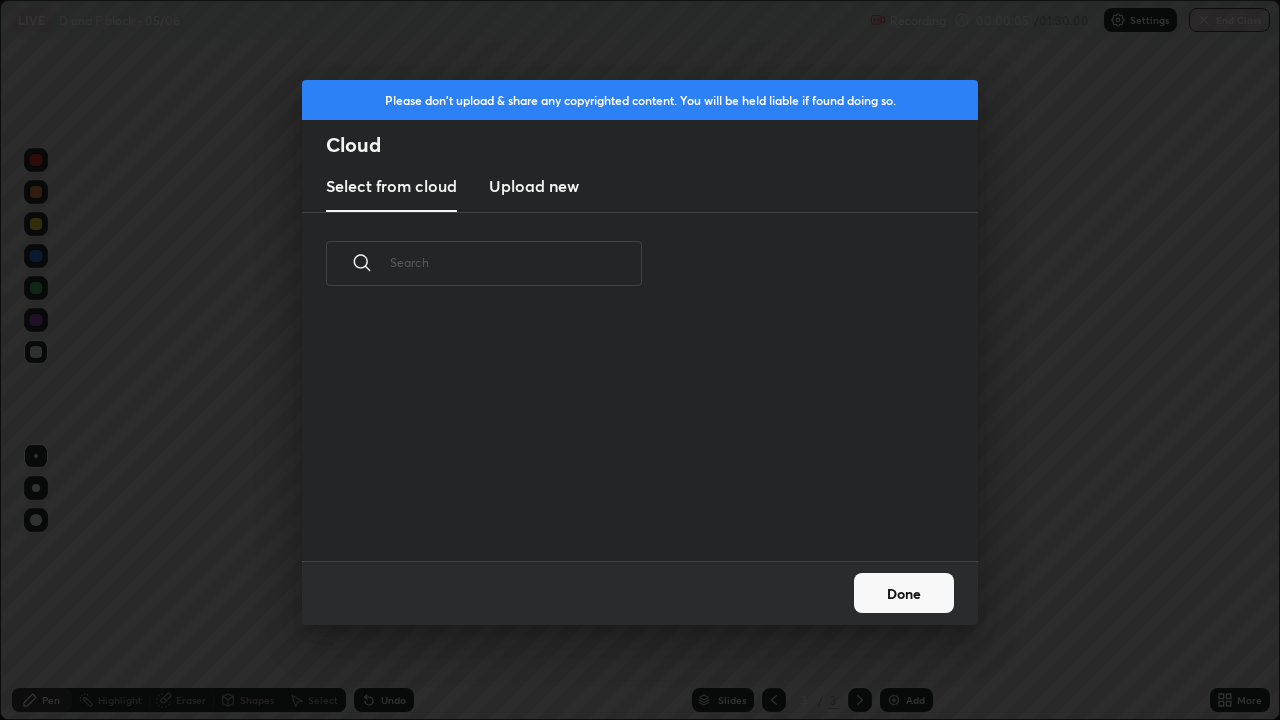click on "Upload new" at bounding box center [534, 186] 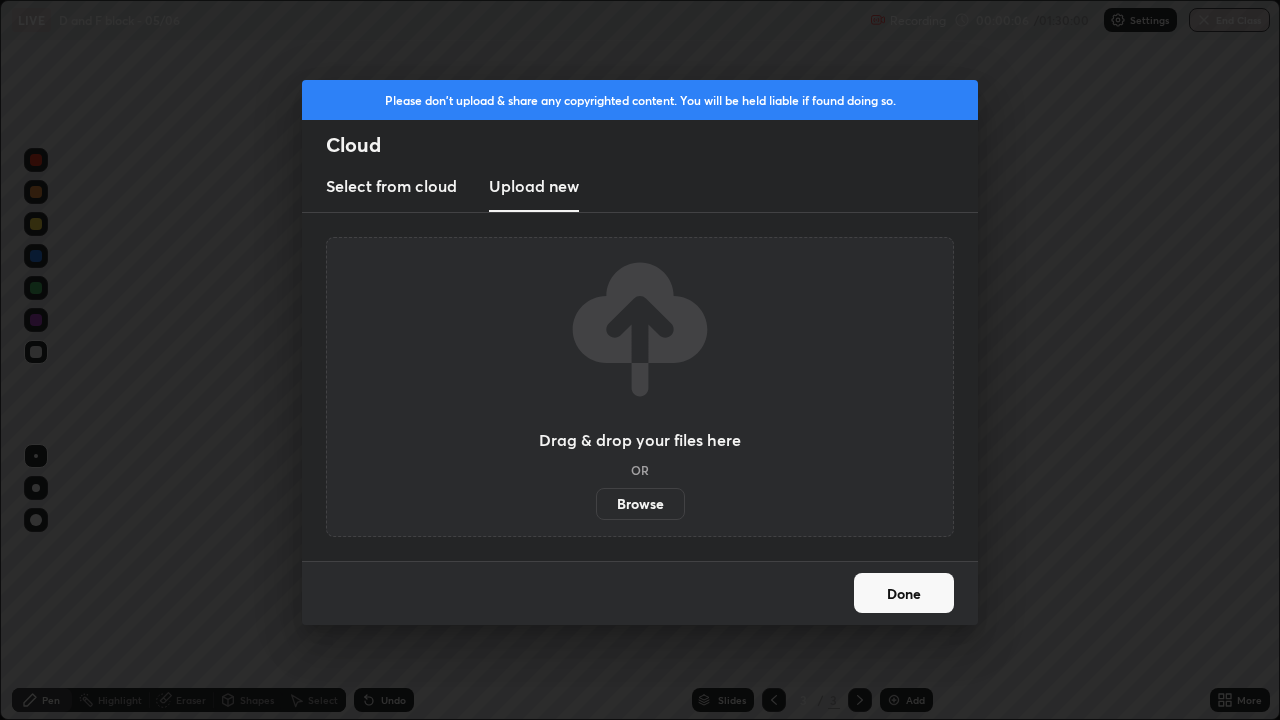 click on "Browse" at bounding box center [640, 504] 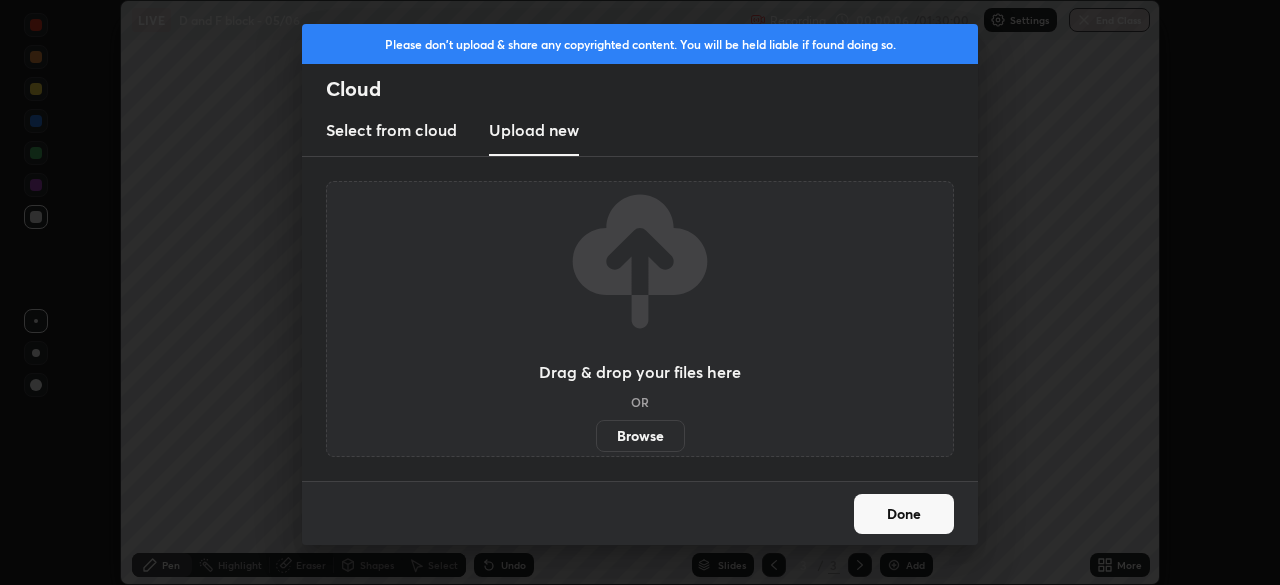 scroll, scrollTop: 585, scrollLeft: 1280, axis: both 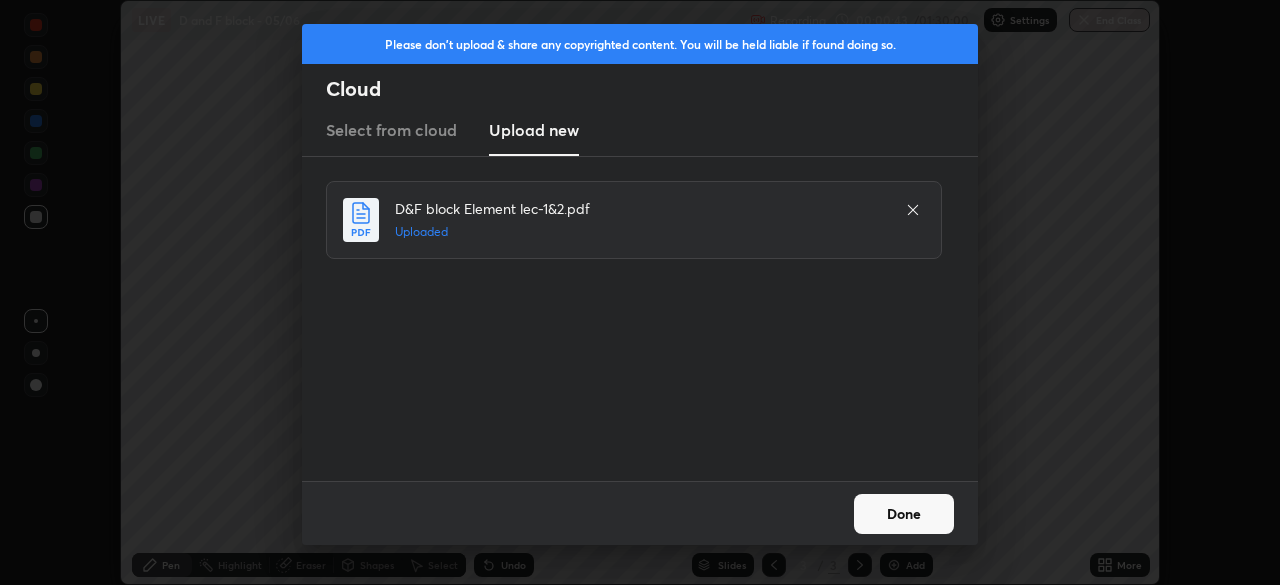 click on "Done" at bounding box center (904, 514) 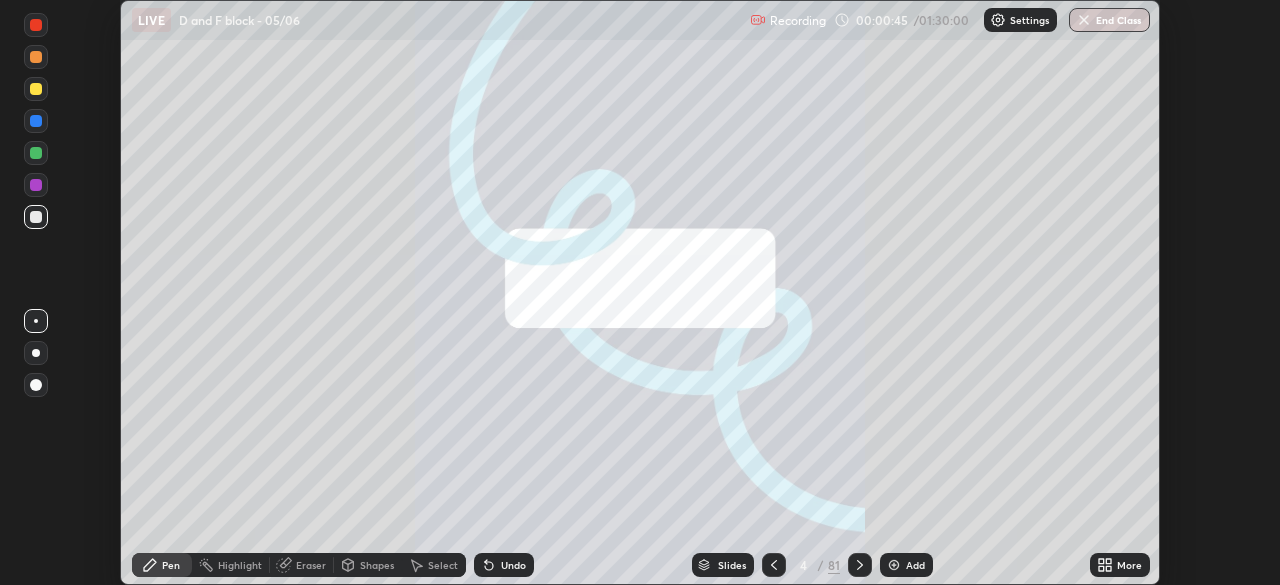 click 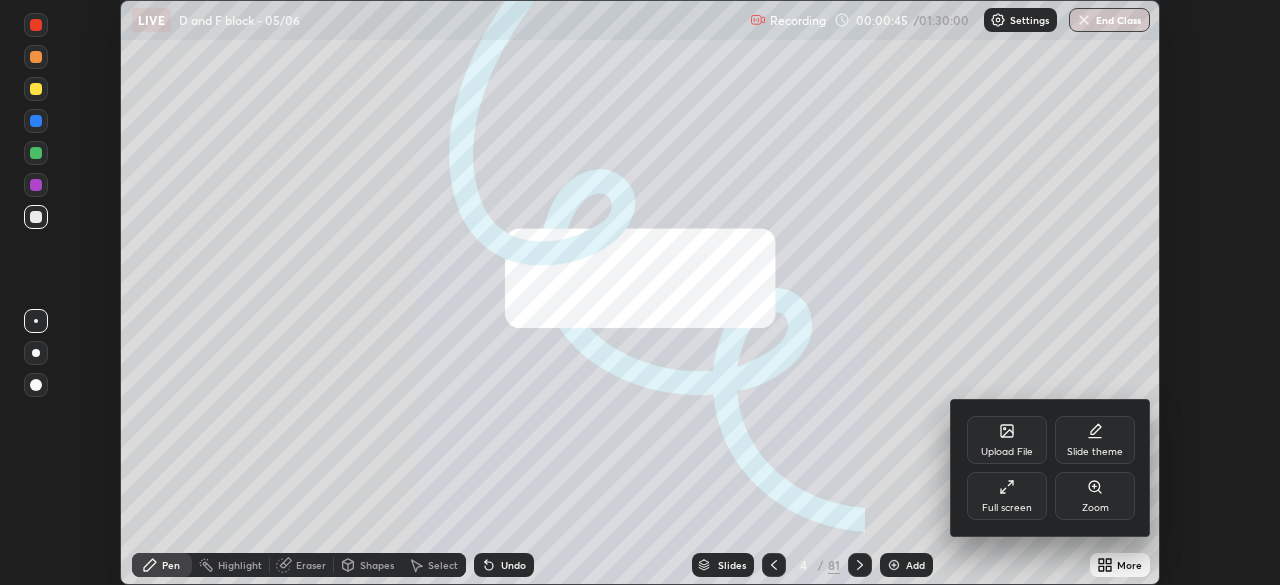 click 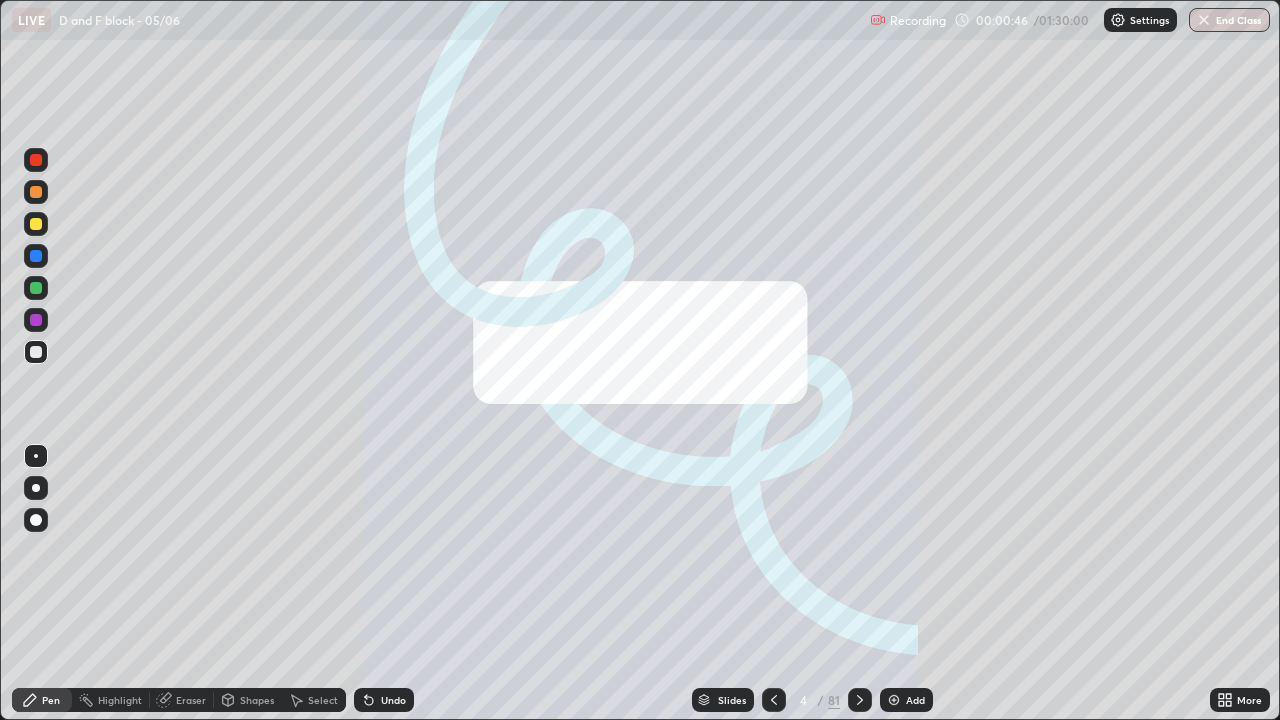 scroll, scrollTop: 99280, scrollLeft: 98720, axis: both 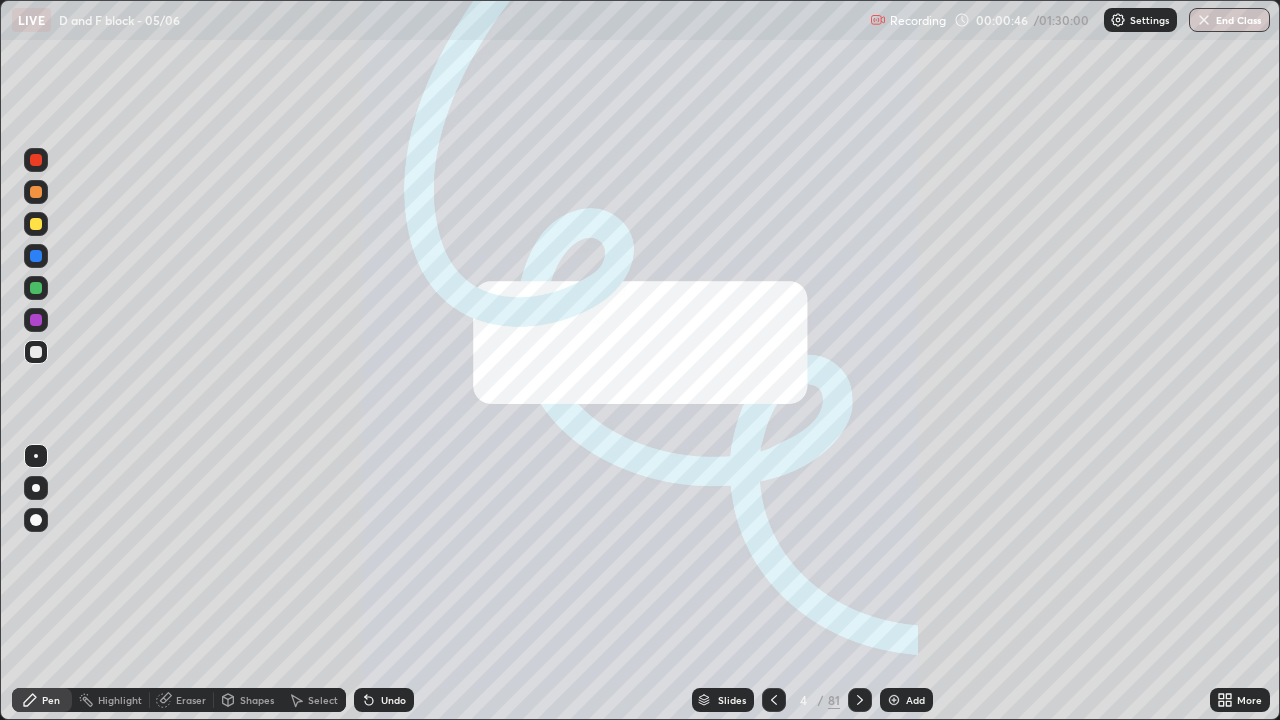 click at bounding box center [860, 700] 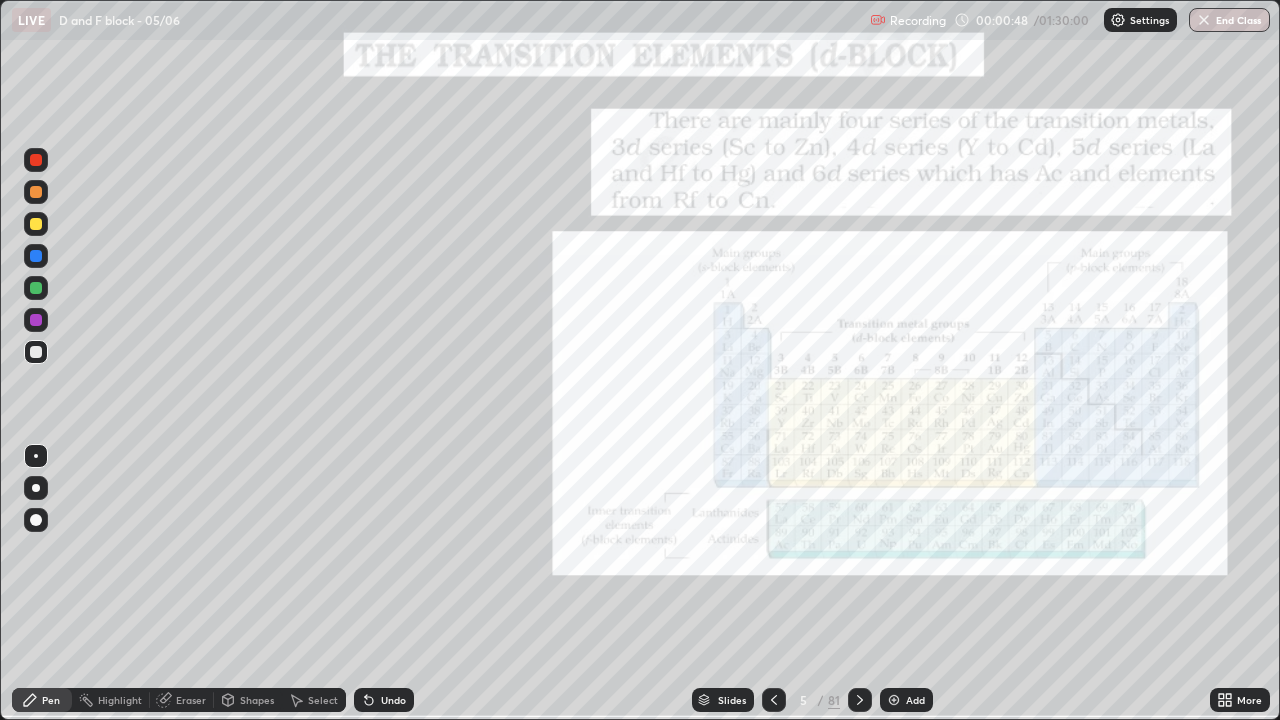 click on "81" at bounding box center (834, 700) 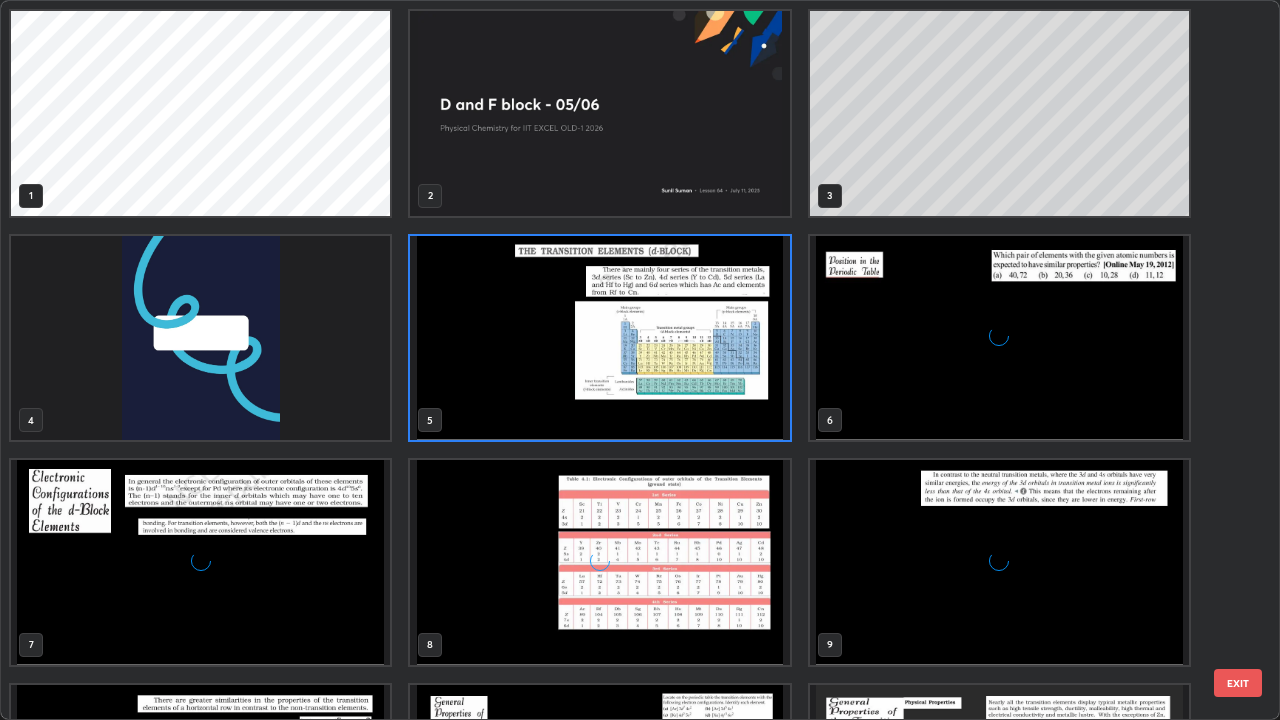 scroll, scrollTop: 7, scrollLeft: 11, axis: both 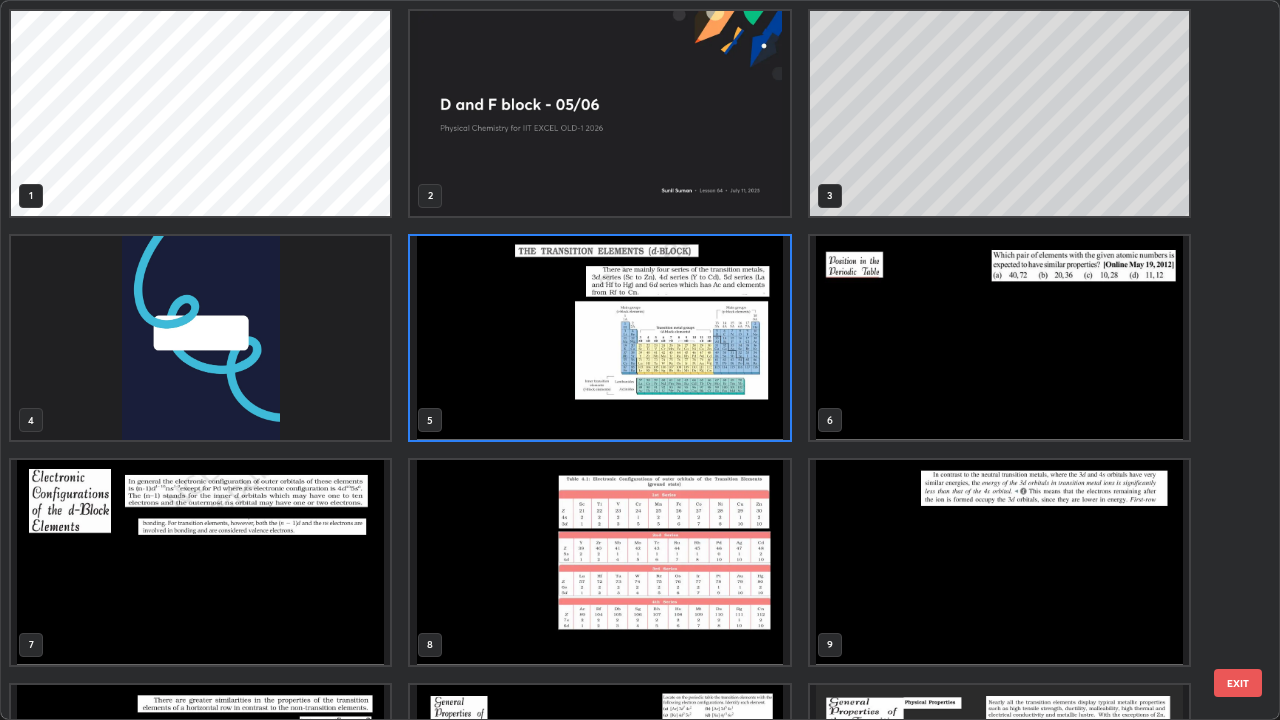 click at bounding box center [599, 562] 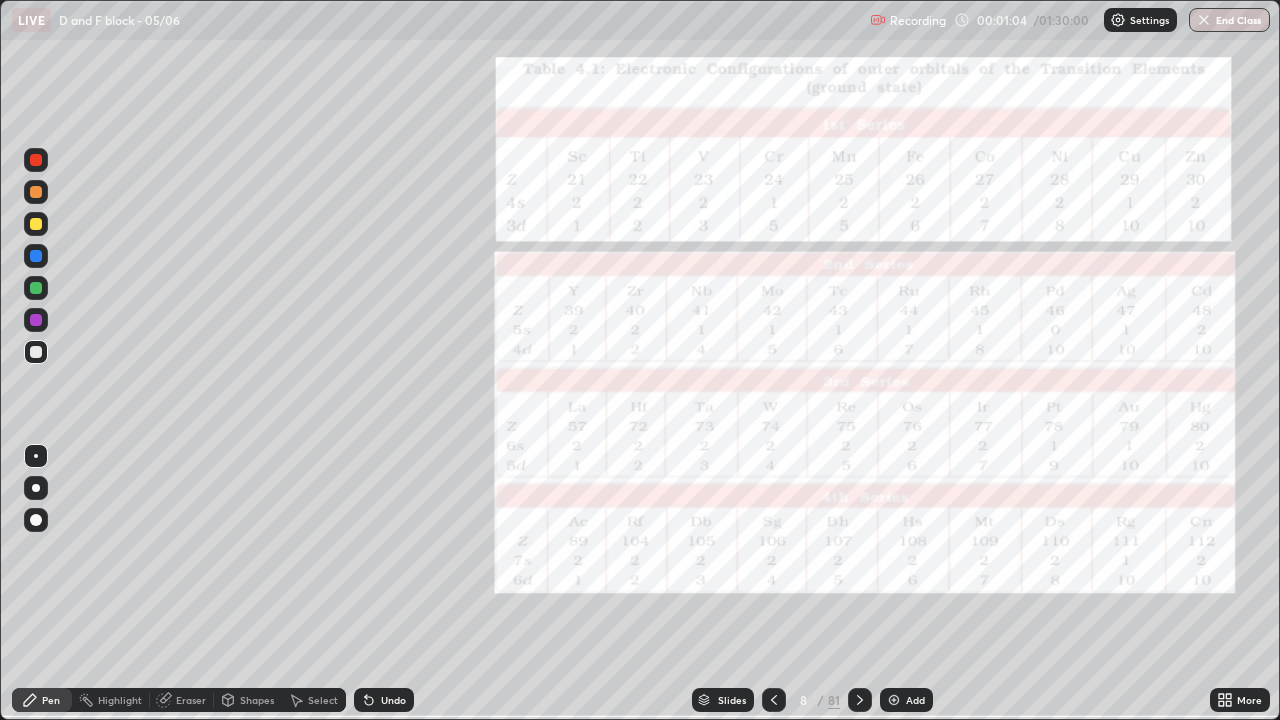 click on "/" at bounding box center (821, 700) 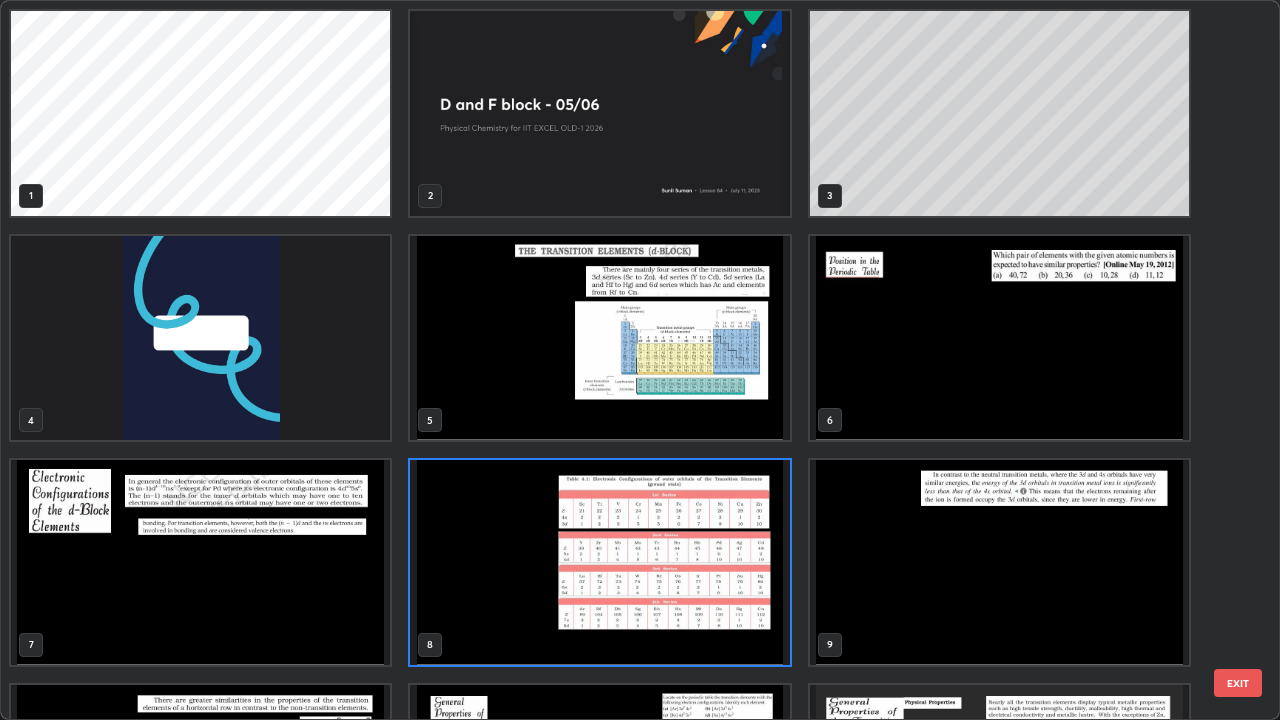 scroll, scrollTop: 7, scrollLeft: 11, axis: both 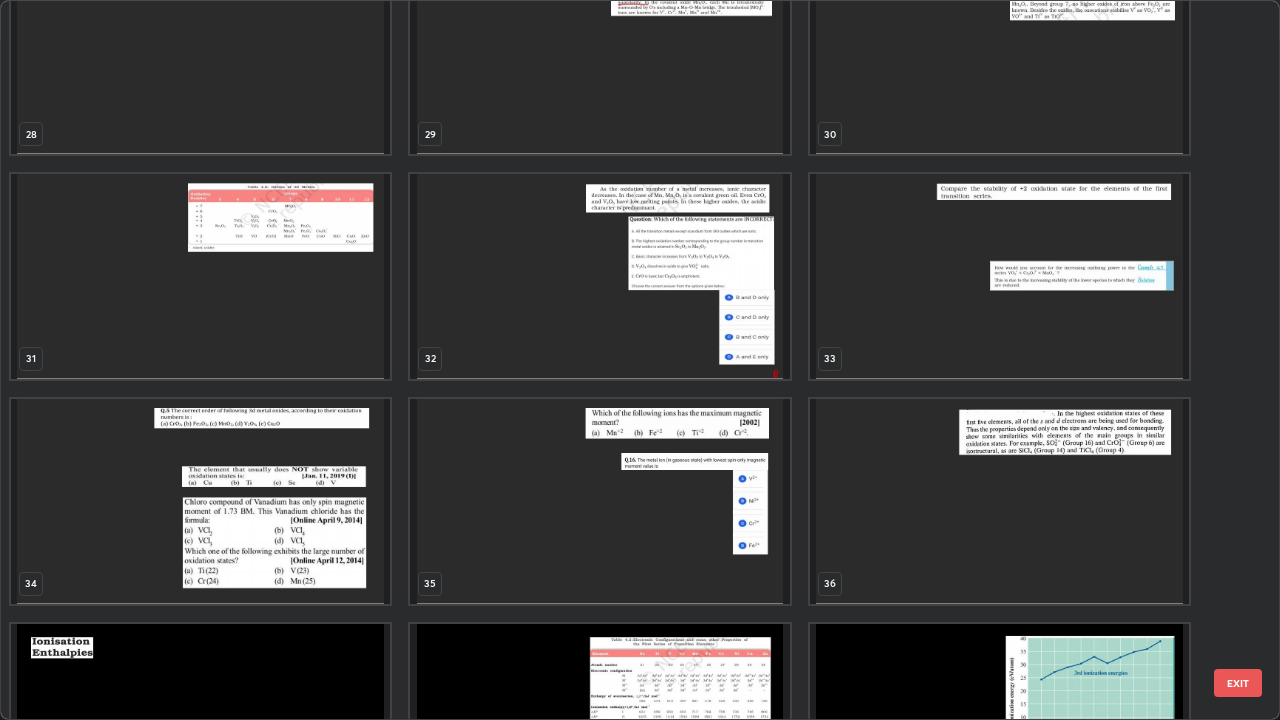 click at bounding box center [599, 501] 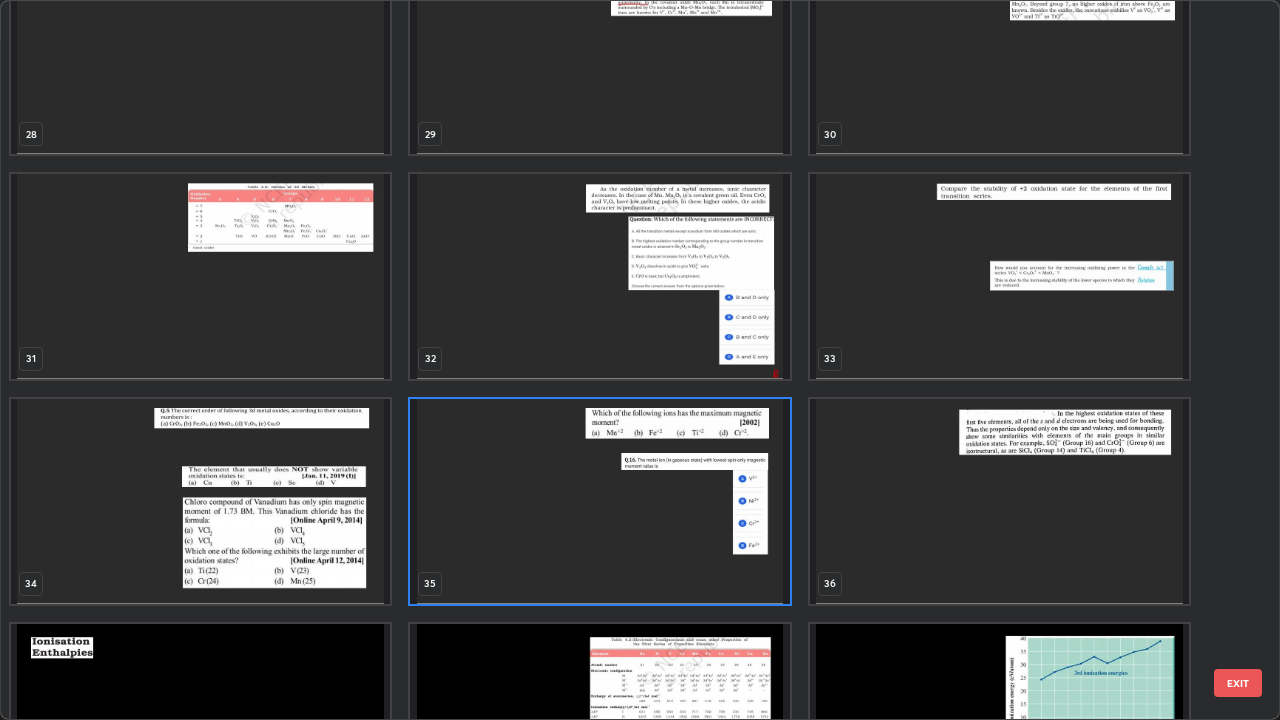 click at bounding box center [200, 501] 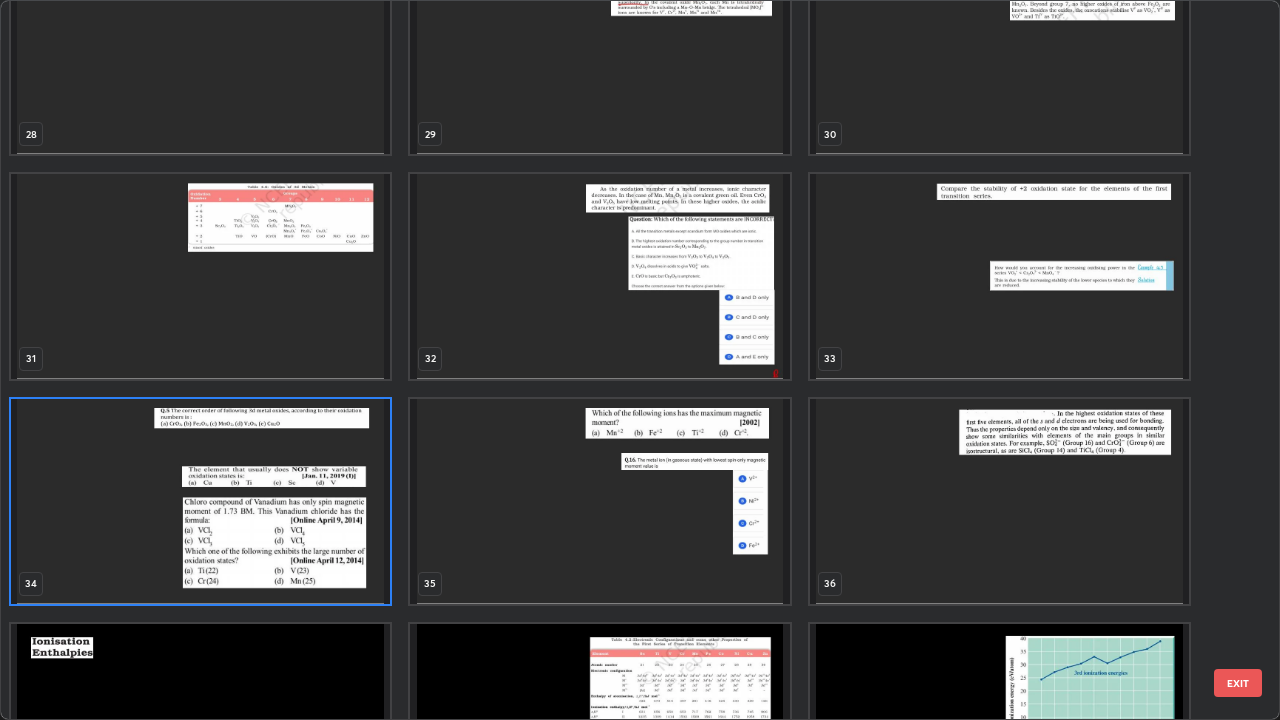 click at bounding box center (200, 501) 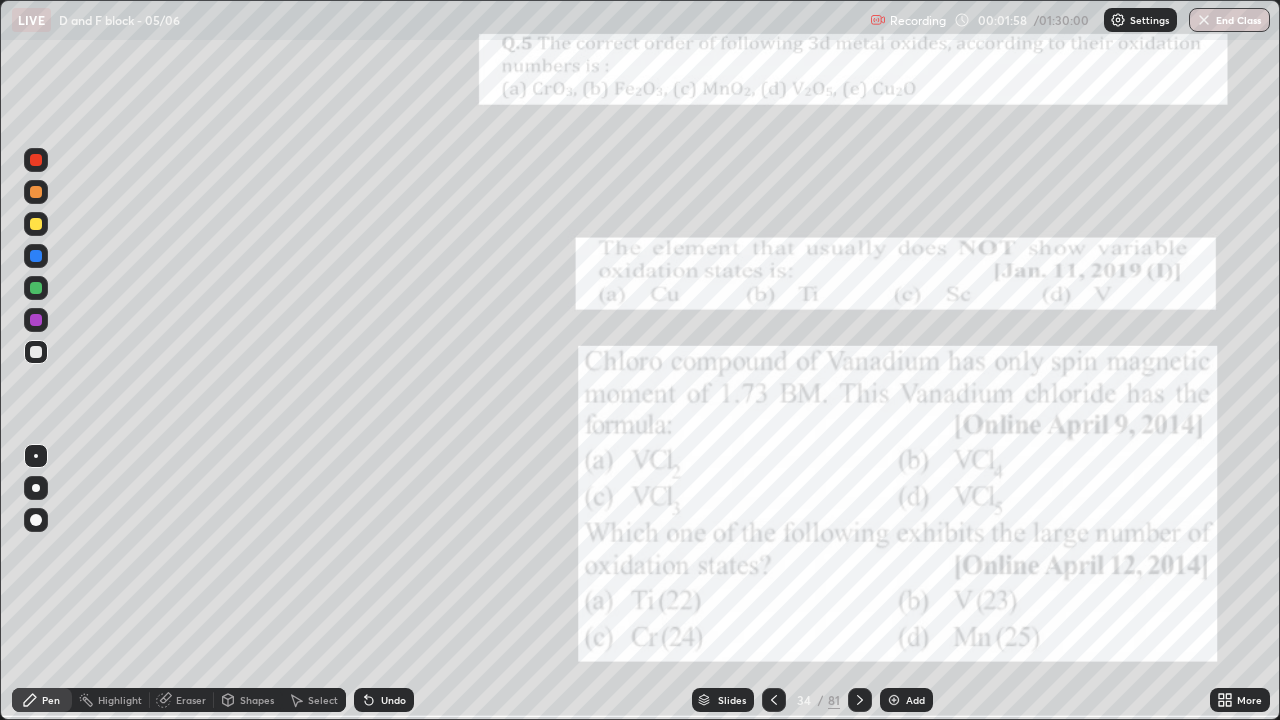 click 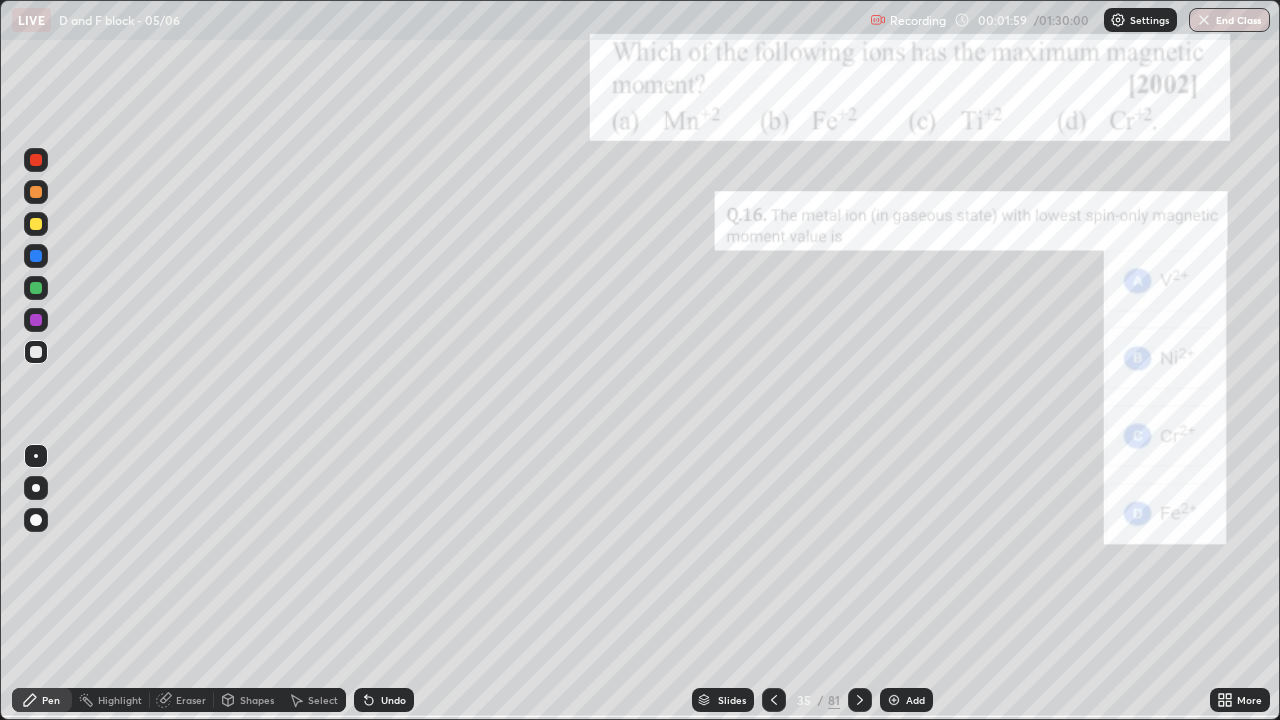 click at bounding box center (894, 700) 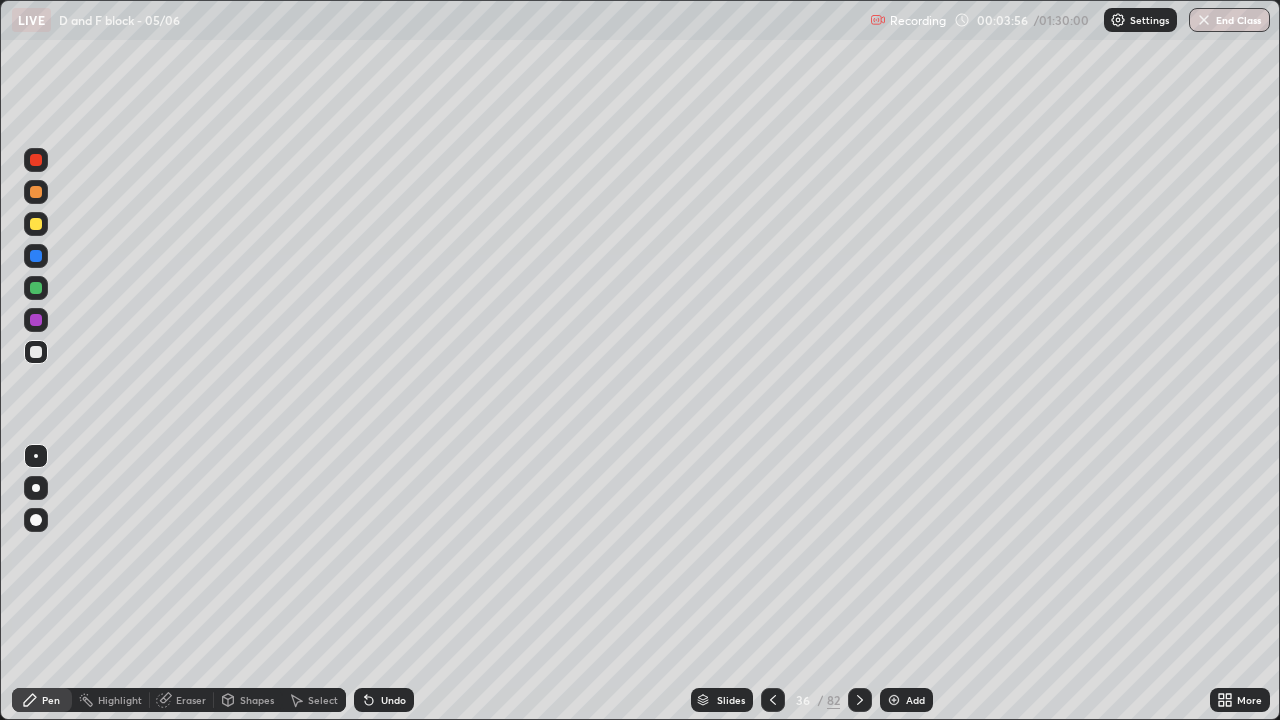 click at bounding box center [894, 700] 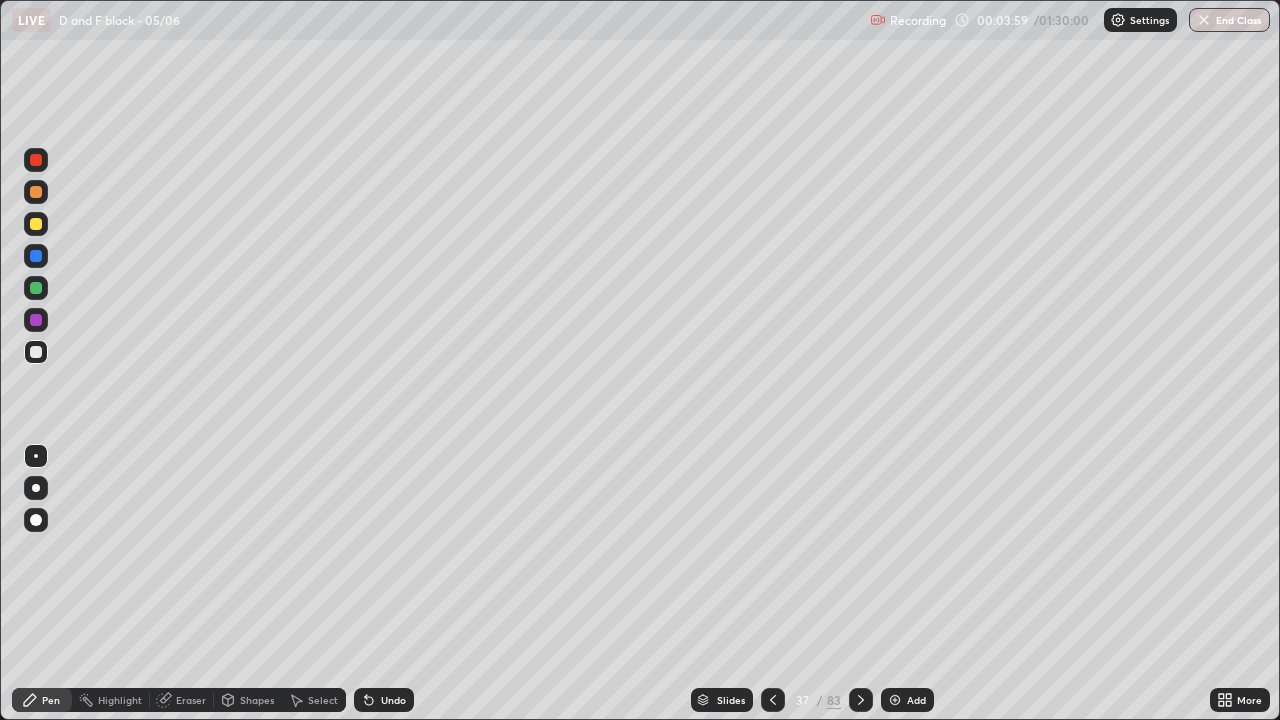 click 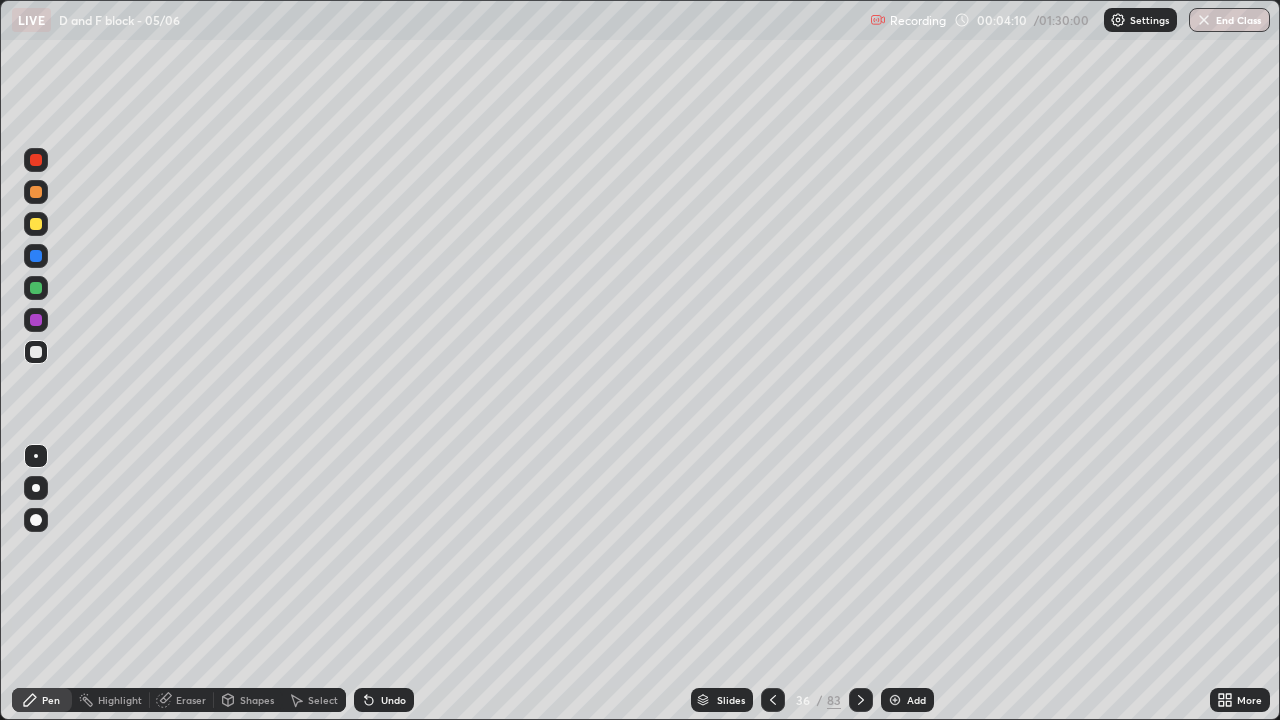 click at bounding box center [895, 700] 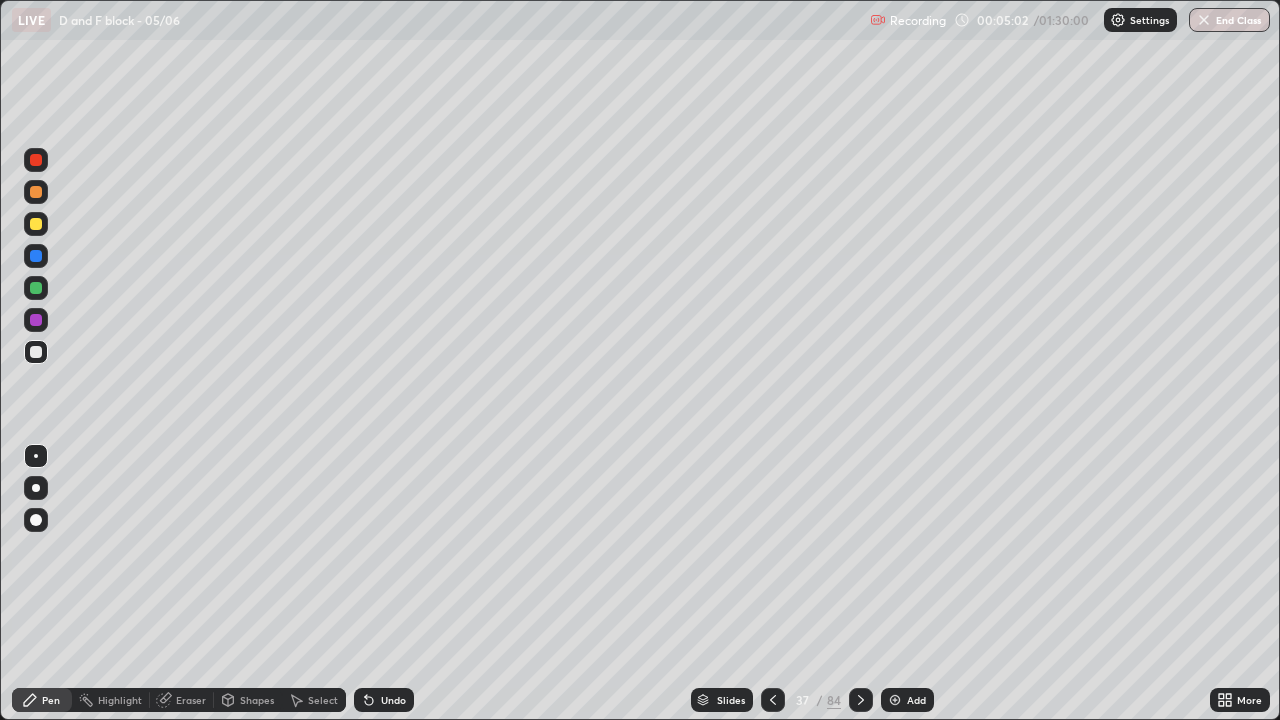 click on "84" at bounding box center [834, 700] 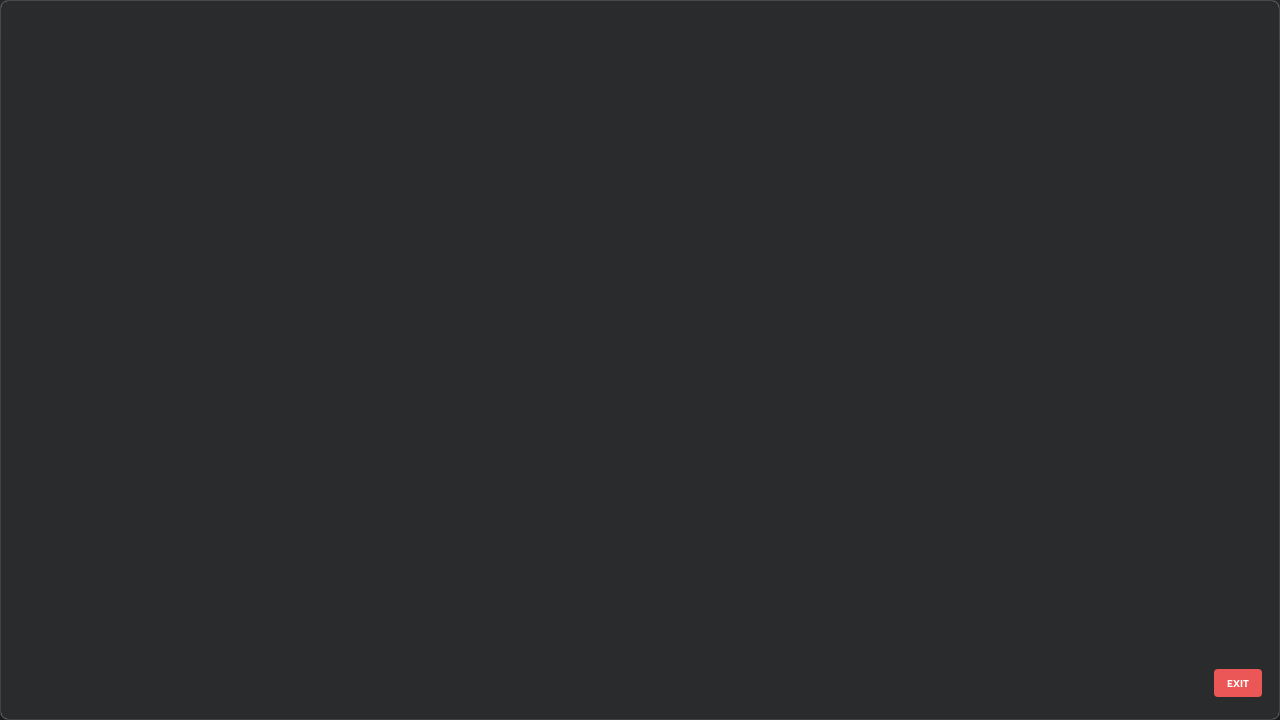 scroll, scrollTop: 2202, scrollLeft: 0, axis: vertical 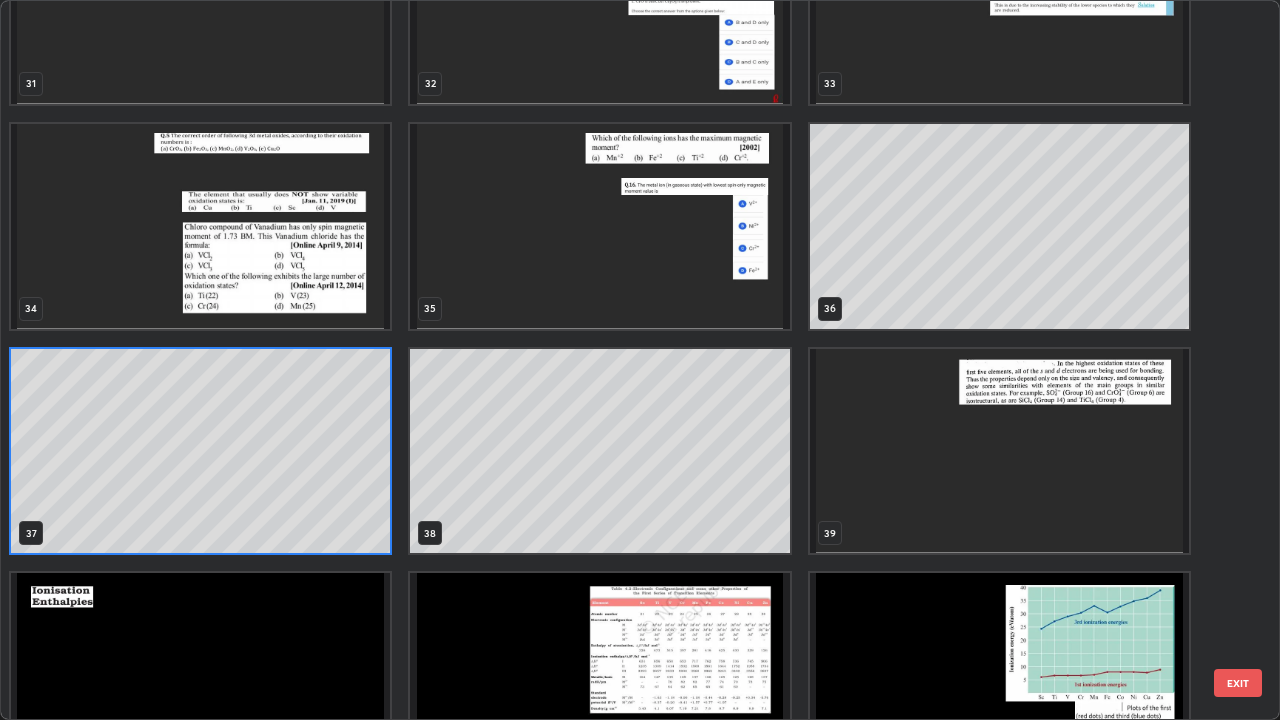 click at bounding box center [599, 226] 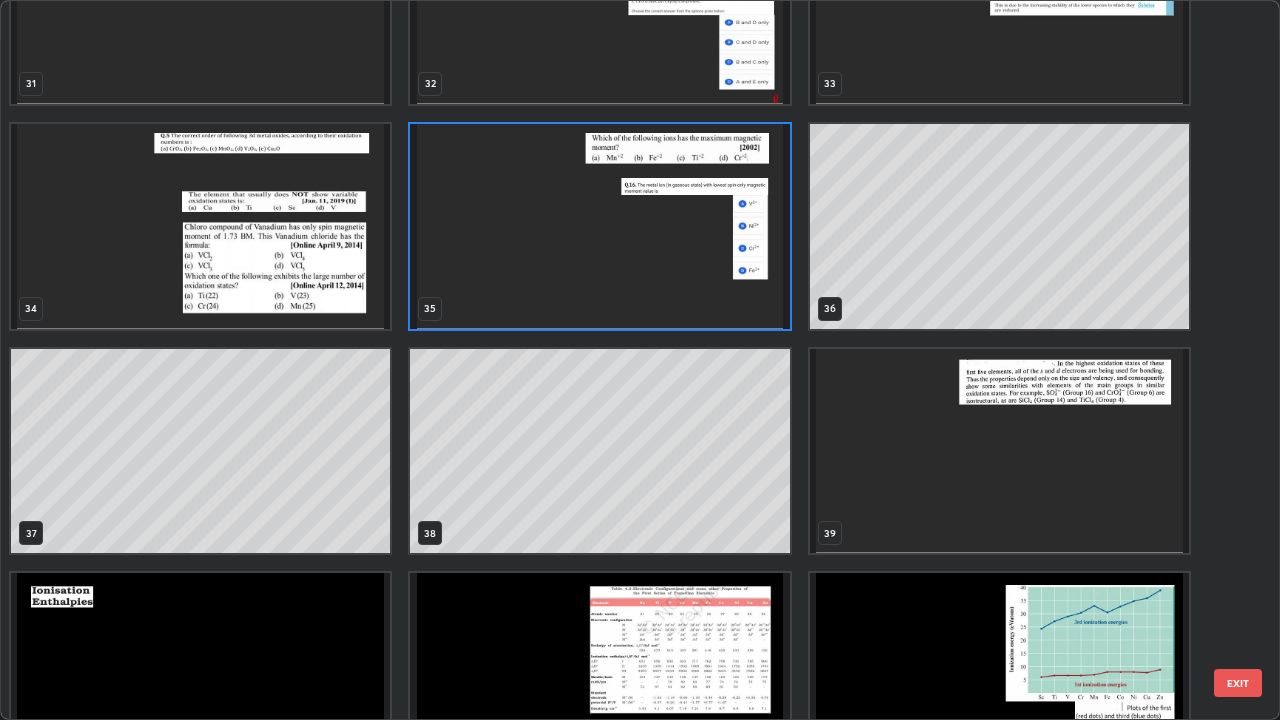 click at bounding box center [599, 226] 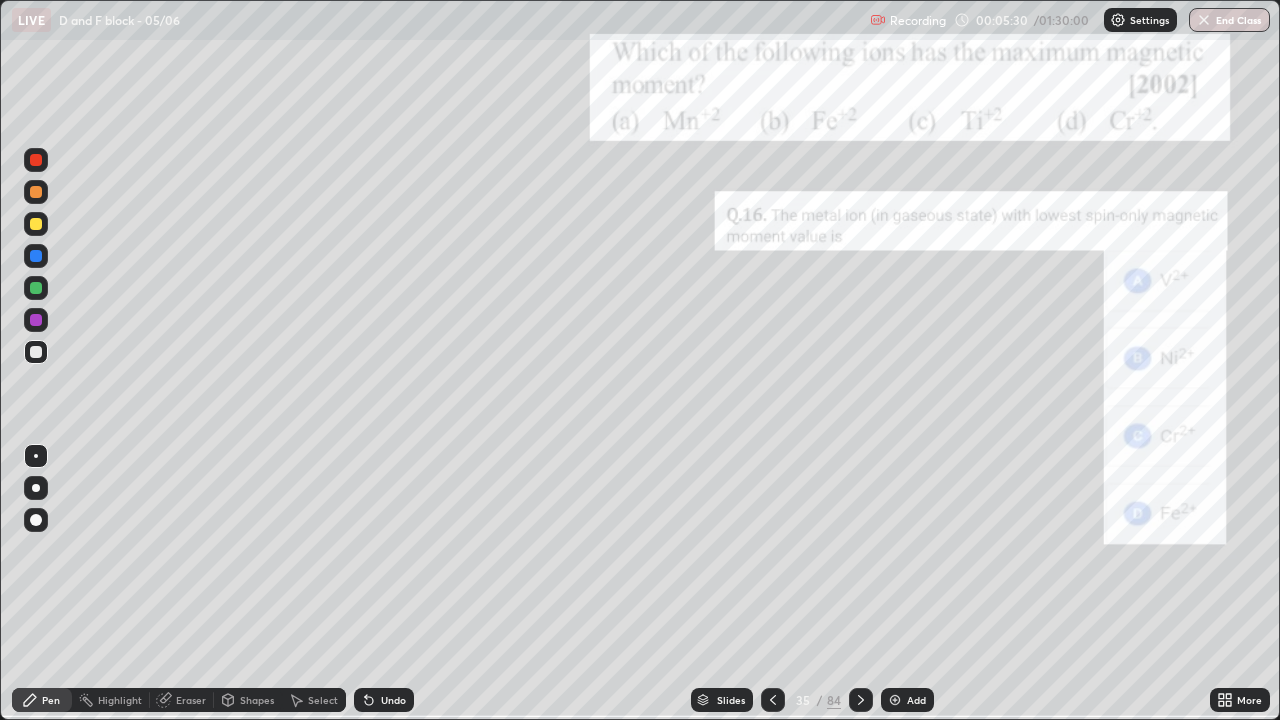 click 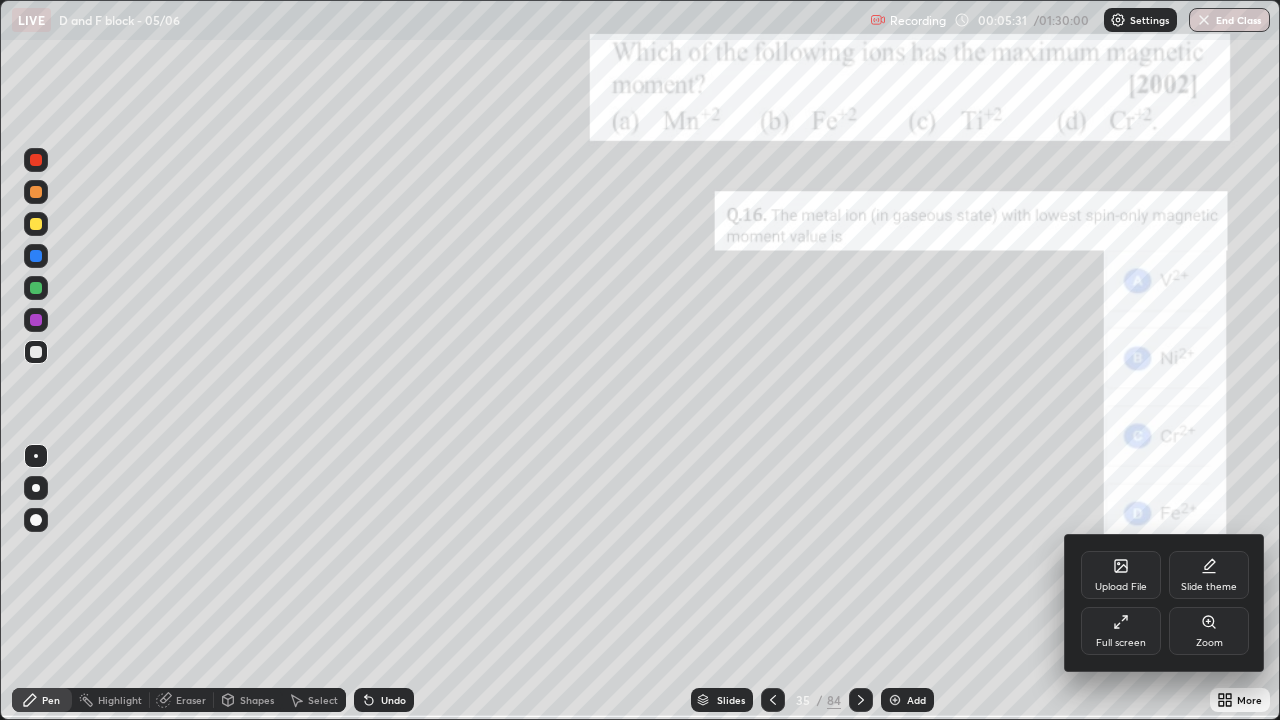 click on "Zoom" at bounding box center [1209, 631] 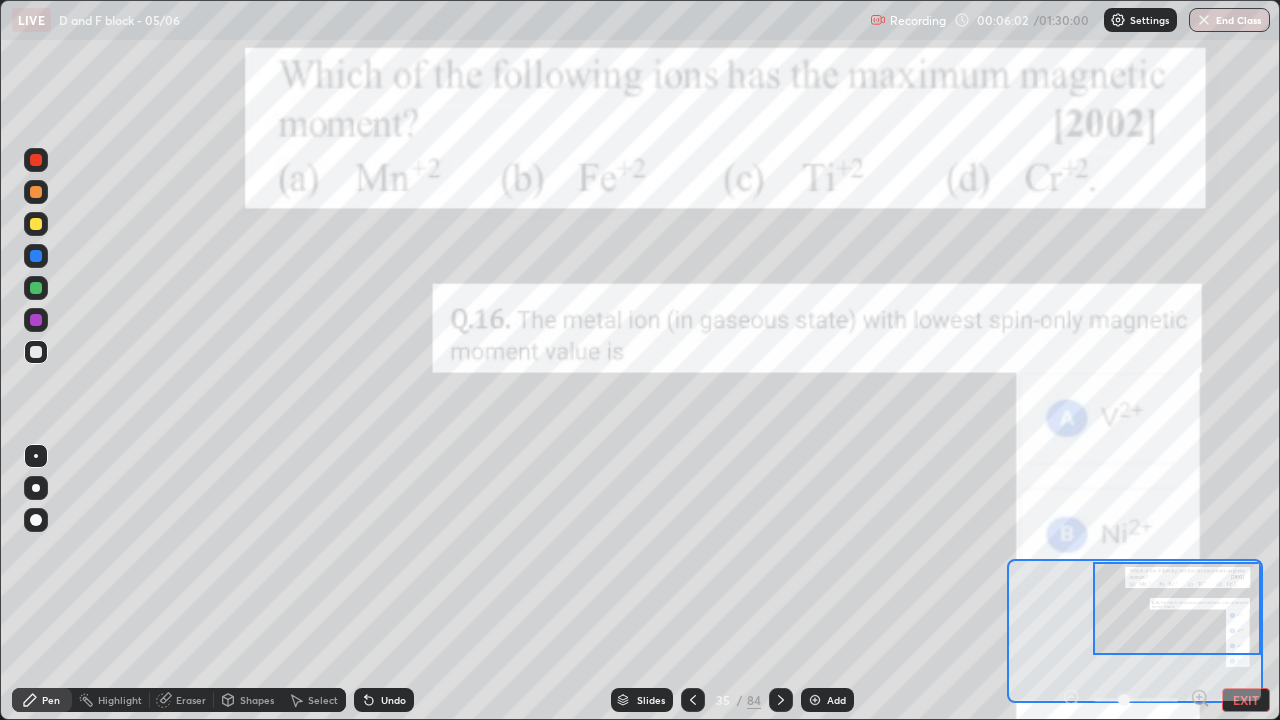 click at bounding box center [36, 224] 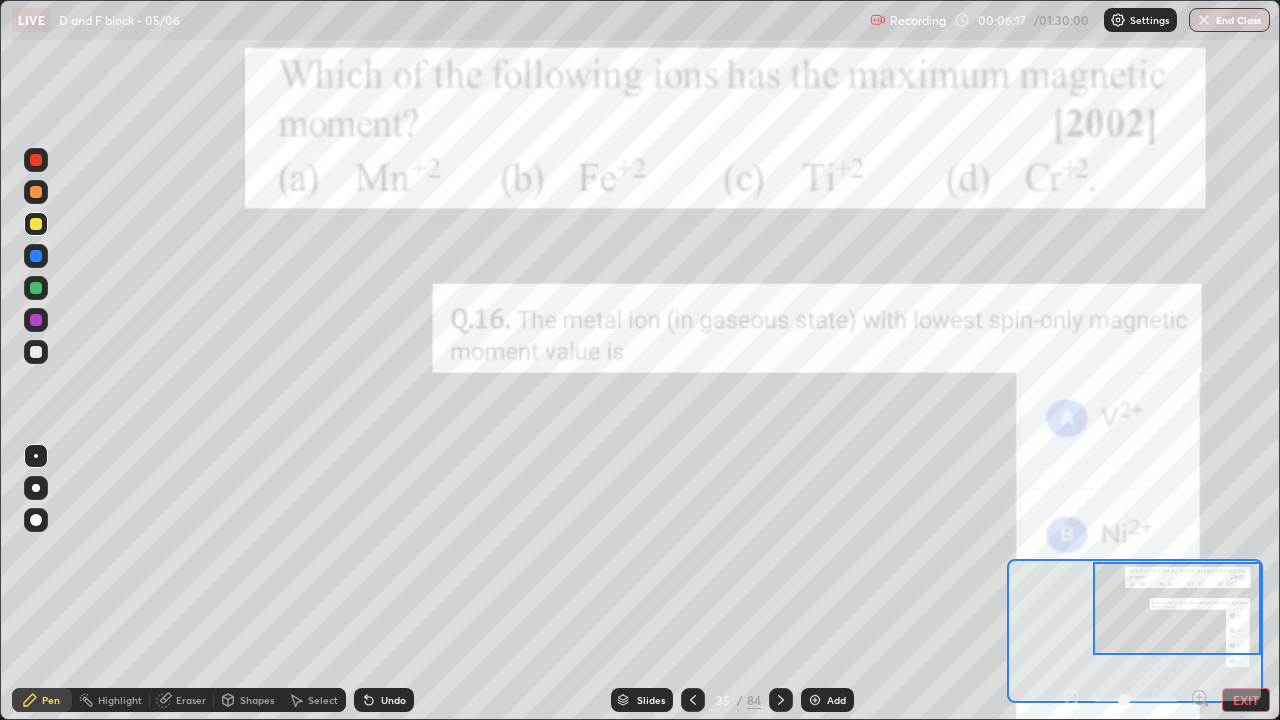 click 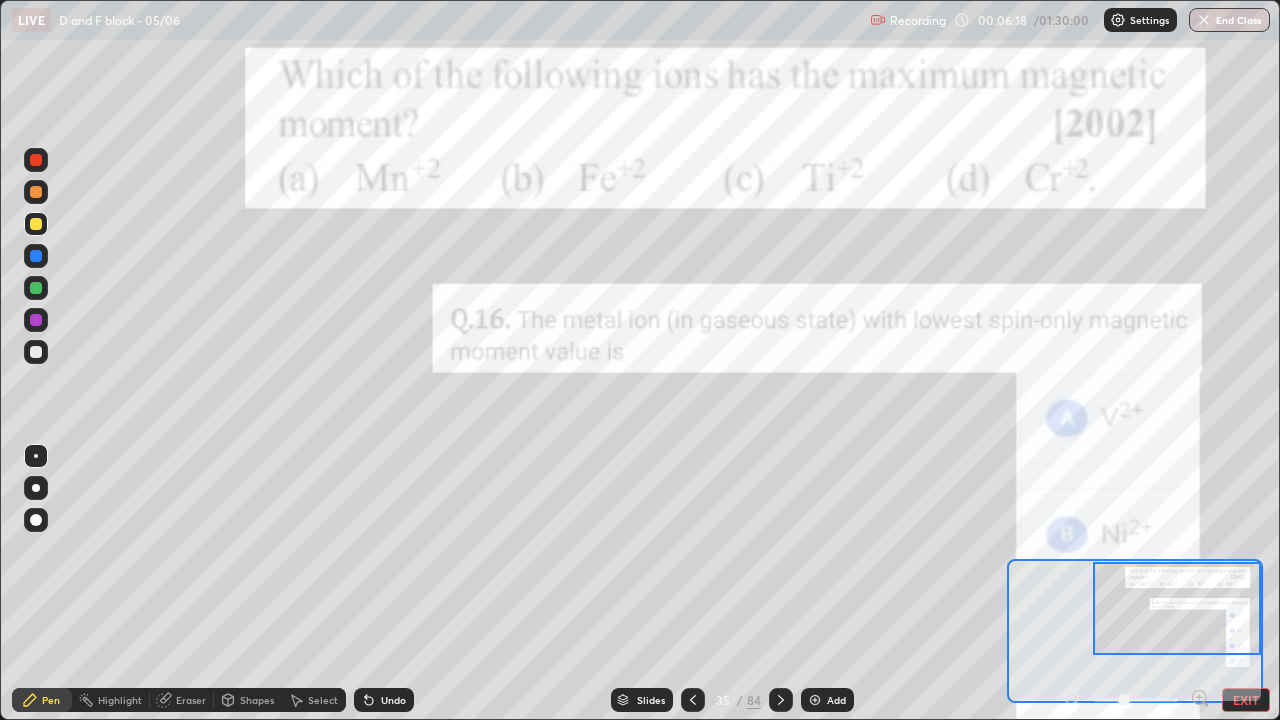 click 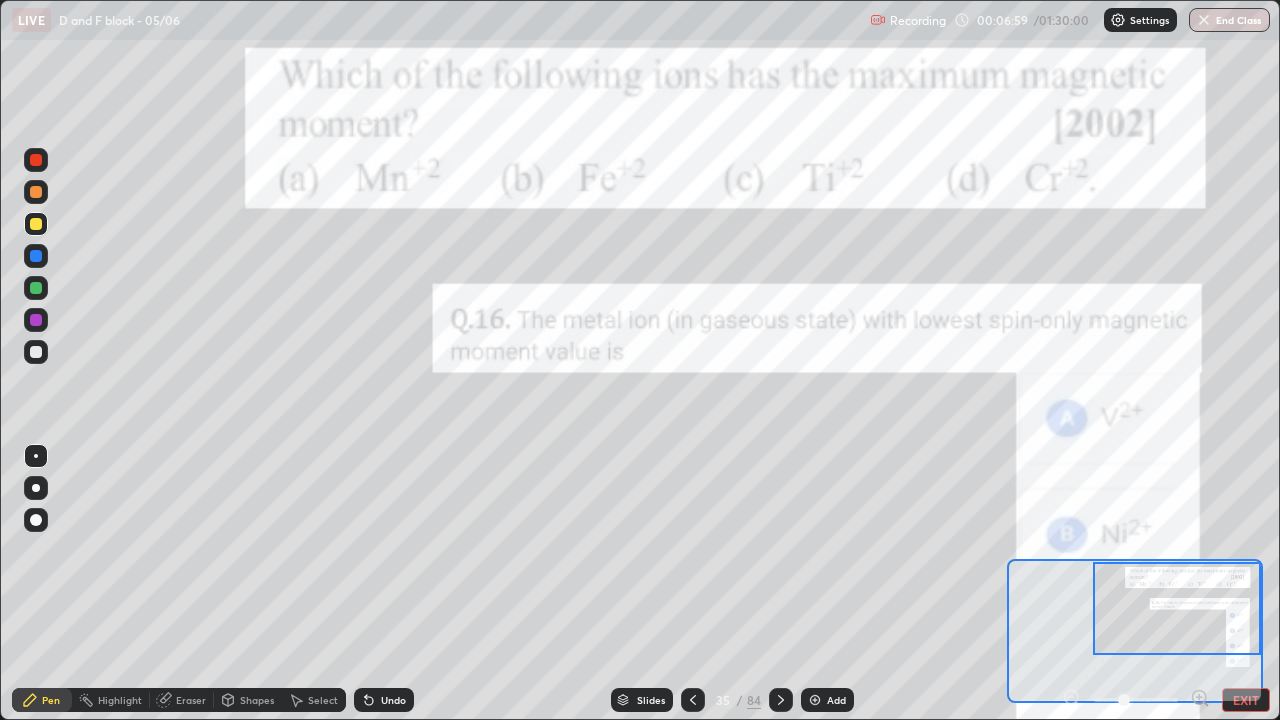 click at bounding box center [36, 320] 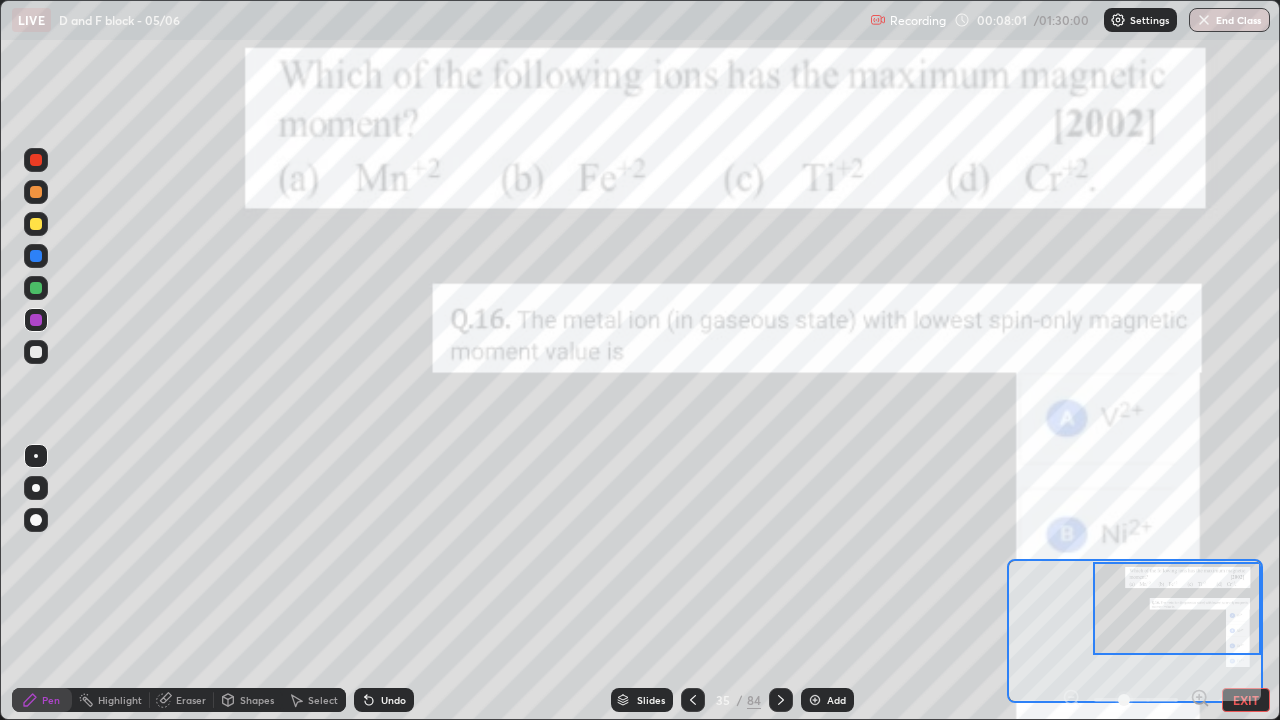 click at bounding box center (36, 288) 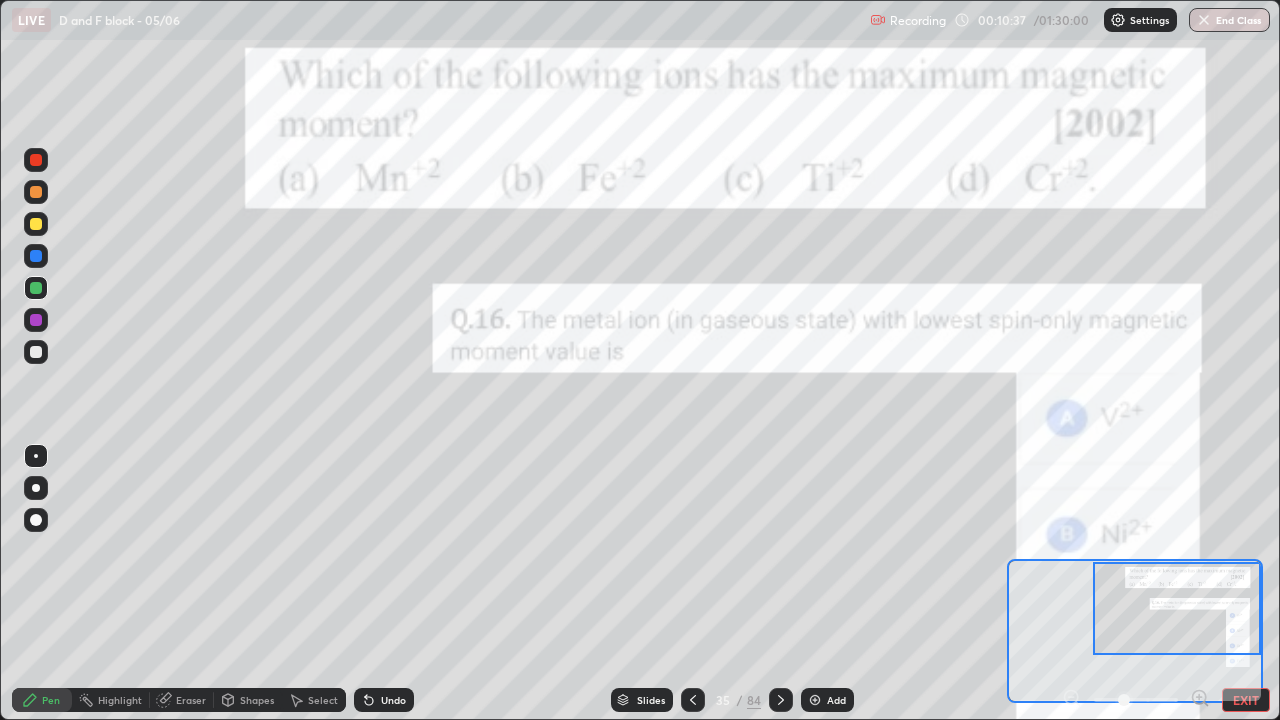 click at bounding box center (36, 352) 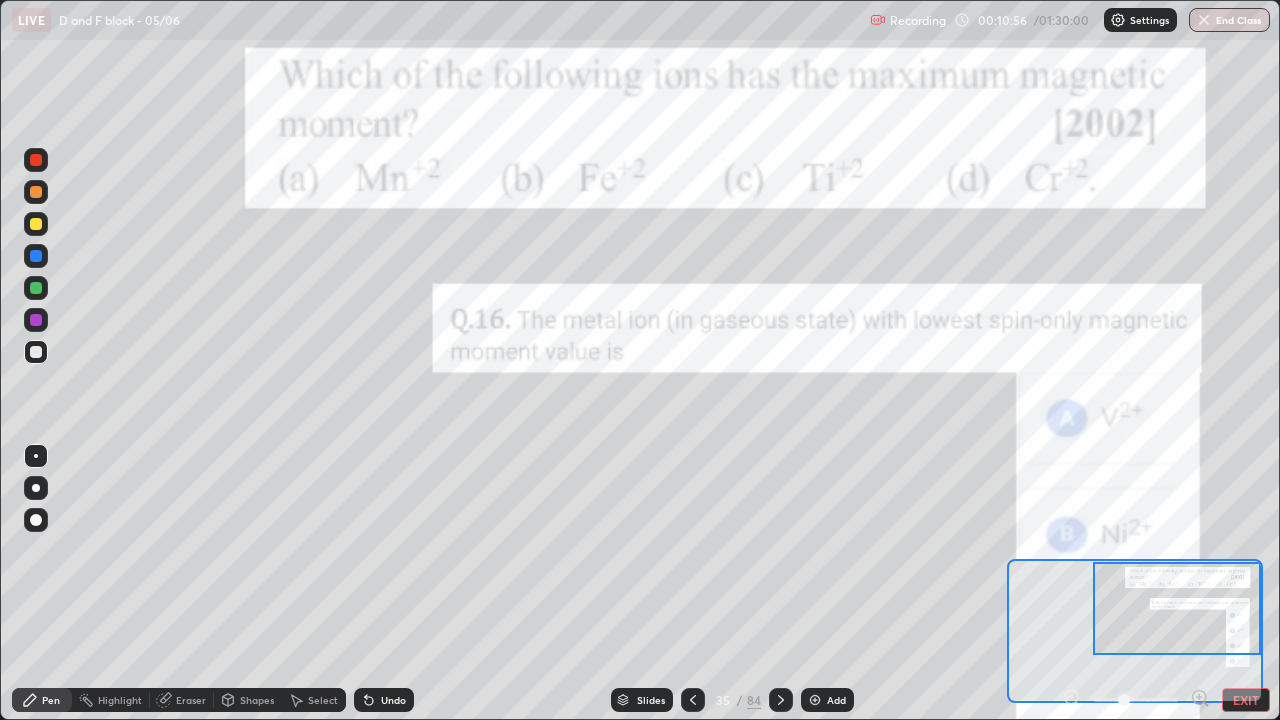 click on "EXIT" at bounding box center (1246, 700) 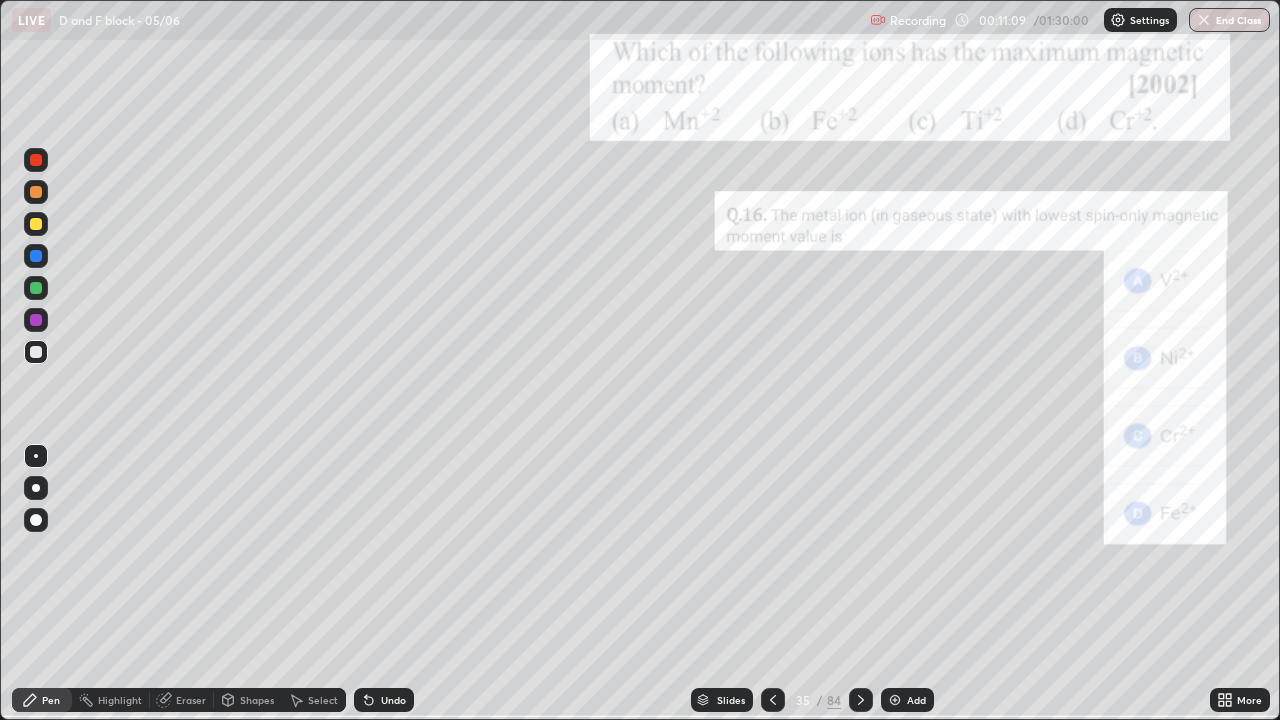 click at bounding box center [895, 700] 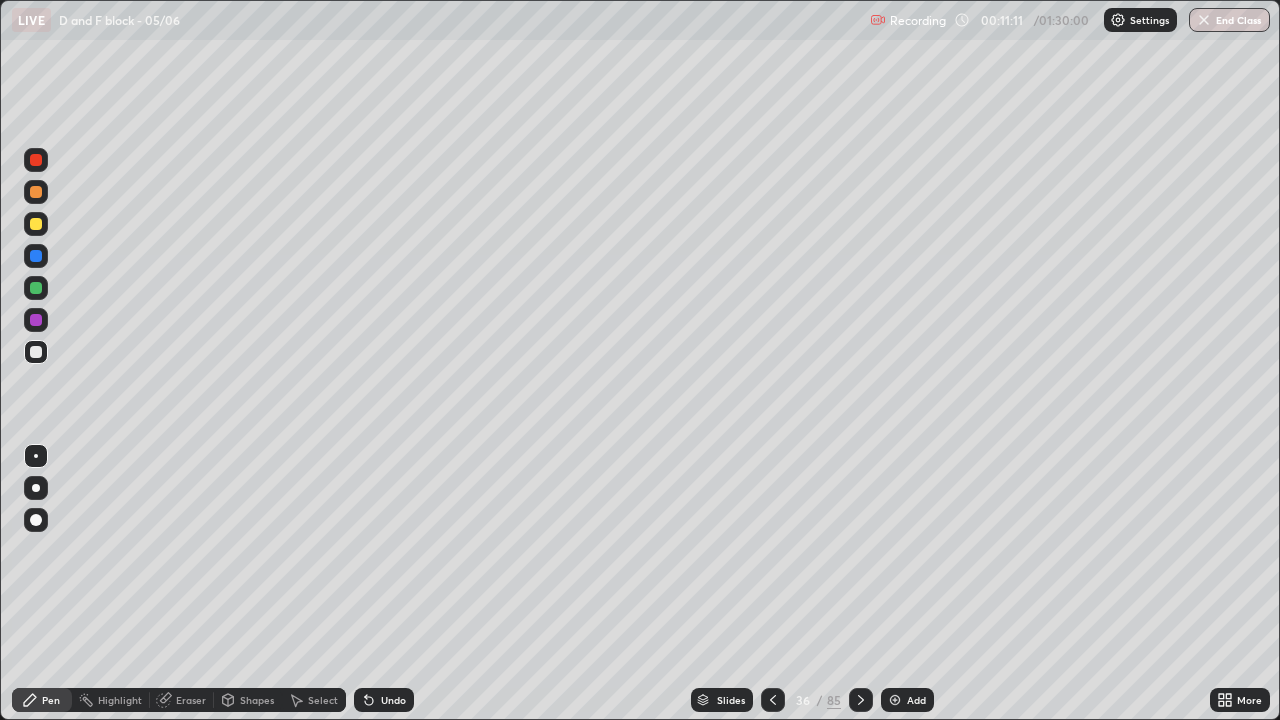 click at bounding box center (36, 352) 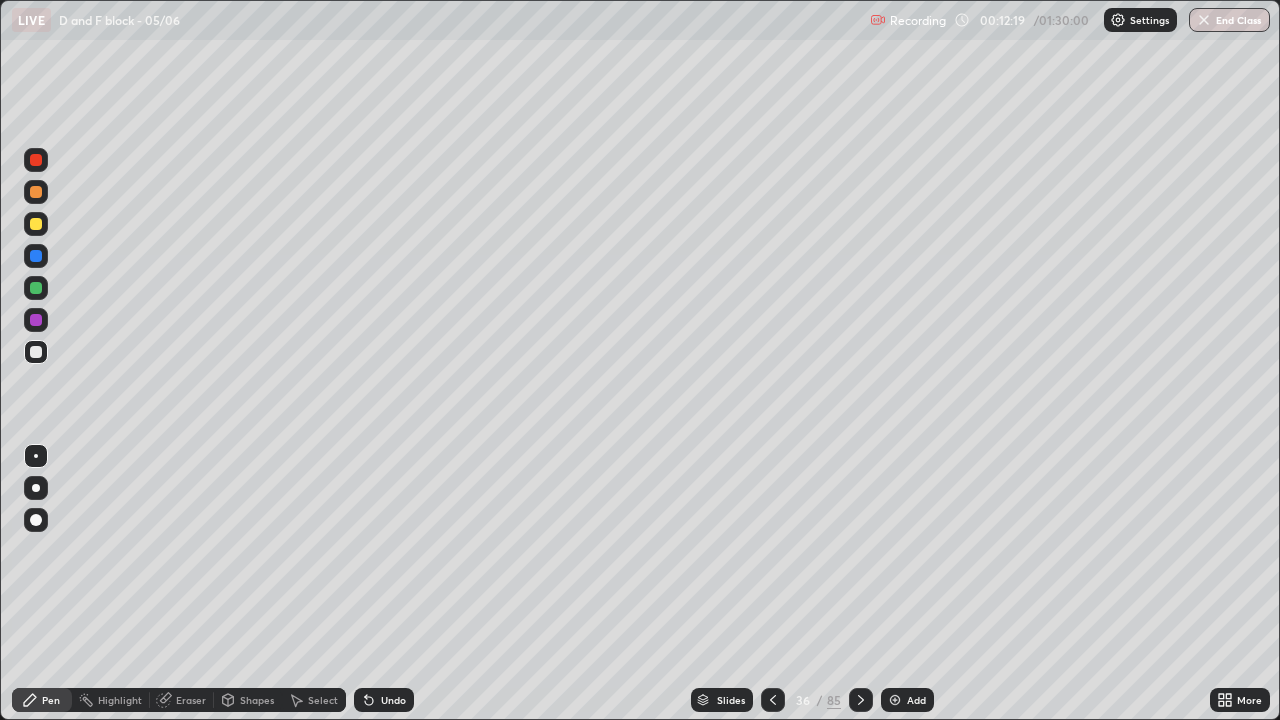 click at bounding box center (36, 224) 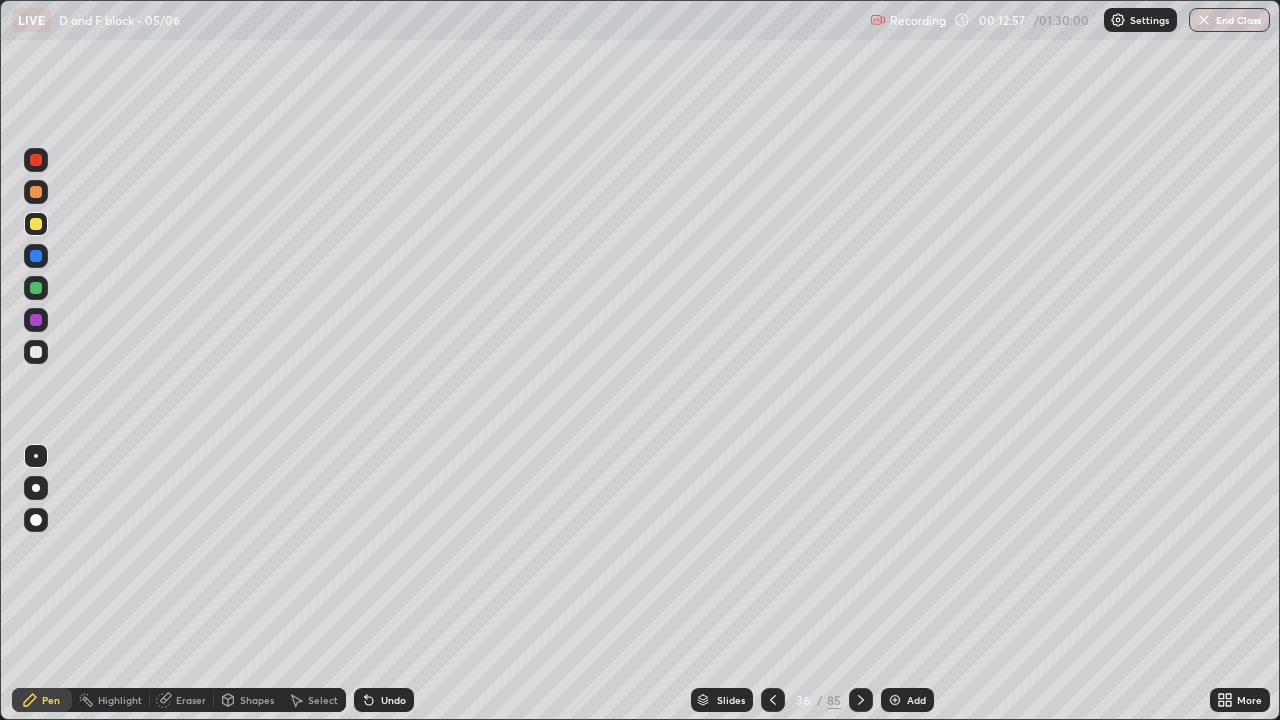 click at bounding box center [36, 288] 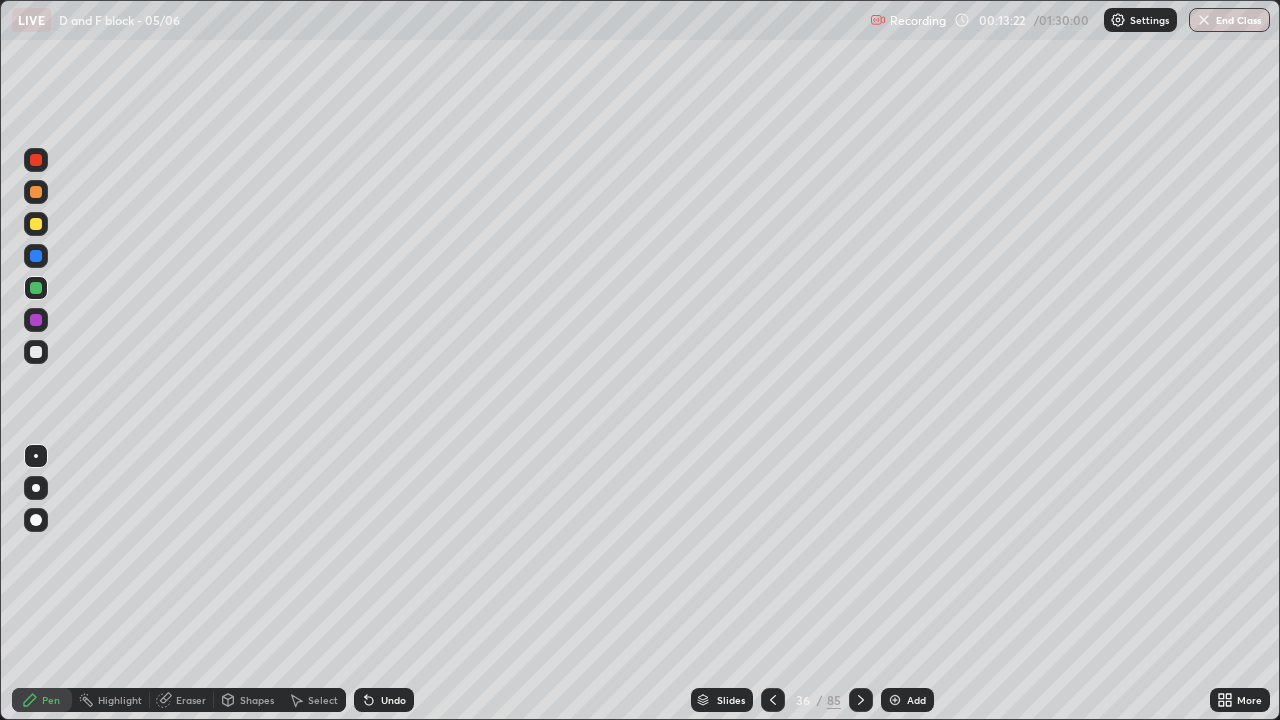 click 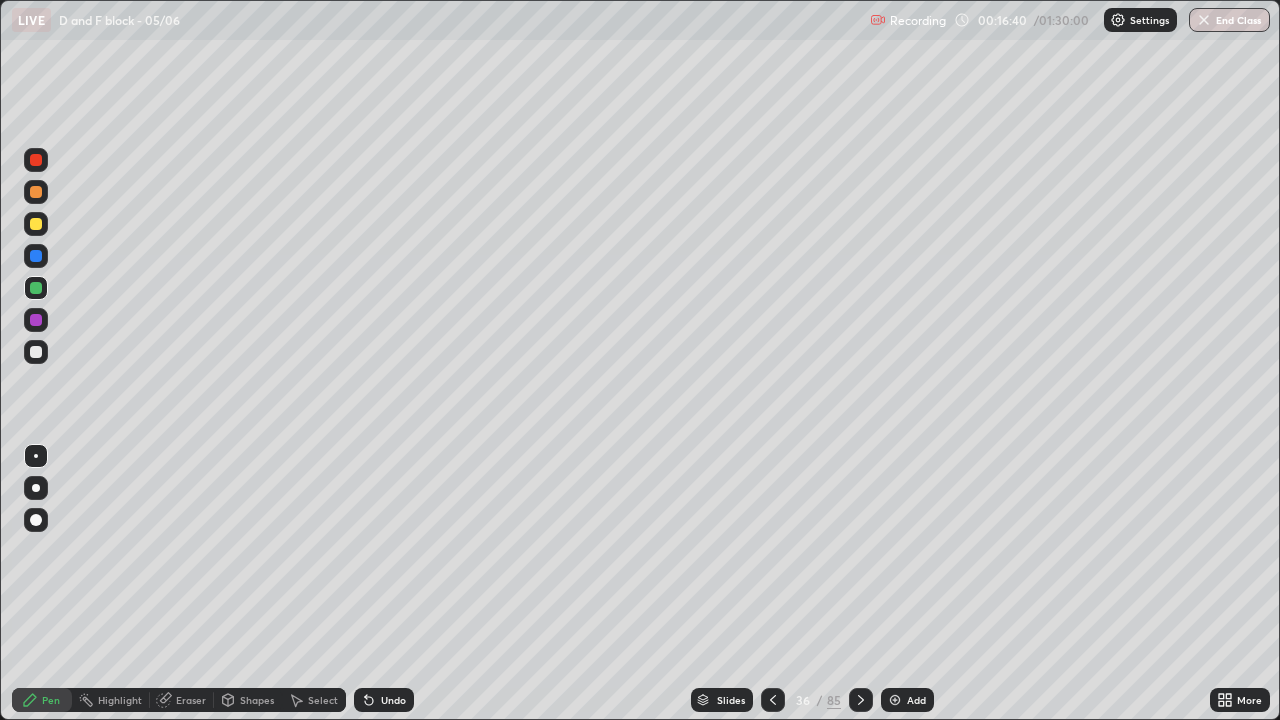 click at bounding box center (36, 352) 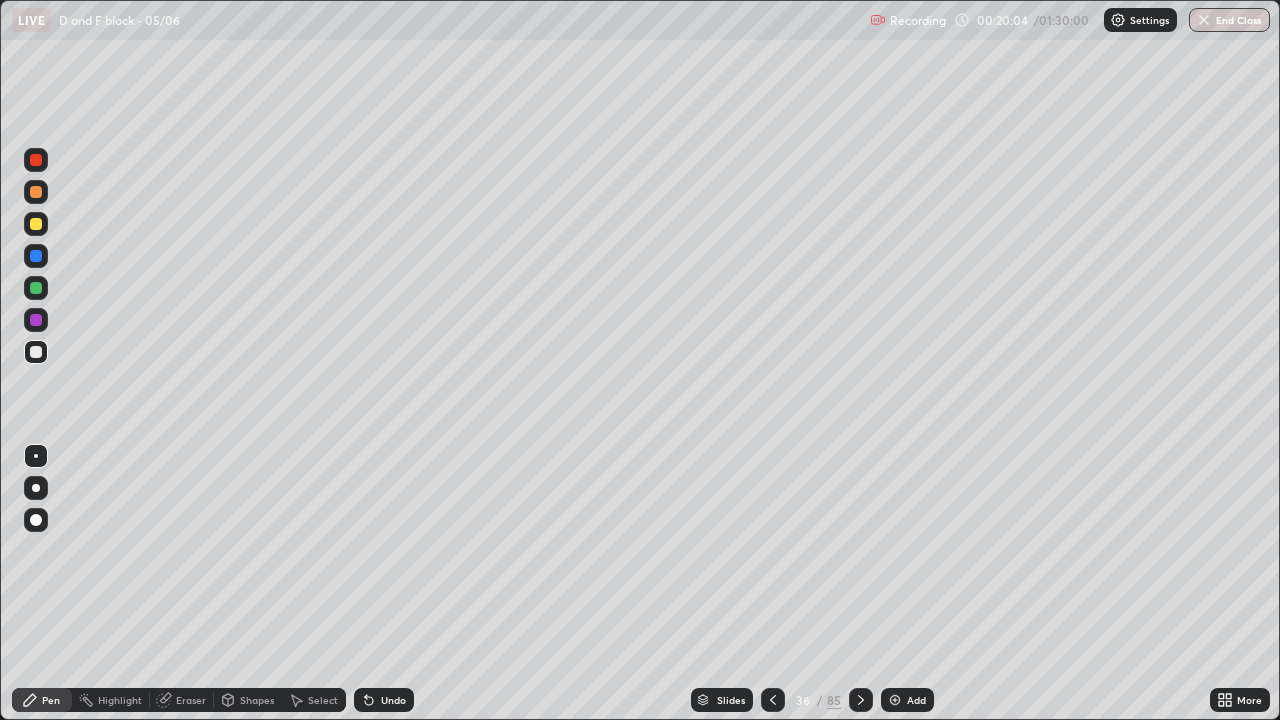 click on "Add" at bounding box center (907, 700) 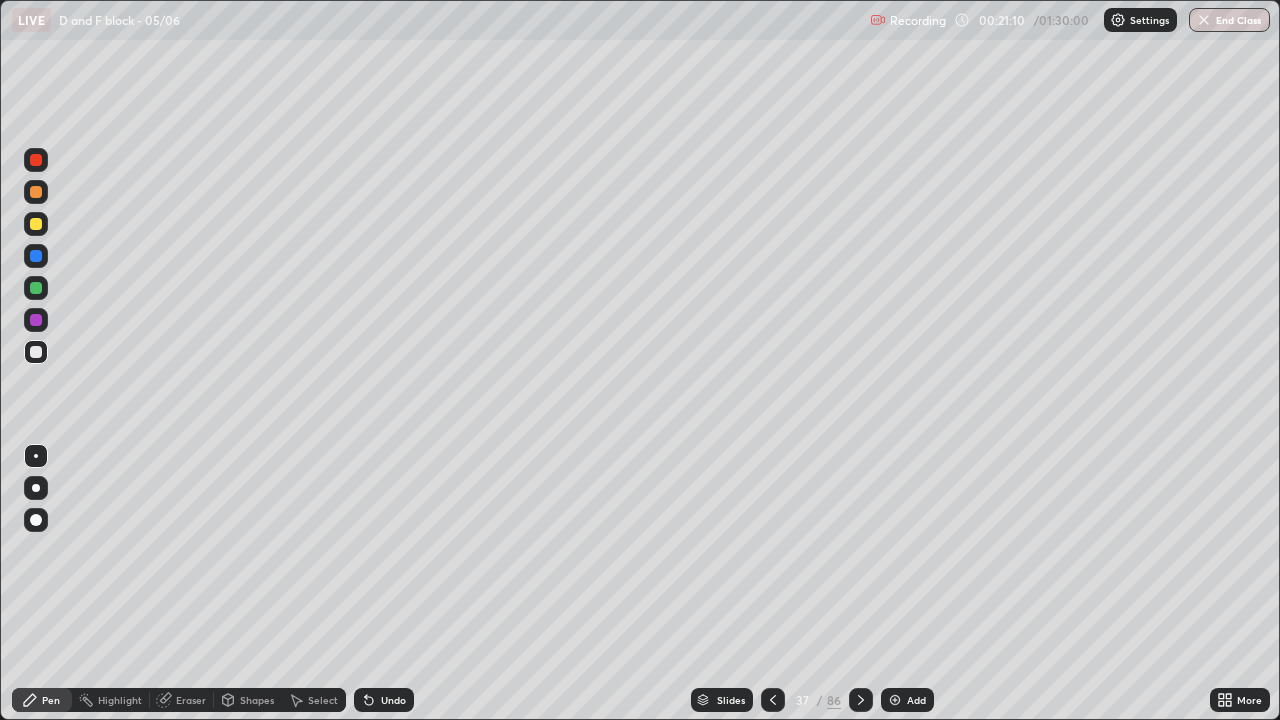 click on "86" at bounding box center [834, 700] 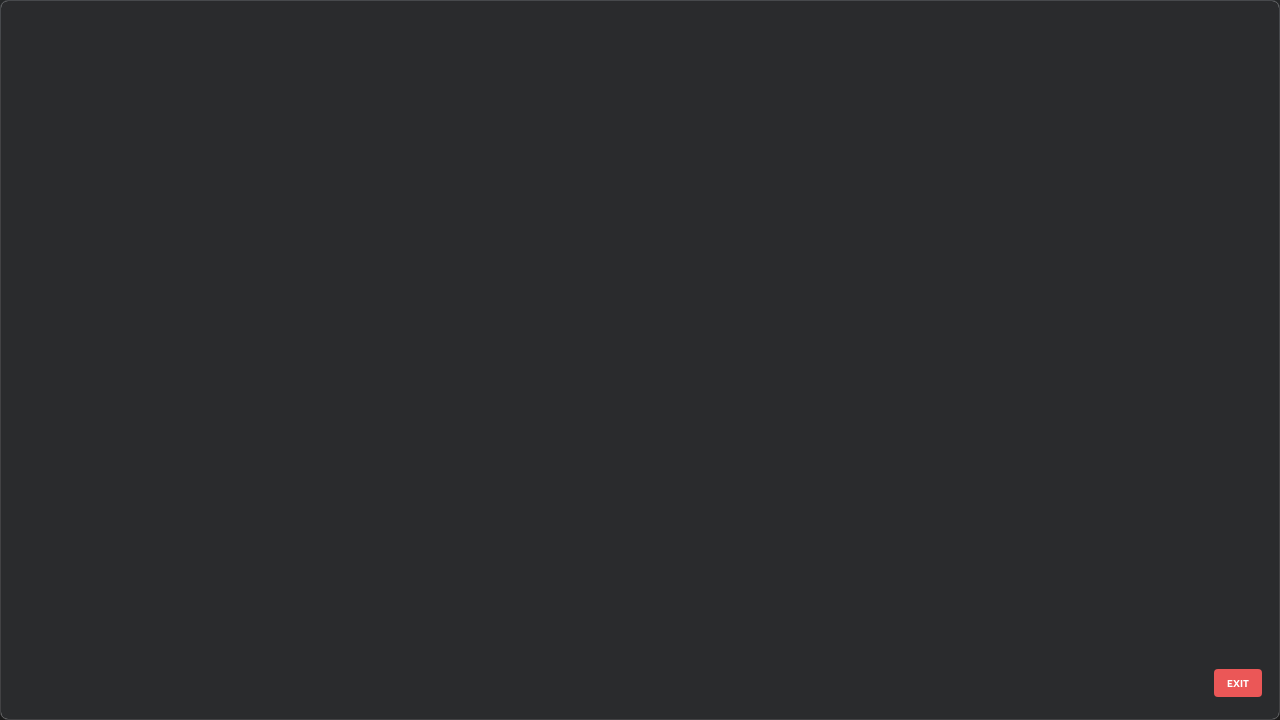 scroll, scrollTop: 2202, scrollLeft: 0, axis: vertical 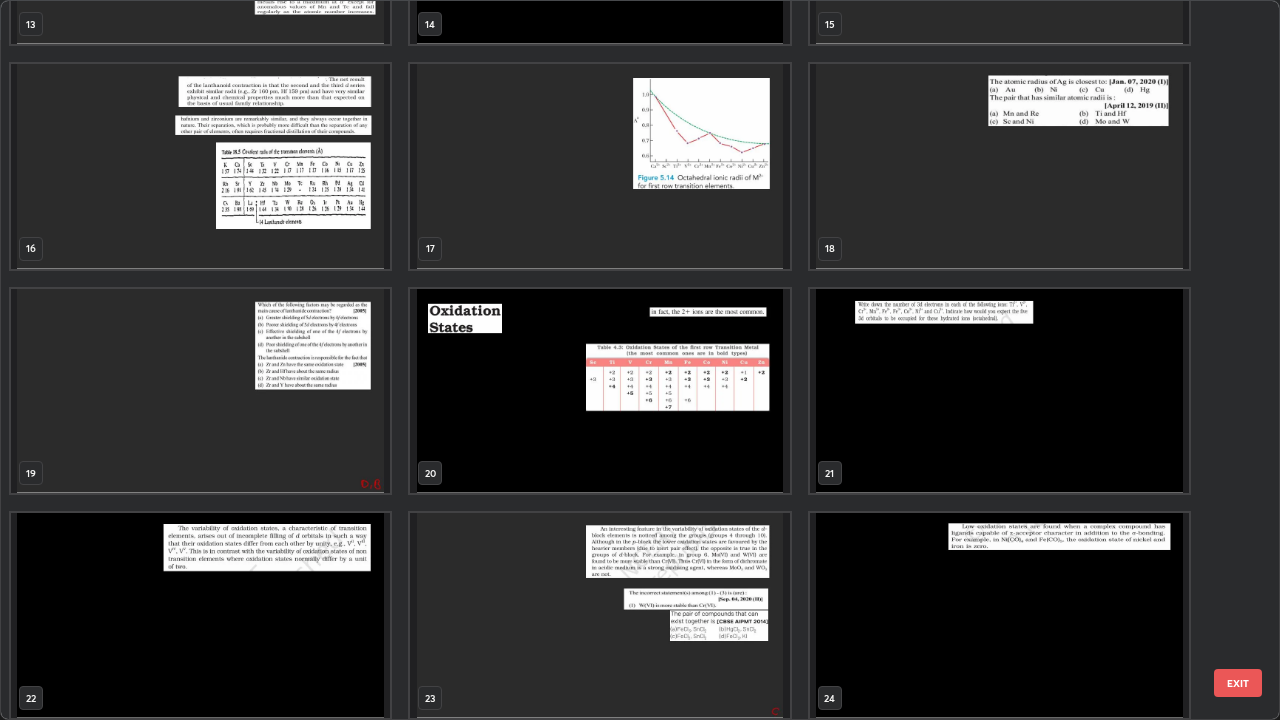 click at bounding box center (599, 391) 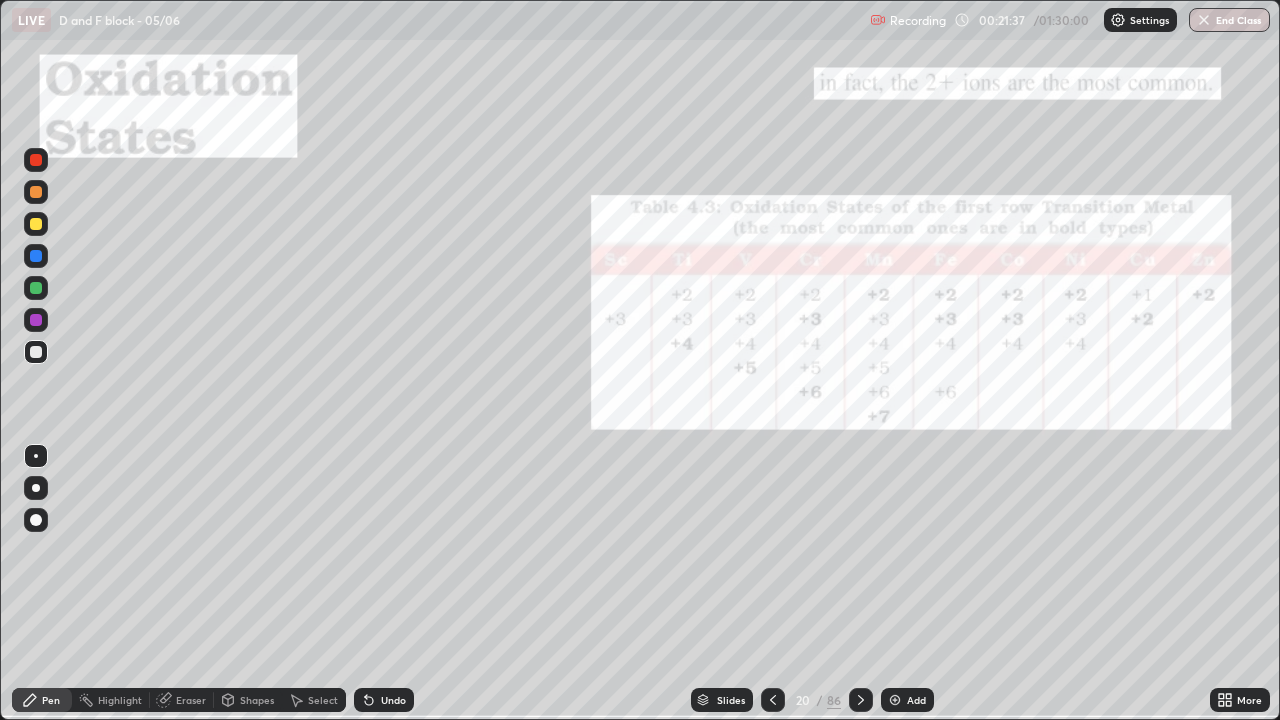 click at bounding box center [599, 391] 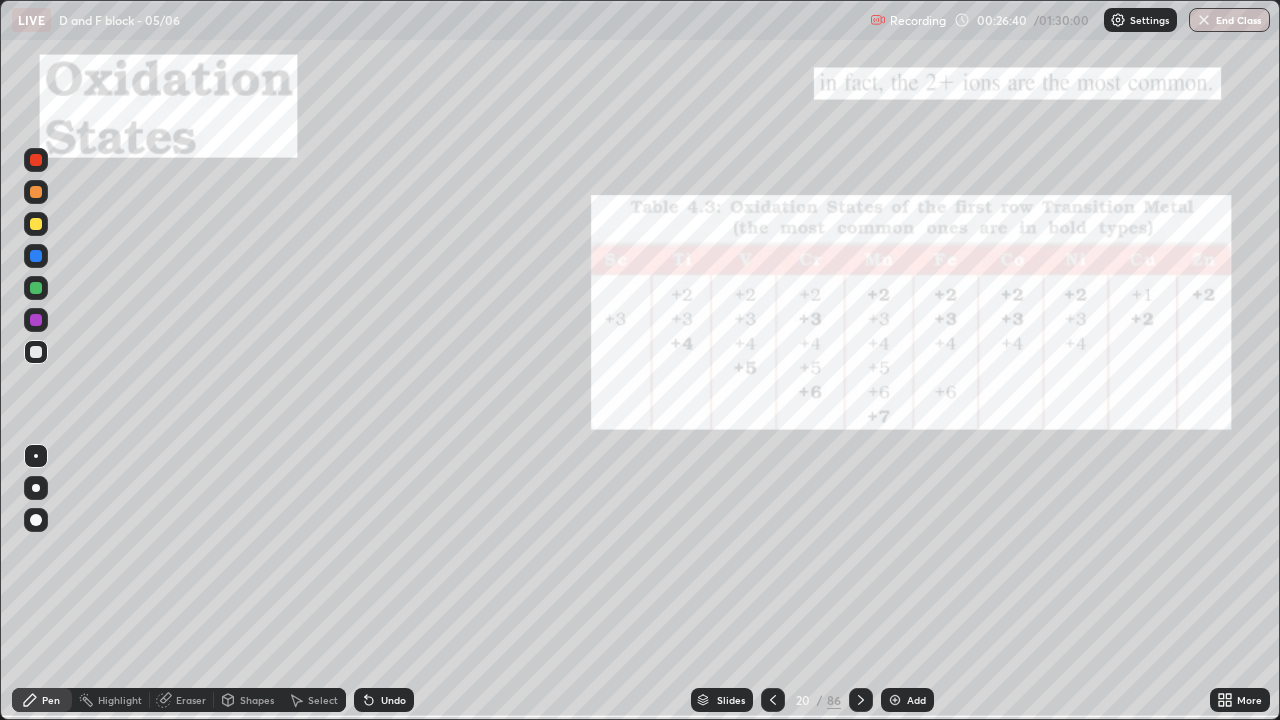 click at bounding box center (36, 352) 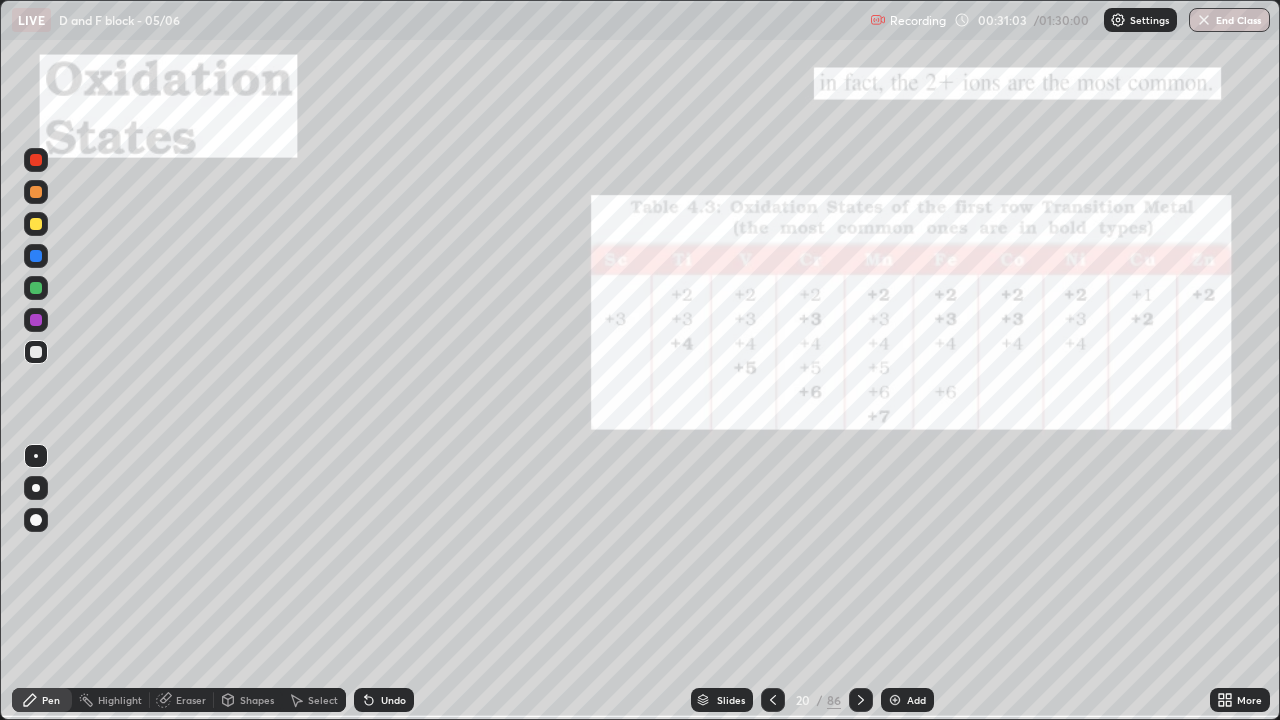 click at bounding box center (36, 352) 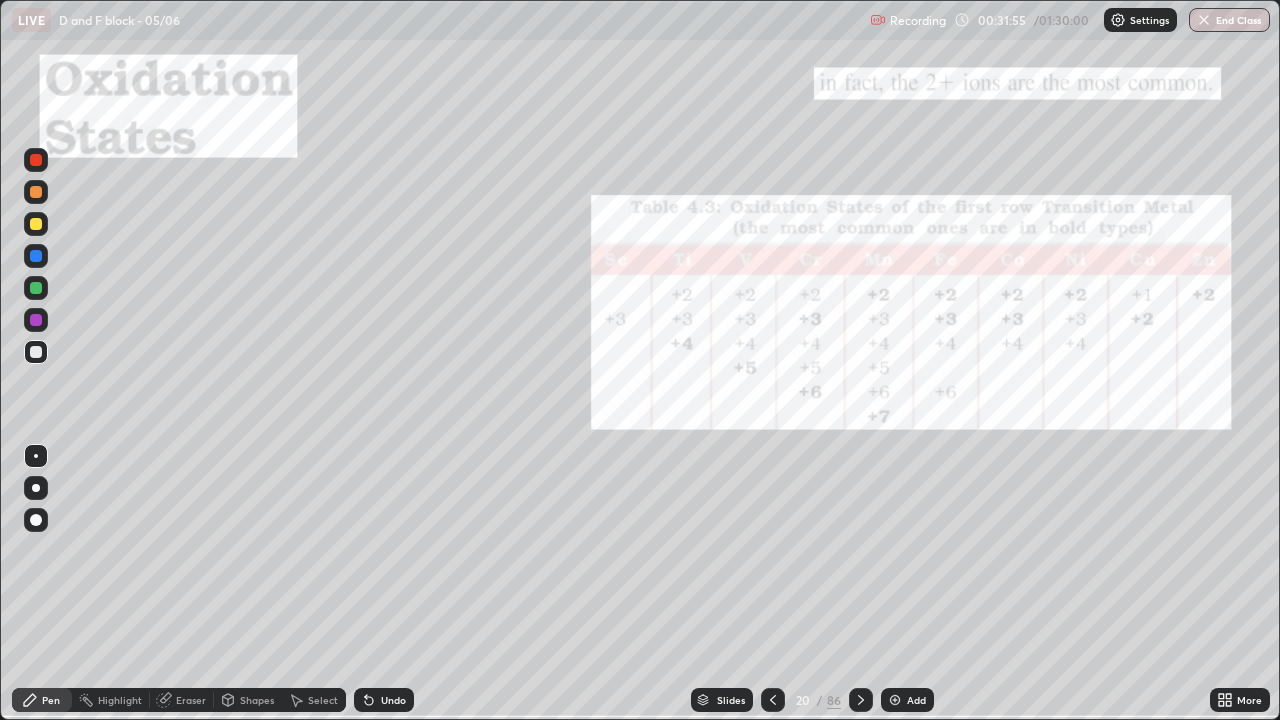 click at bounding box center (36, 352) 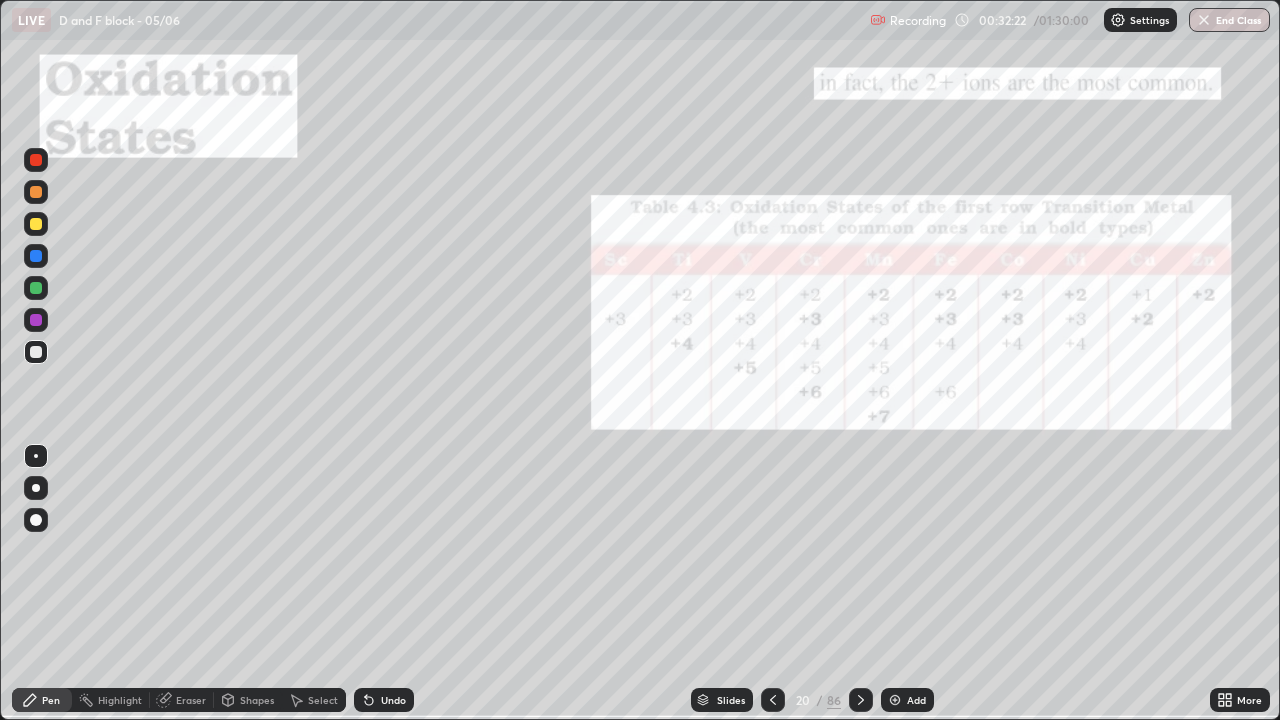 click at bounding box center [36, 224] 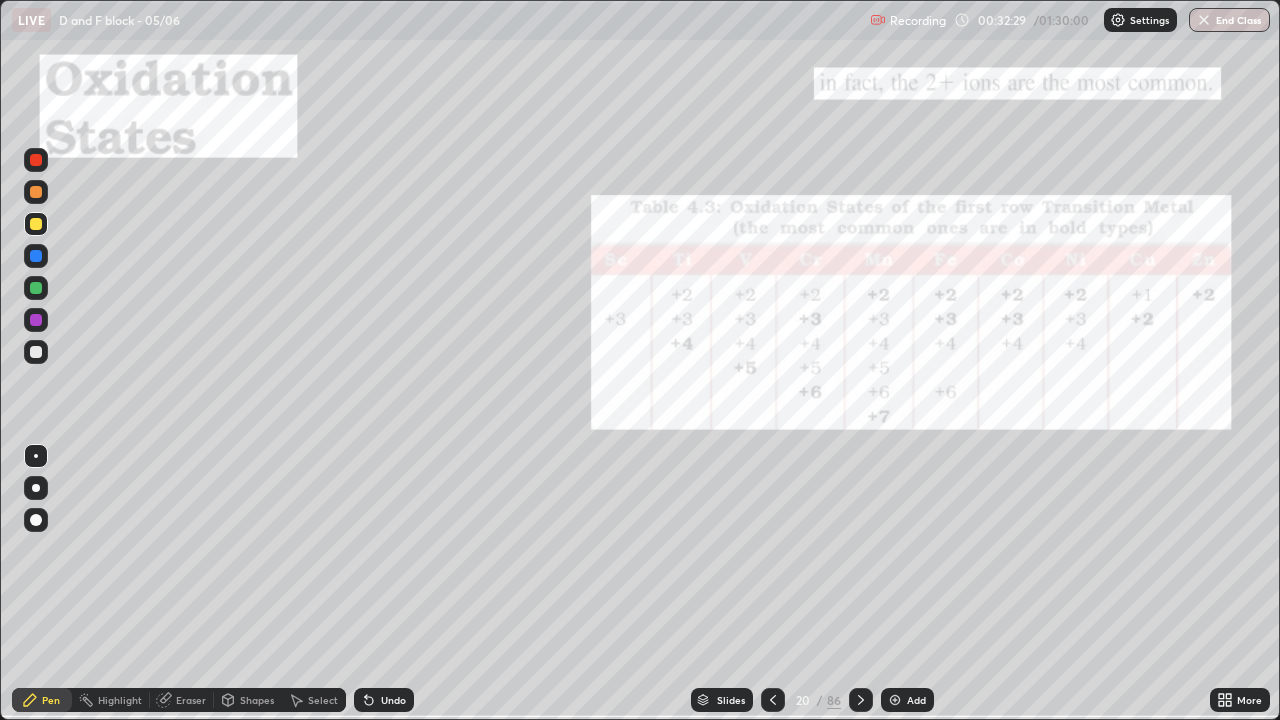 click at bounding box center (36, 352) 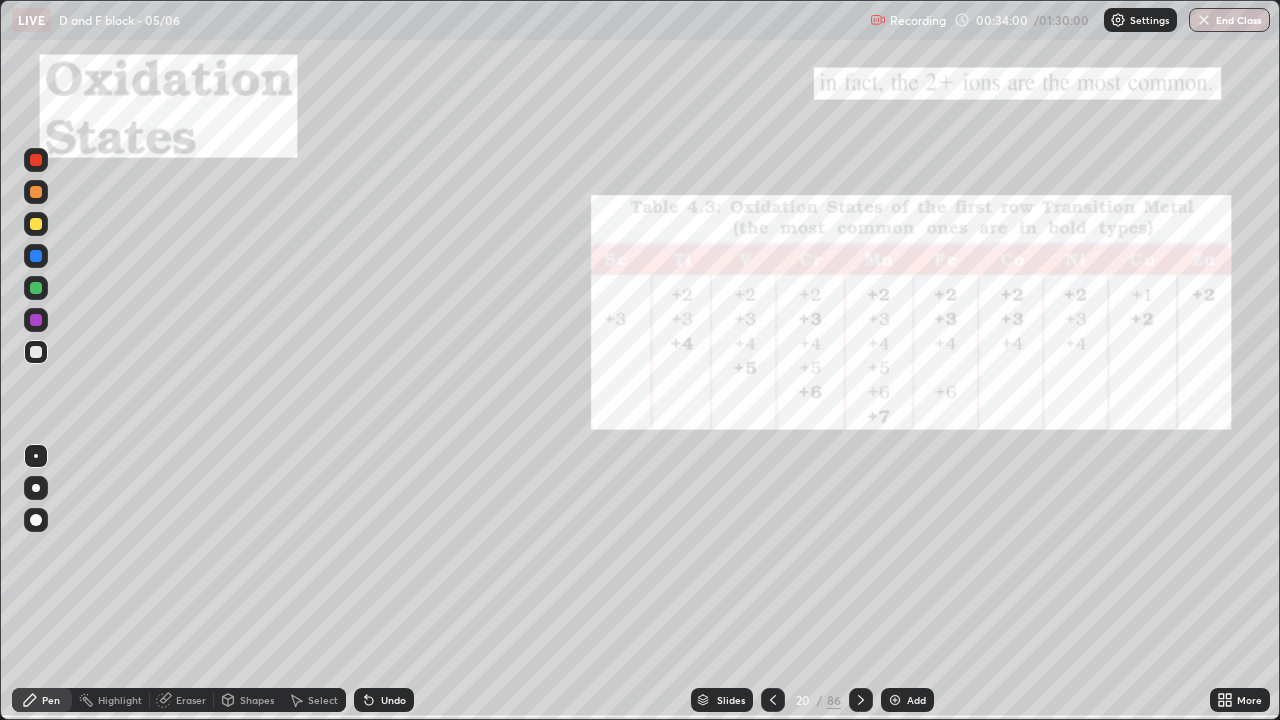click 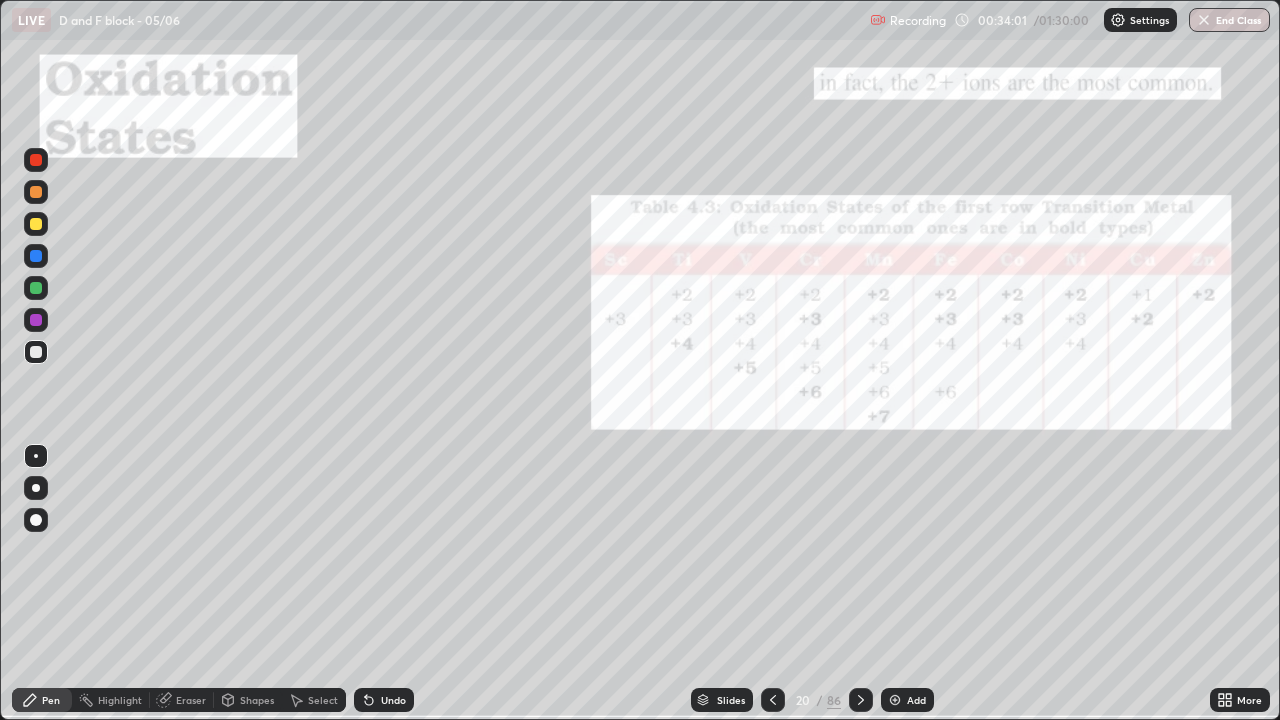 click 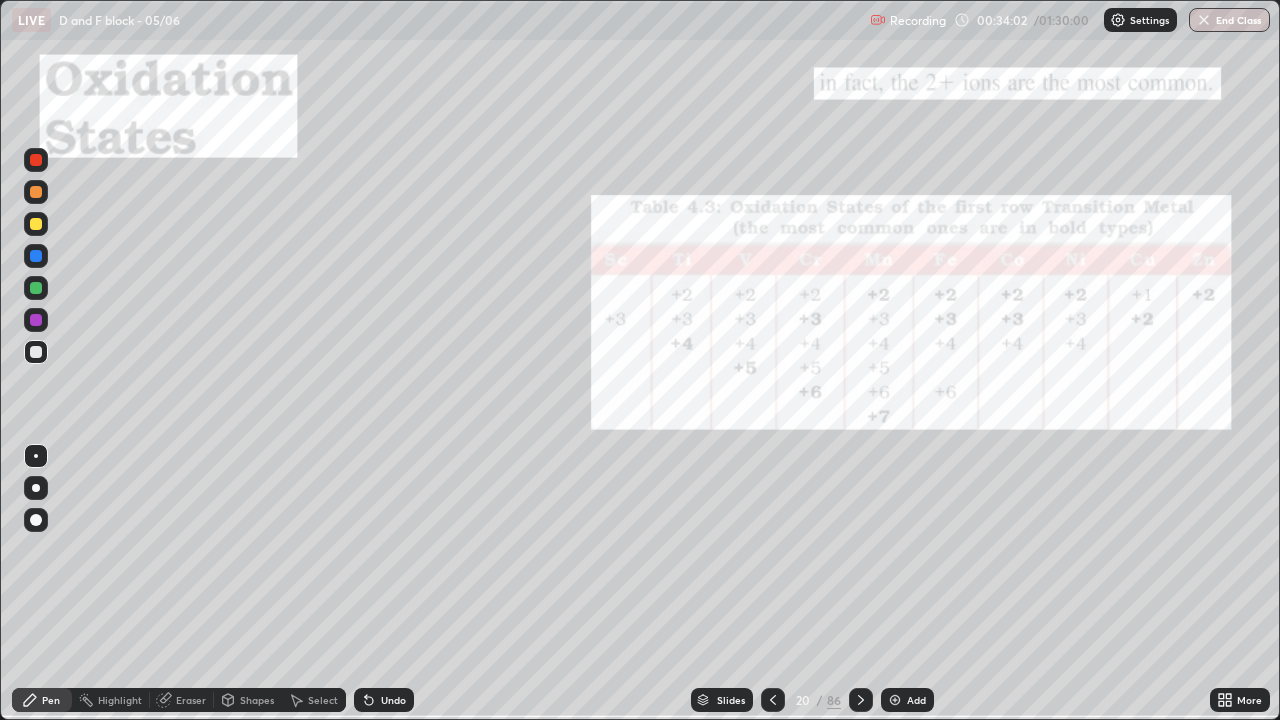 click 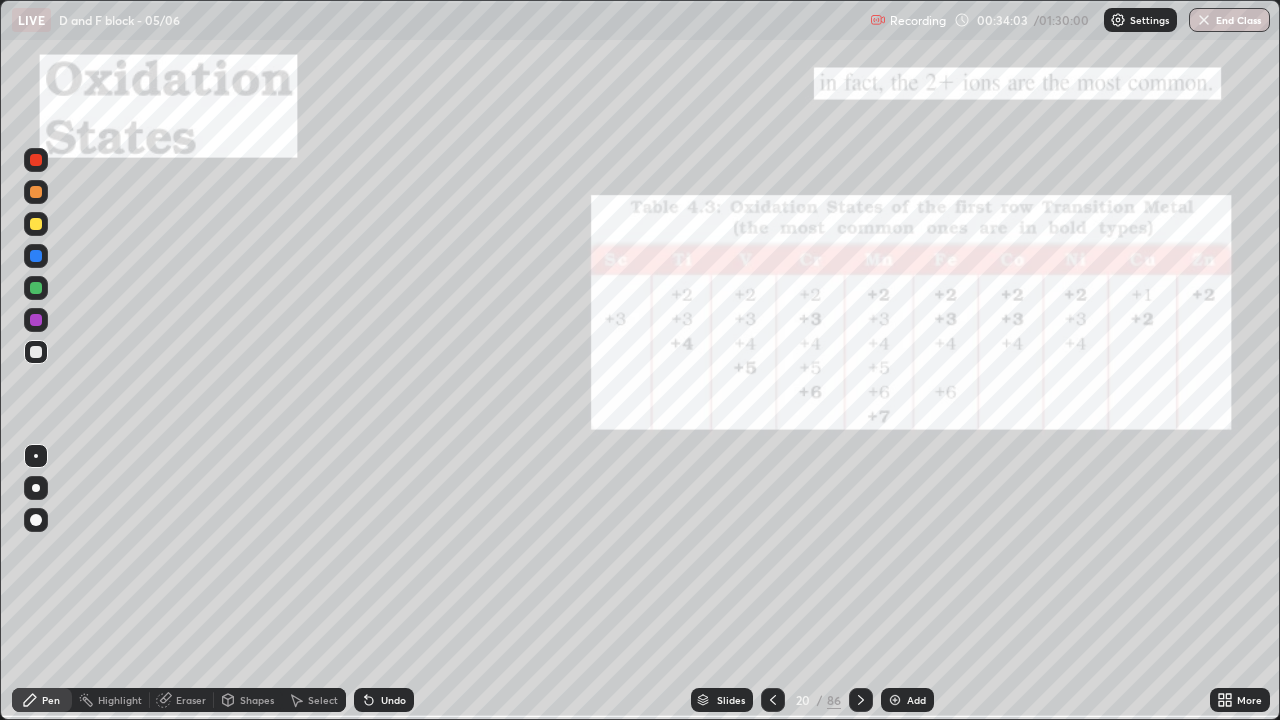 click 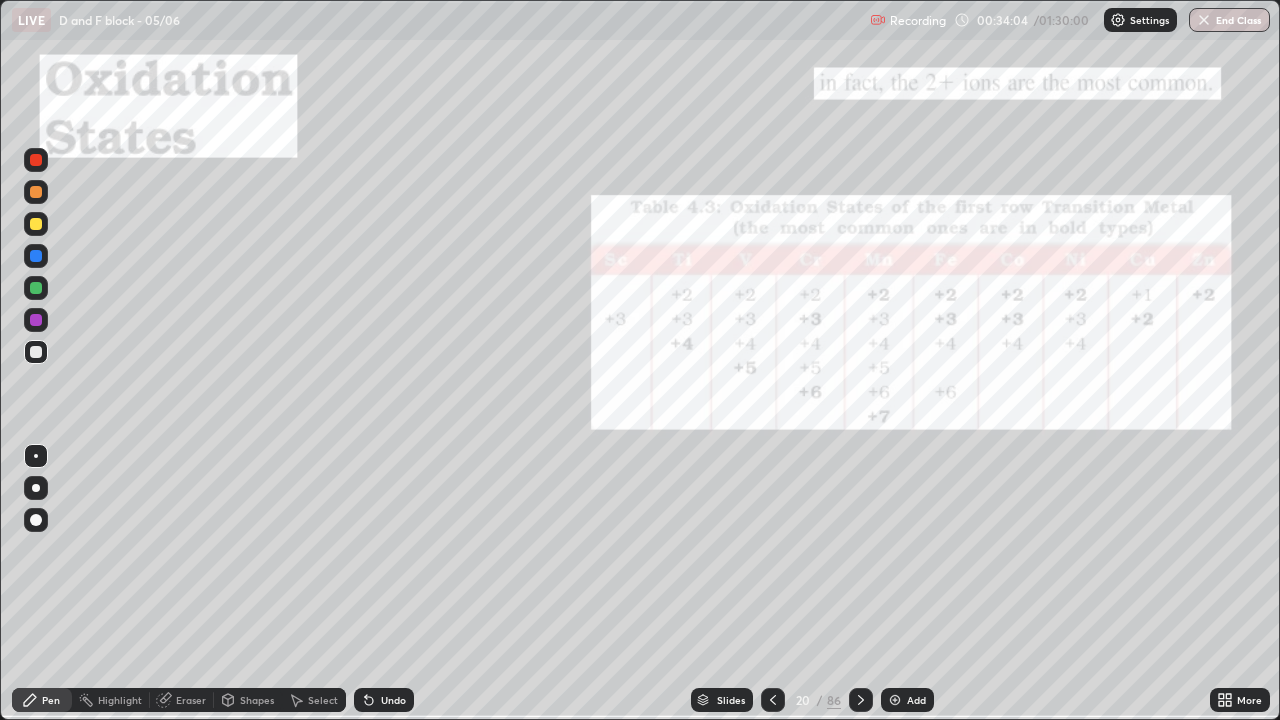 click 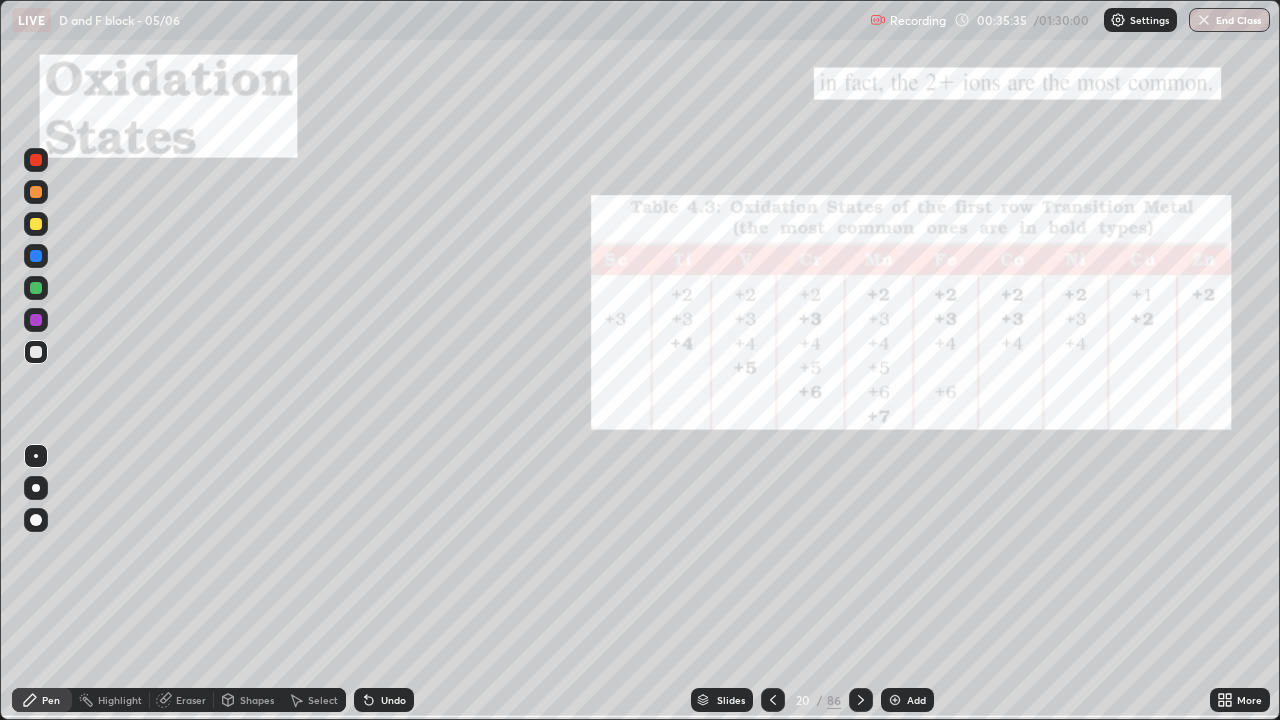 click at bounding box center [36, 320] 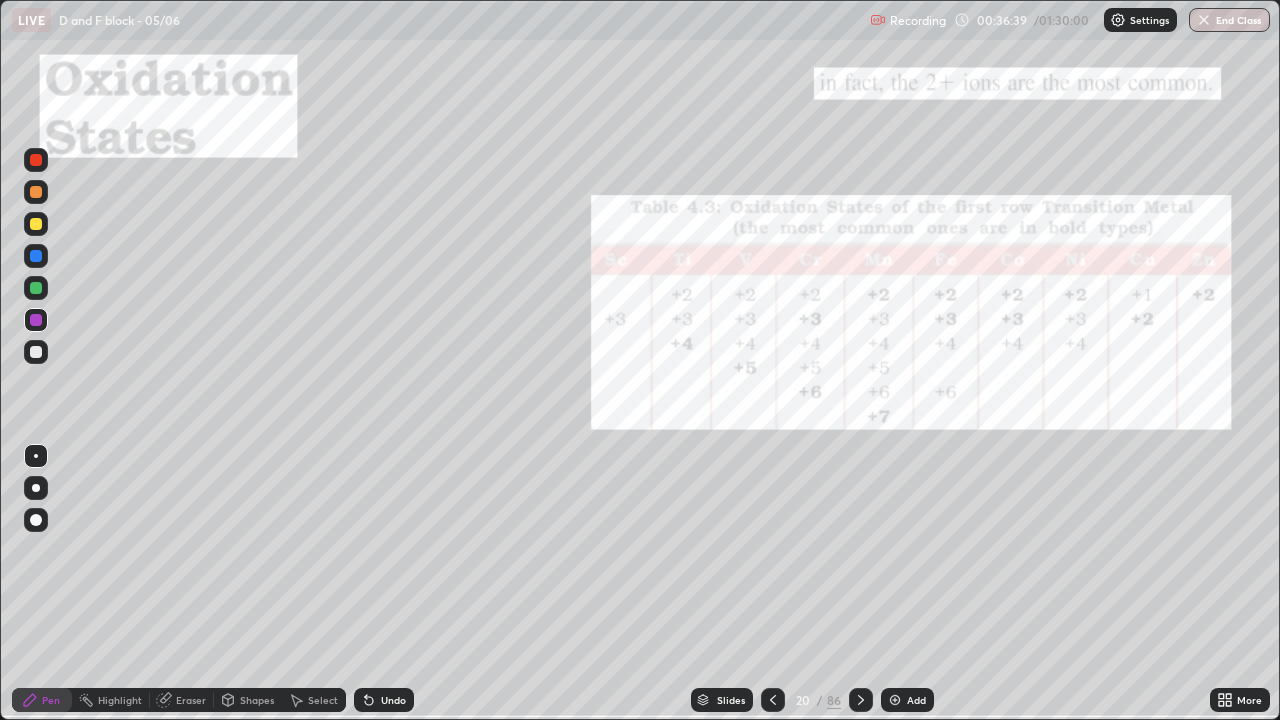 click at bounding box center (895, 700) 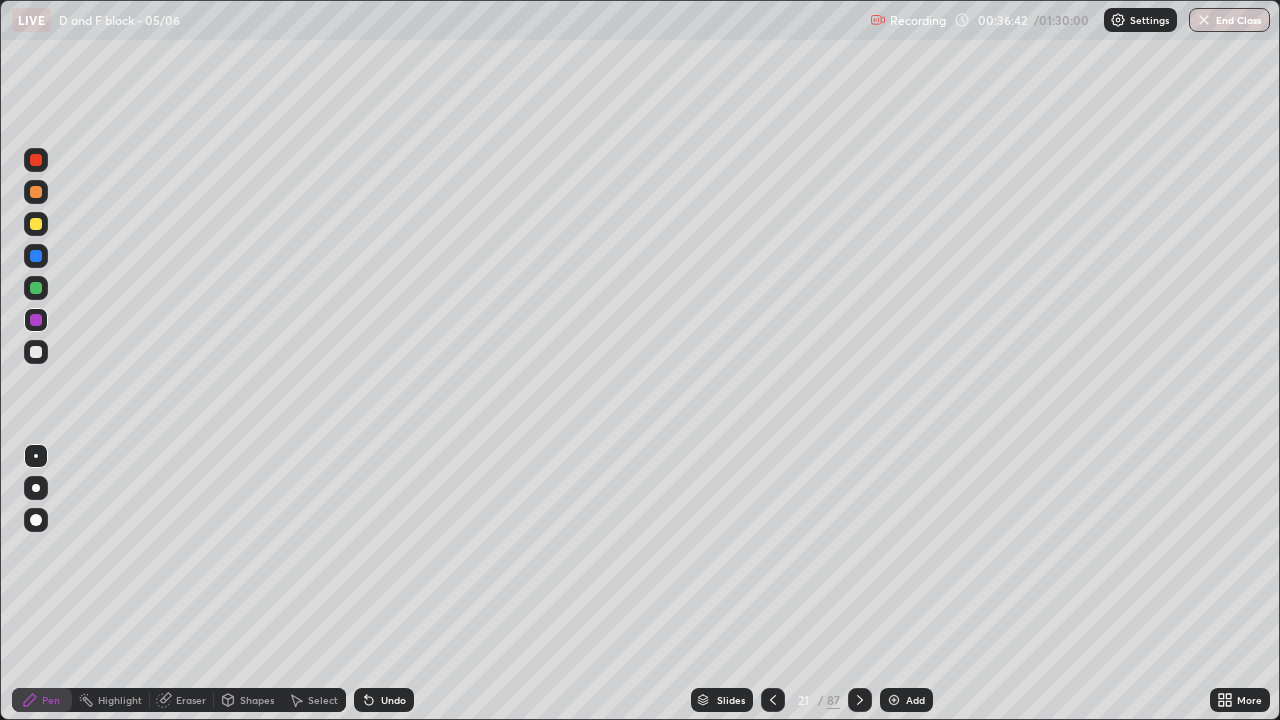 click at bounding box center (36, 352) 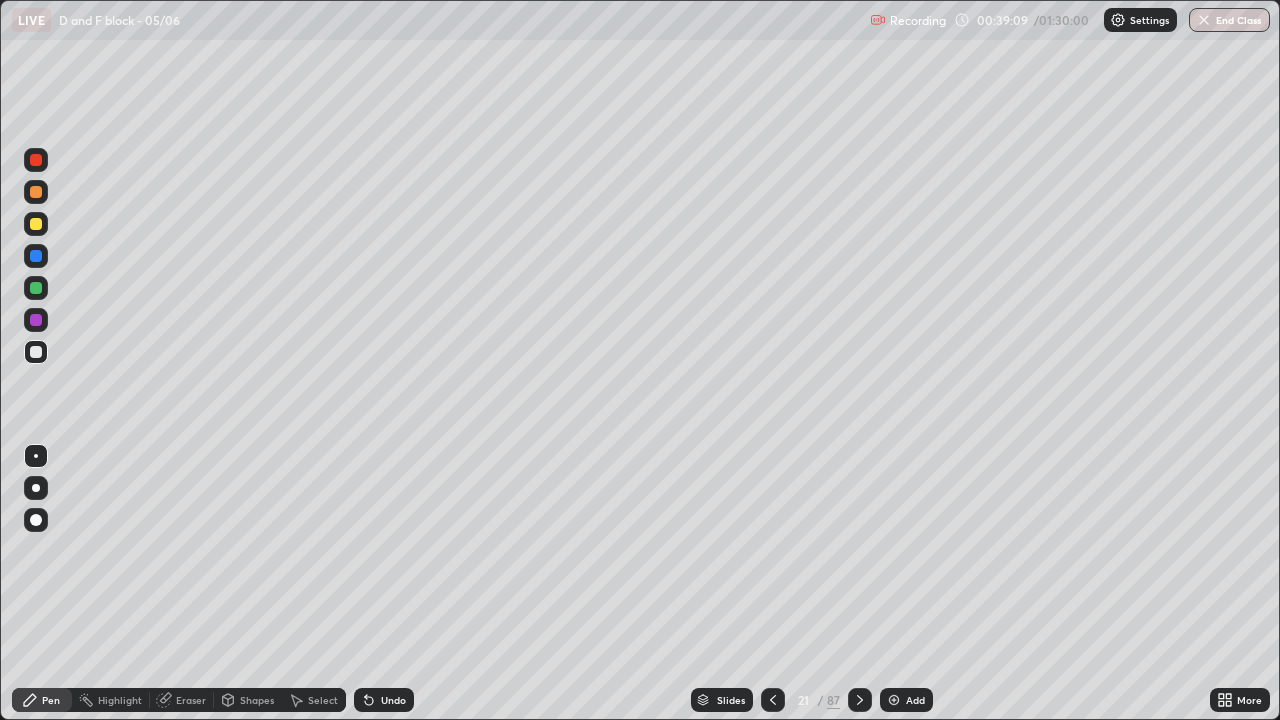 click 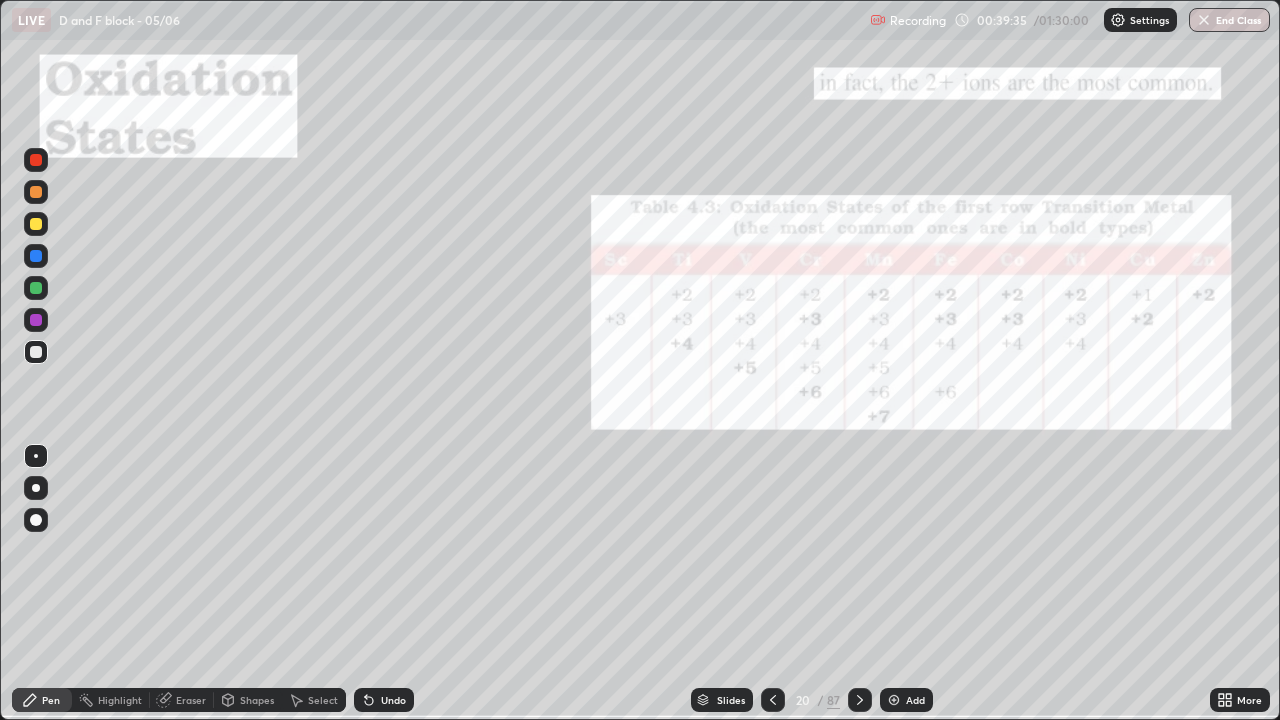 click 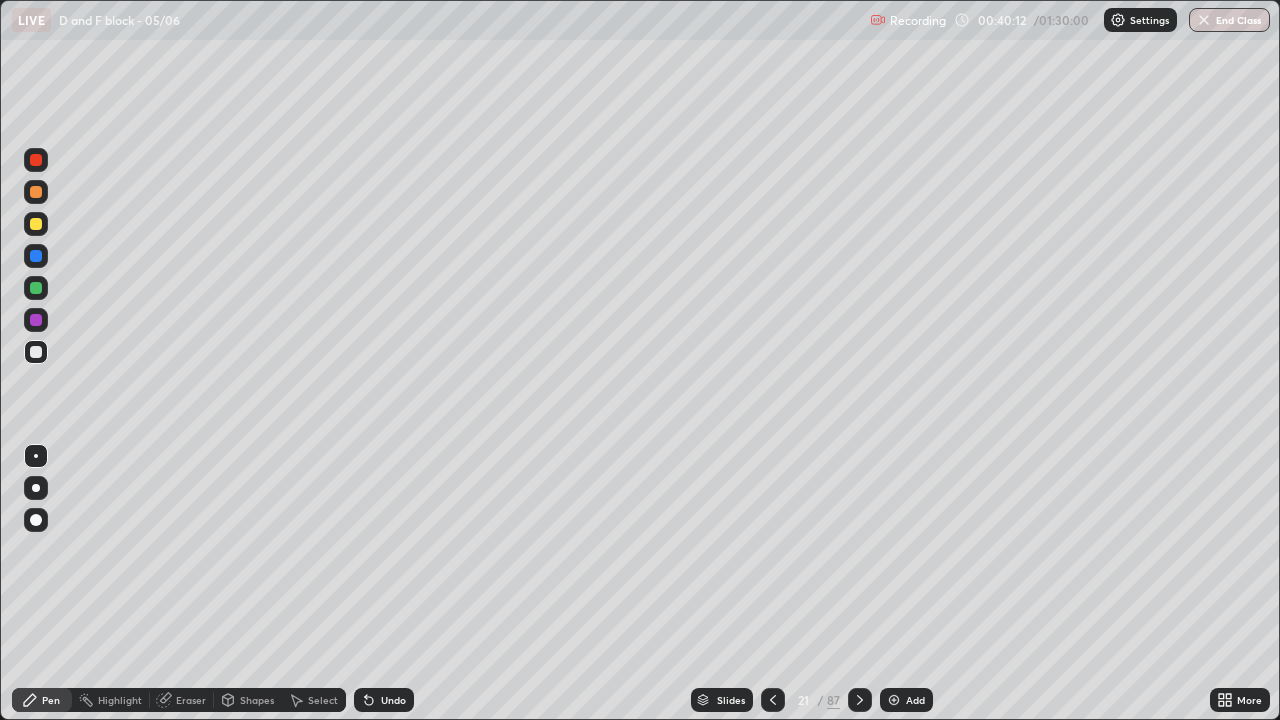 click 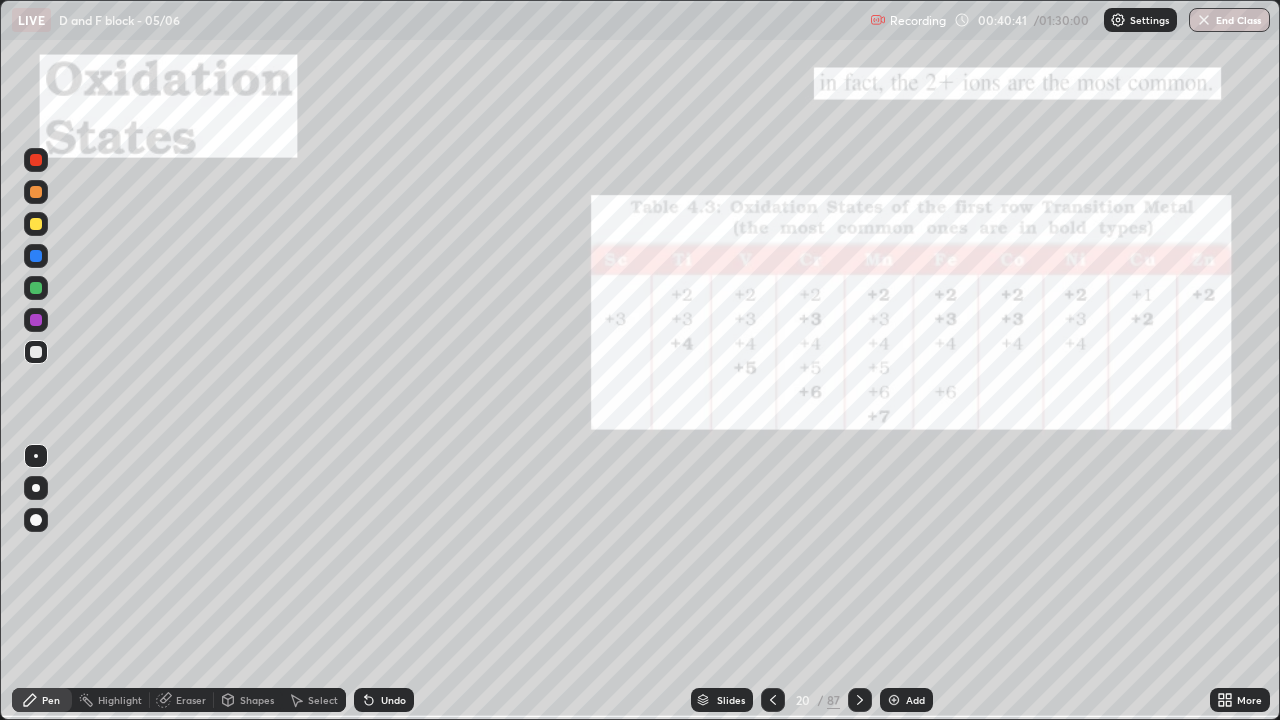 click 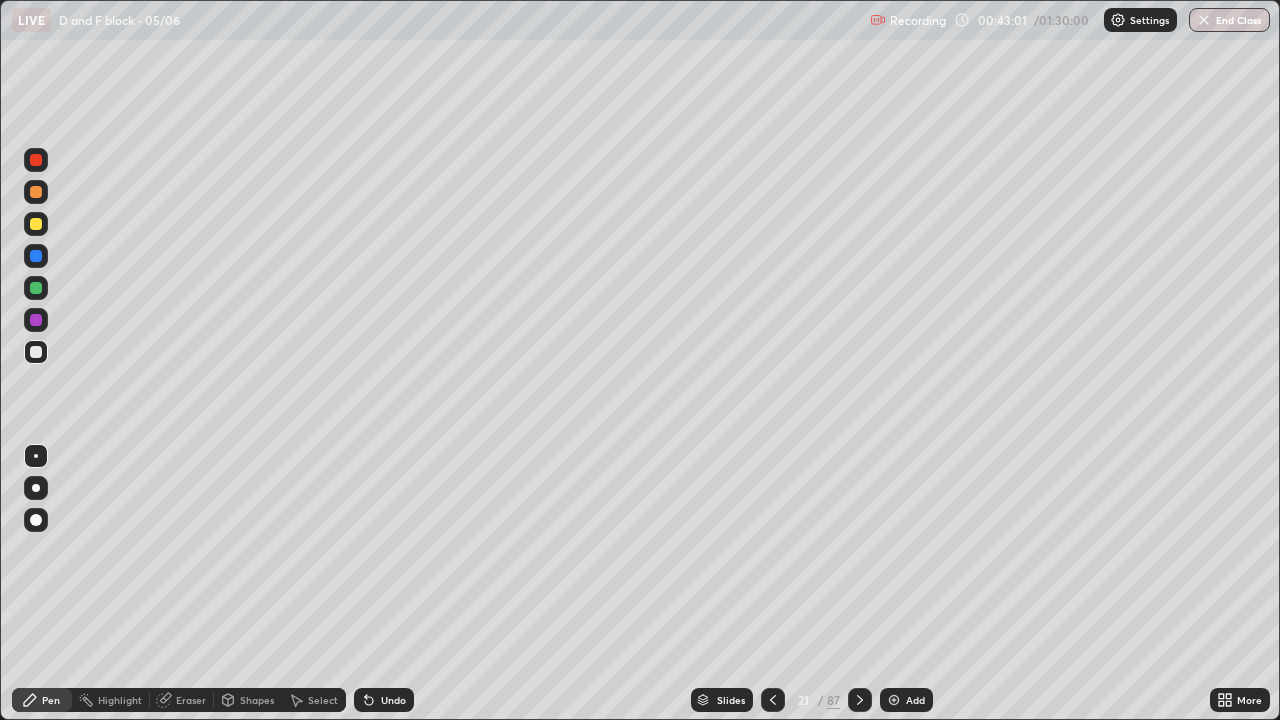 click on "21" at bounding box center [803, 700] 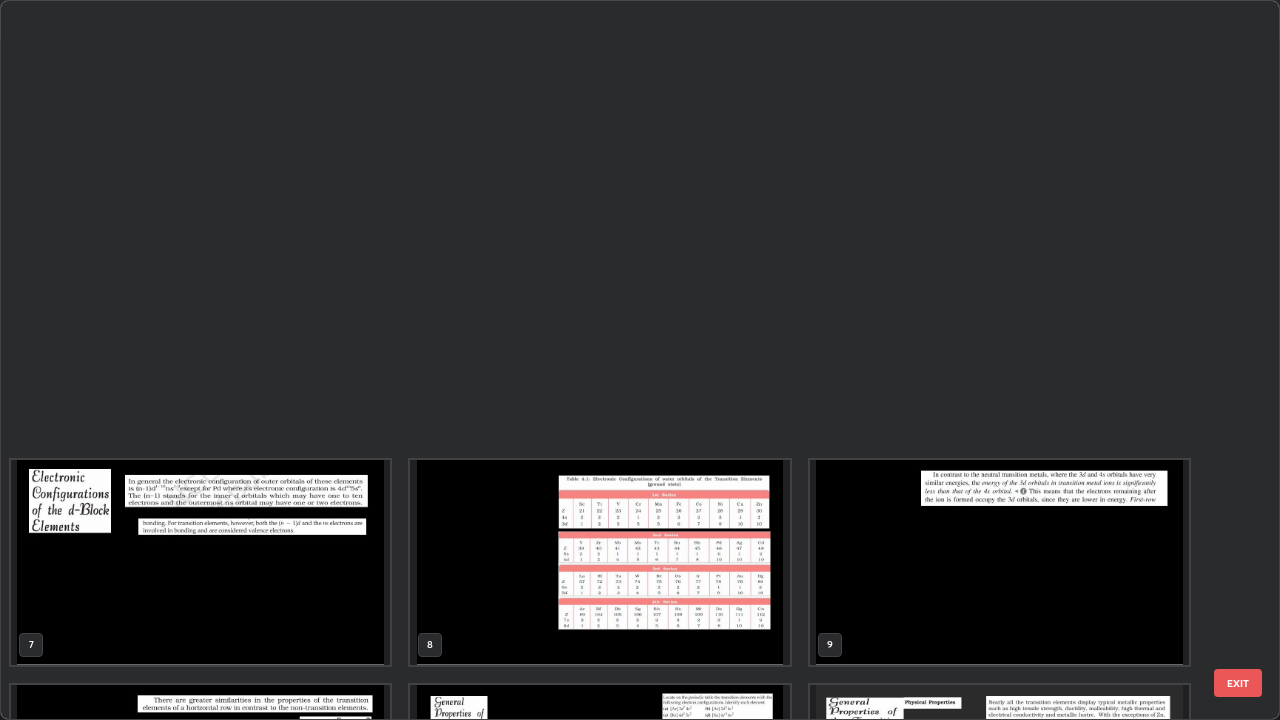 scroll, scrollTop: 854, scrollLeft: 0, axis: vertical 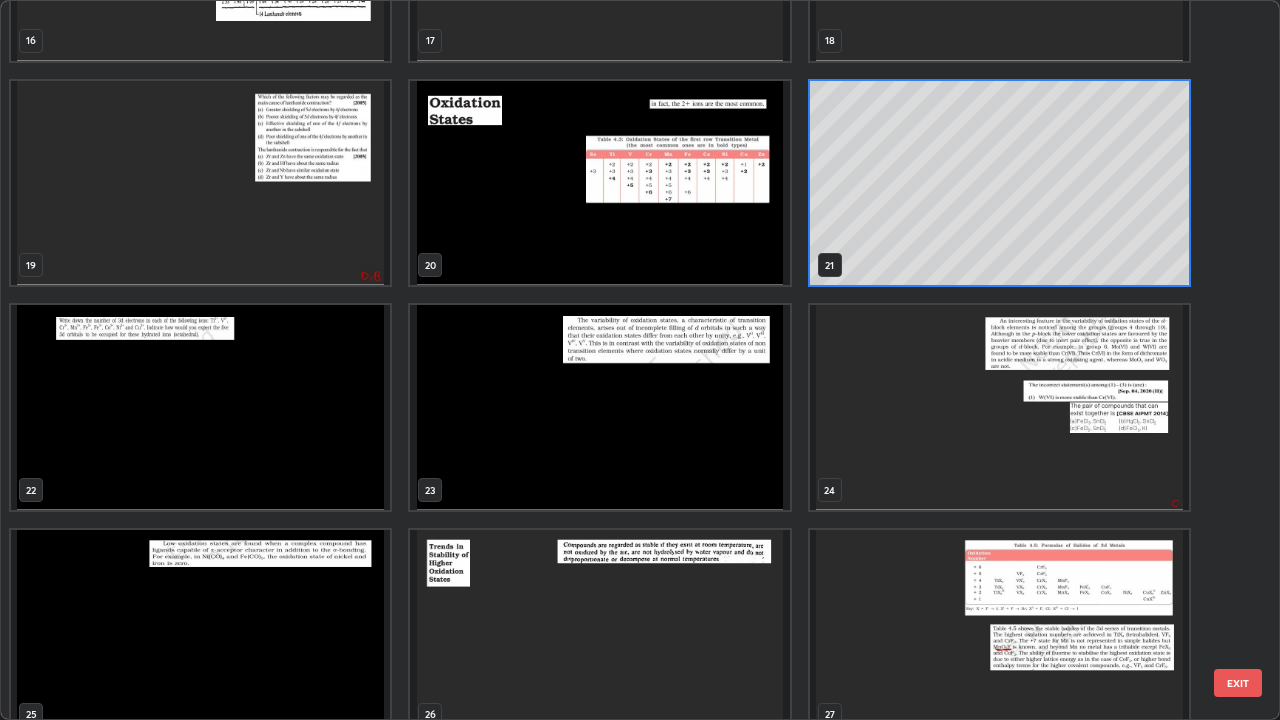 click at bounding box center [200, 632] 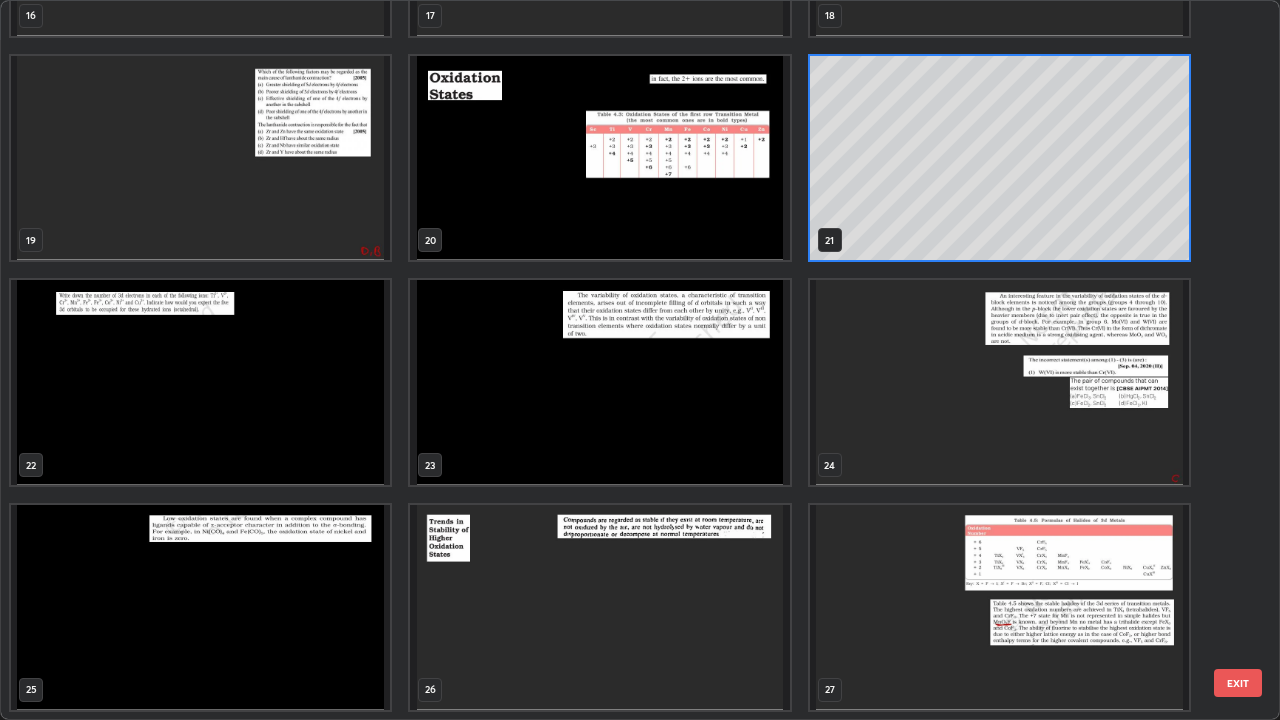click at bounding box center [200, 607] 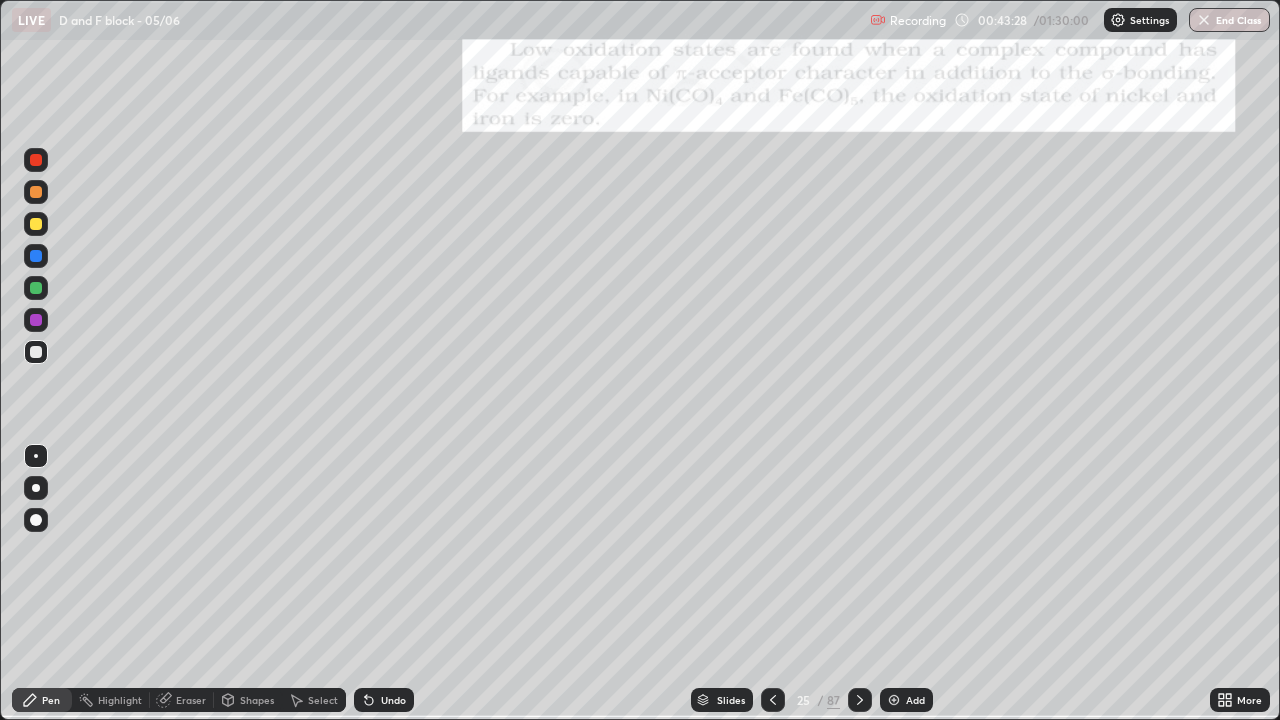 click 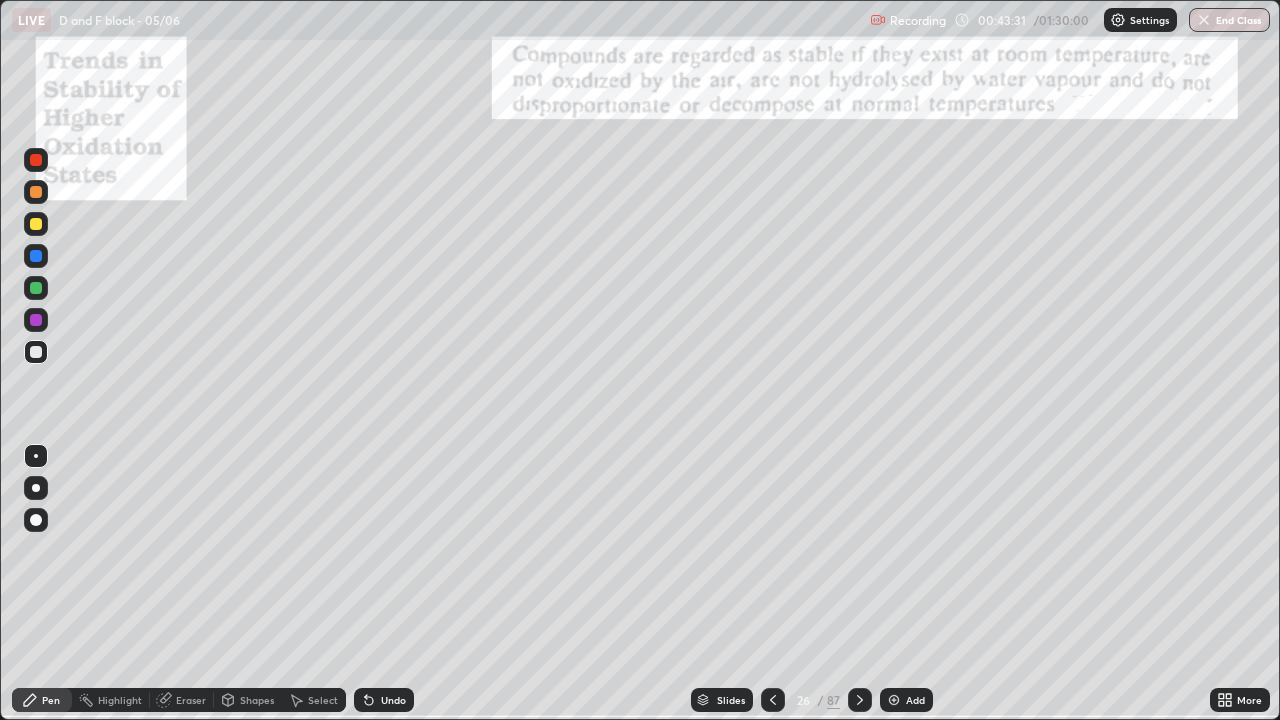 click 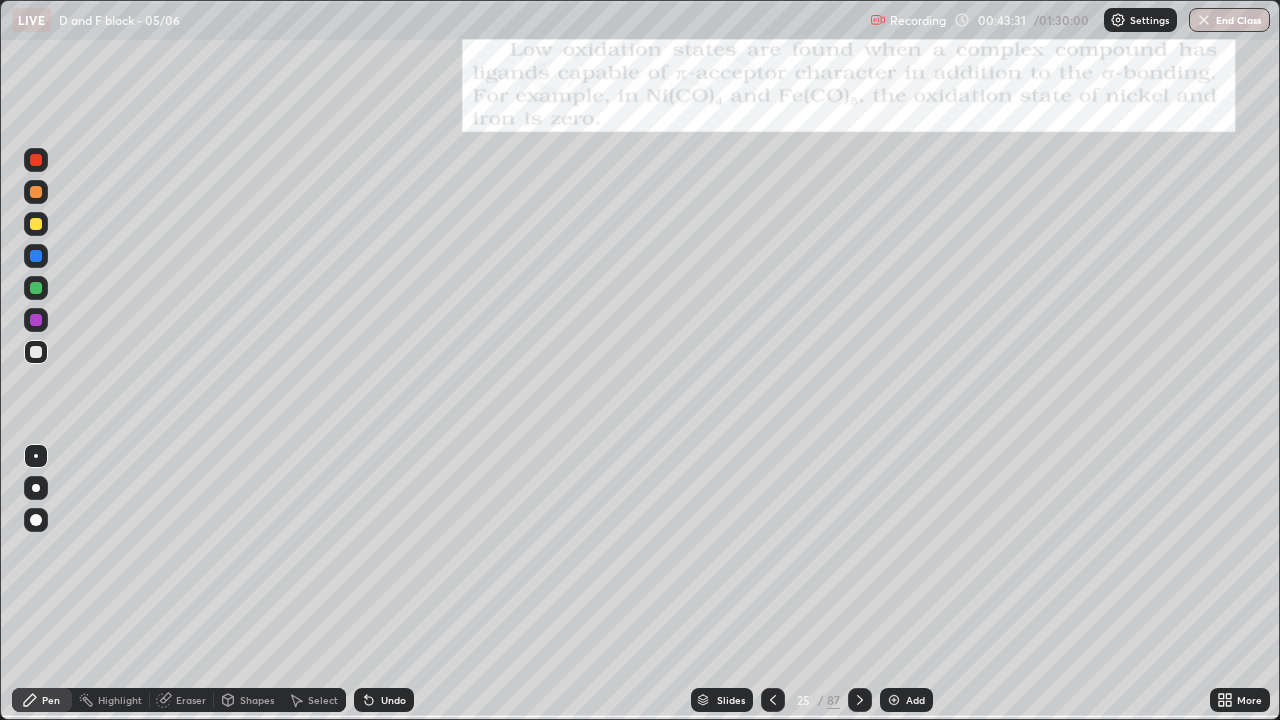 click 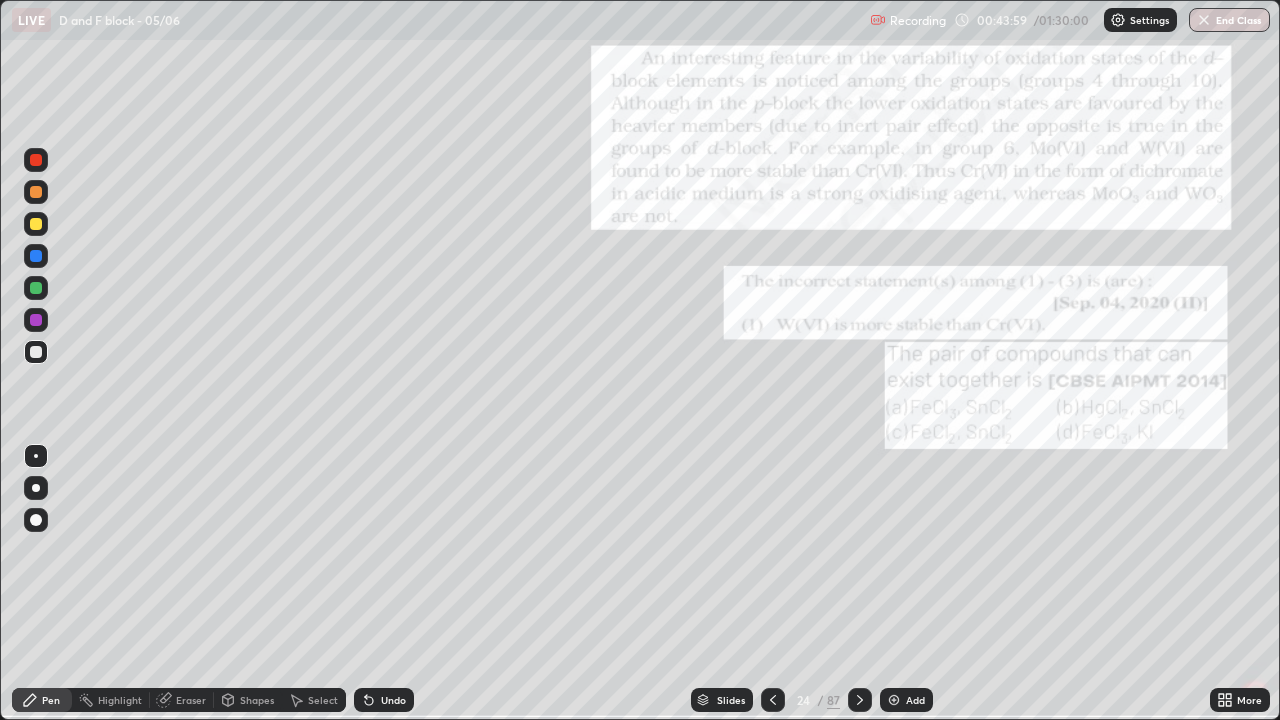click at bounding box center [894, 700] 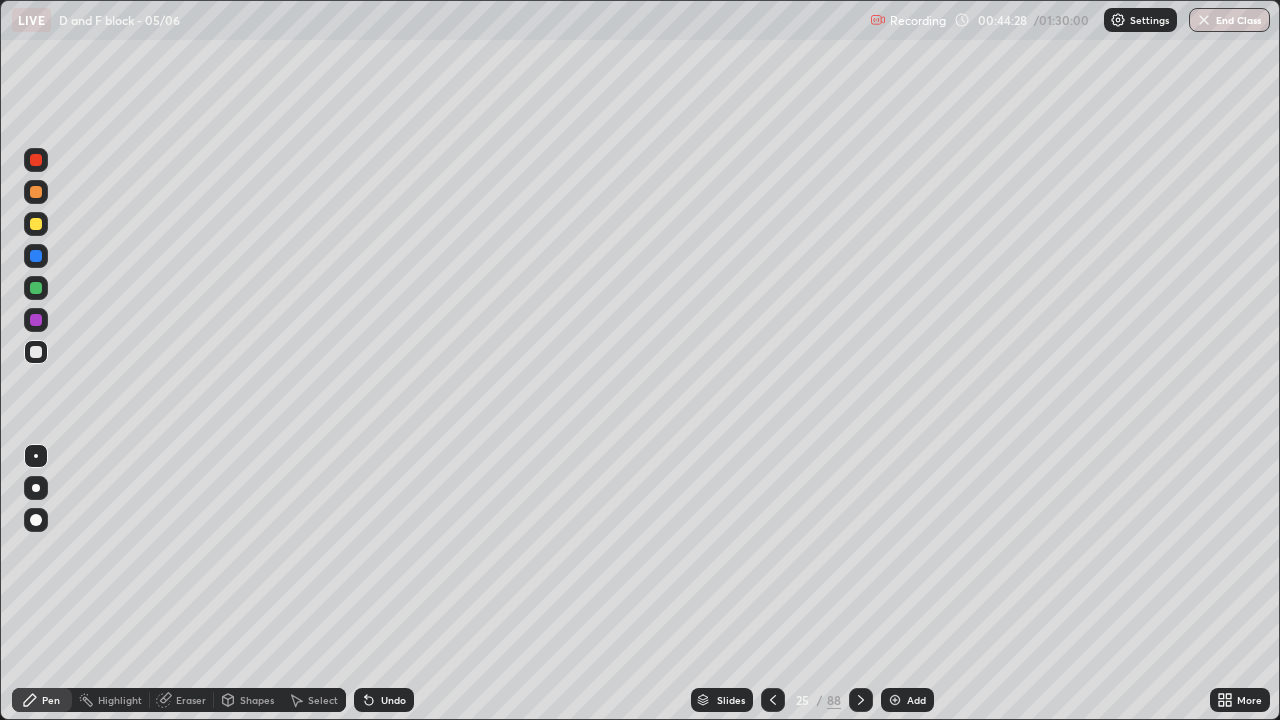 click at bounding box center (36, 352) 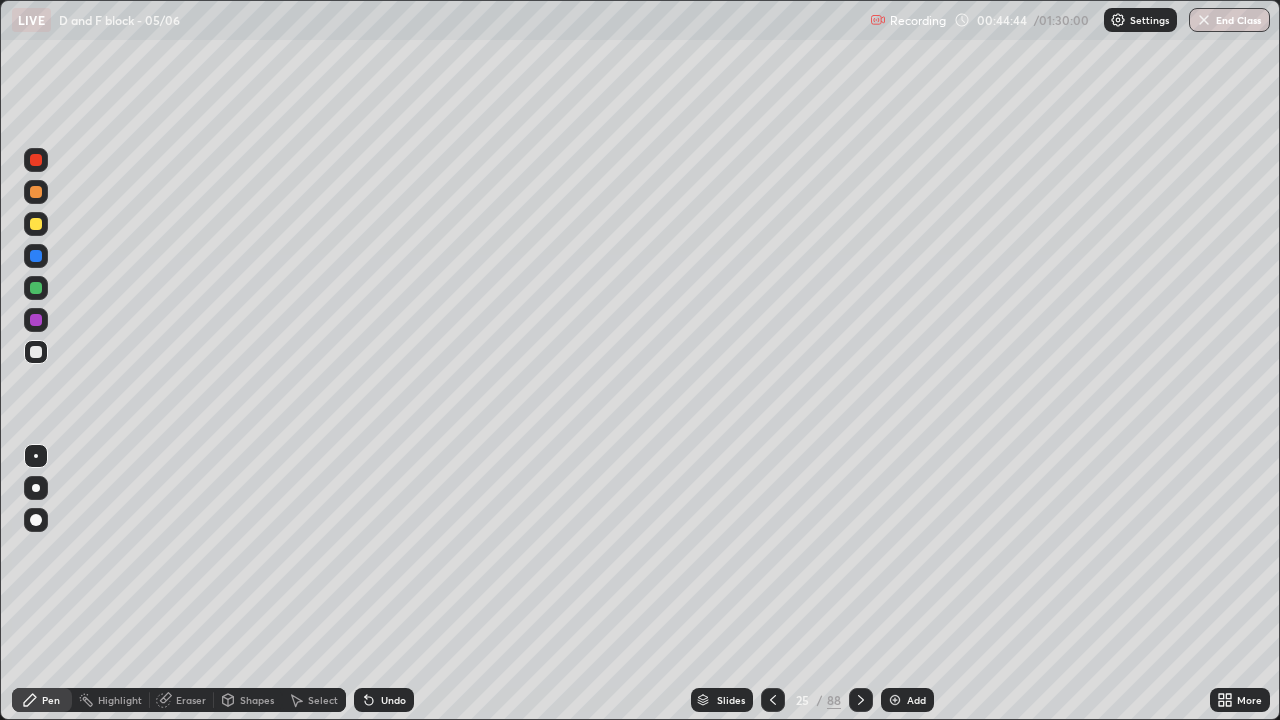click at bounding box center [36, 352] 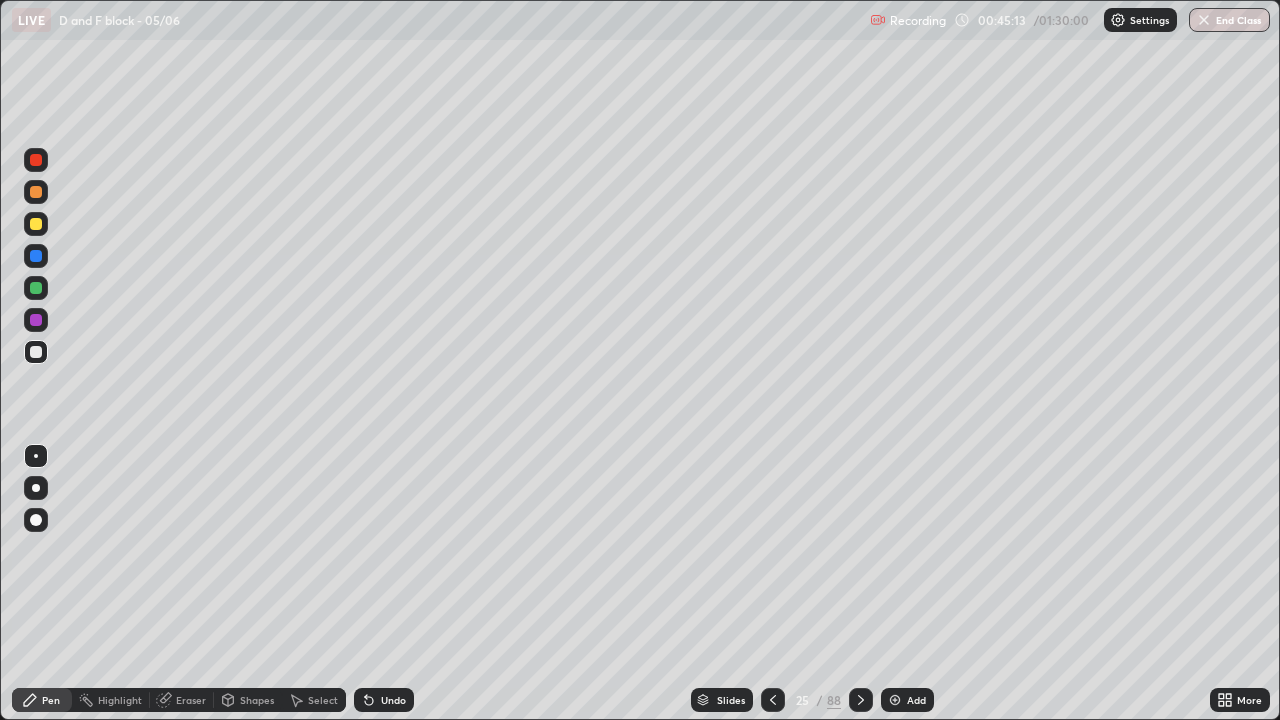 click at bounding box center [36, 288] 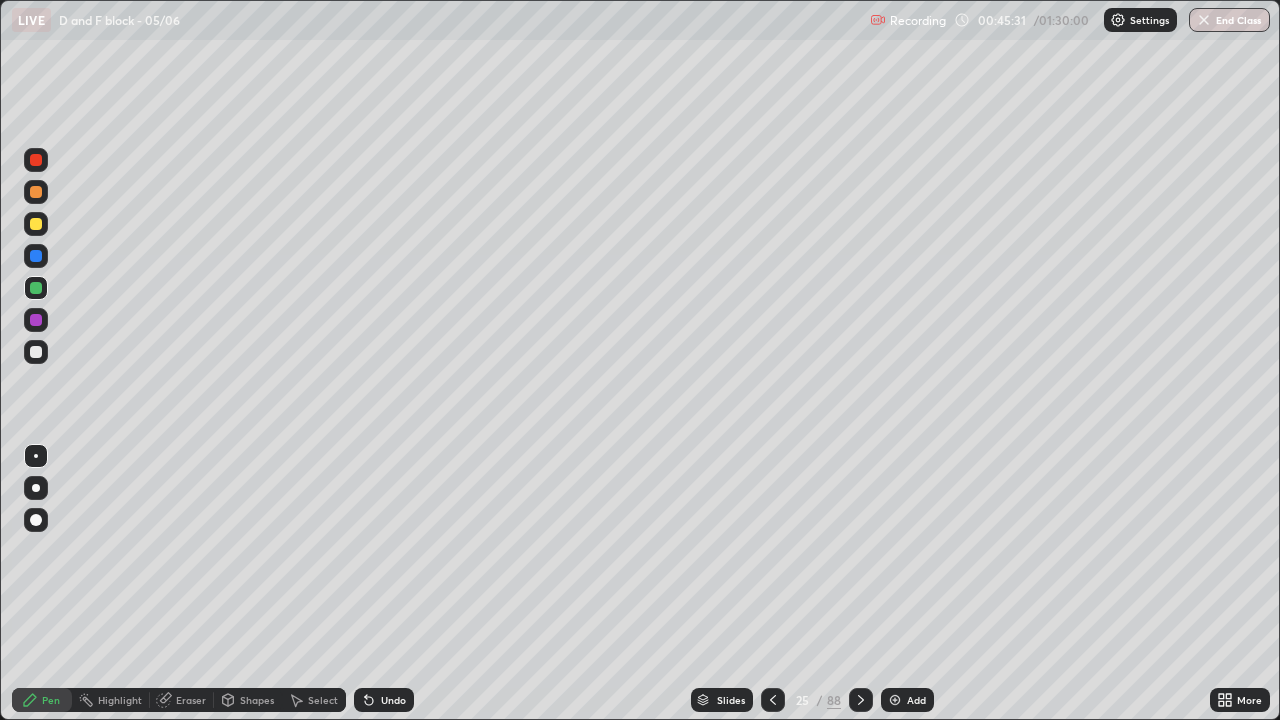click at bounding box center [36, 352] 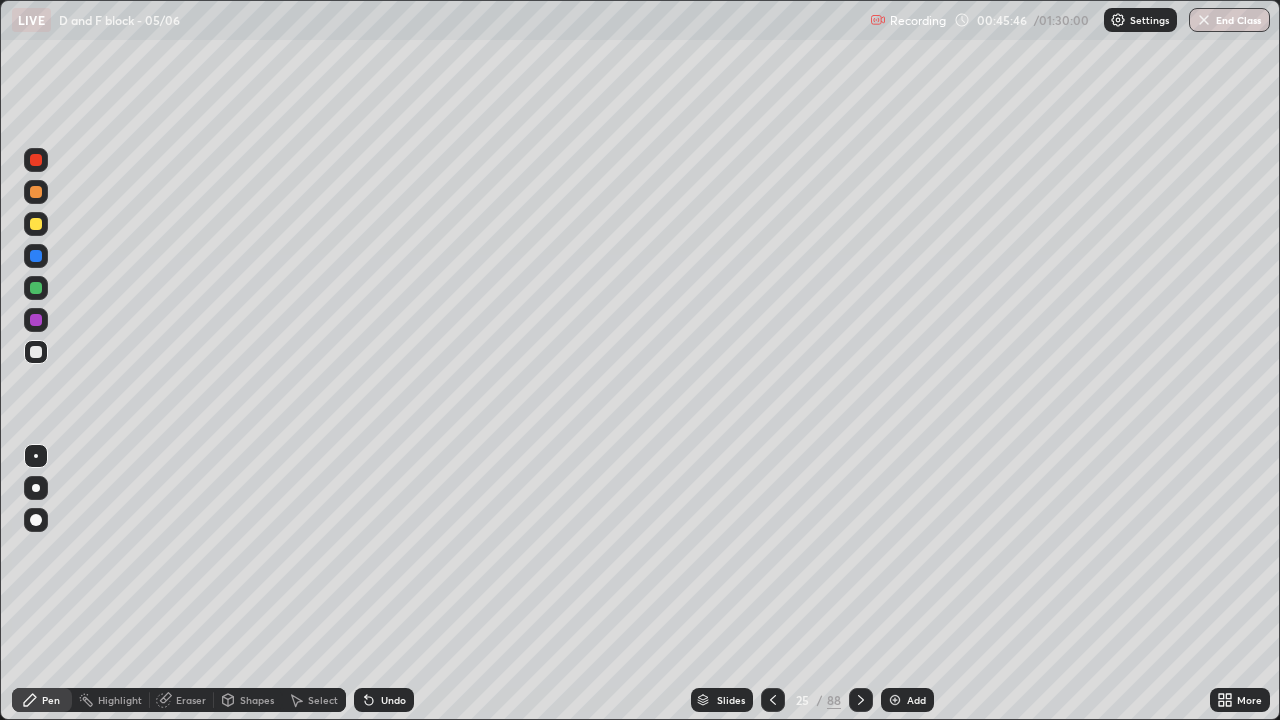 click on "Eraser" at bounding box center [191, 700] 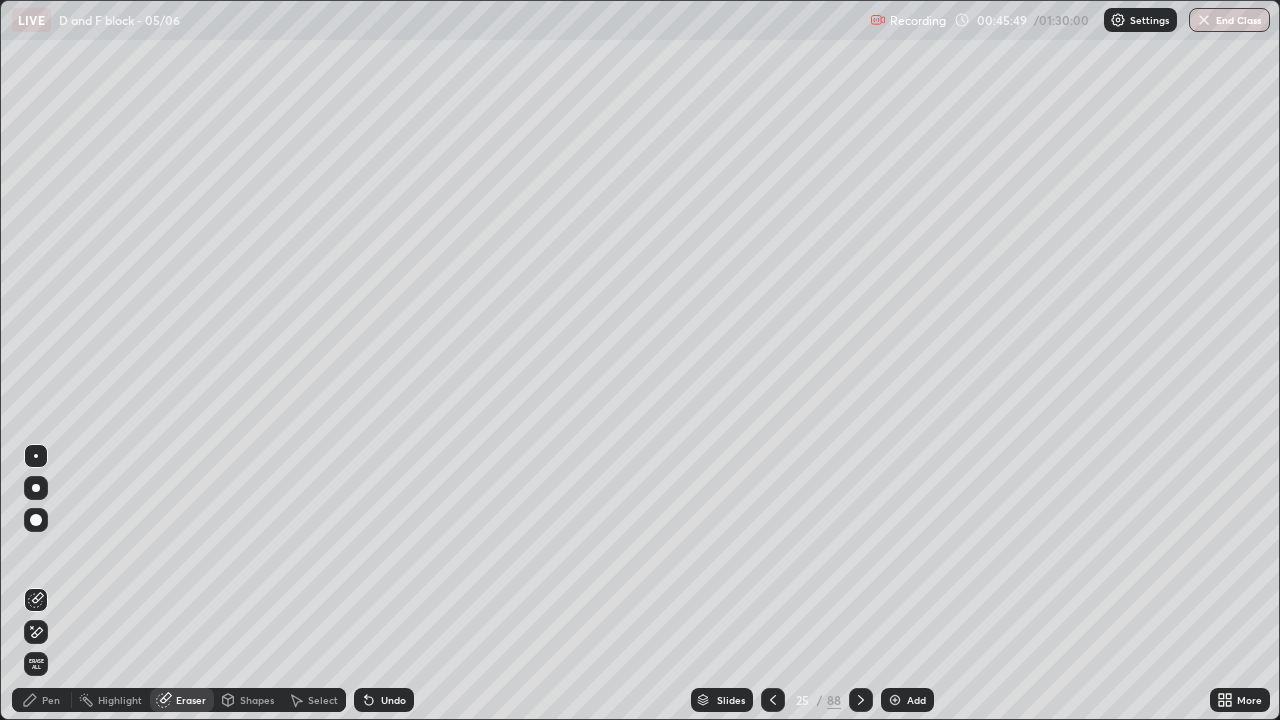 click on "Pen" at bounding box center [51, 700] 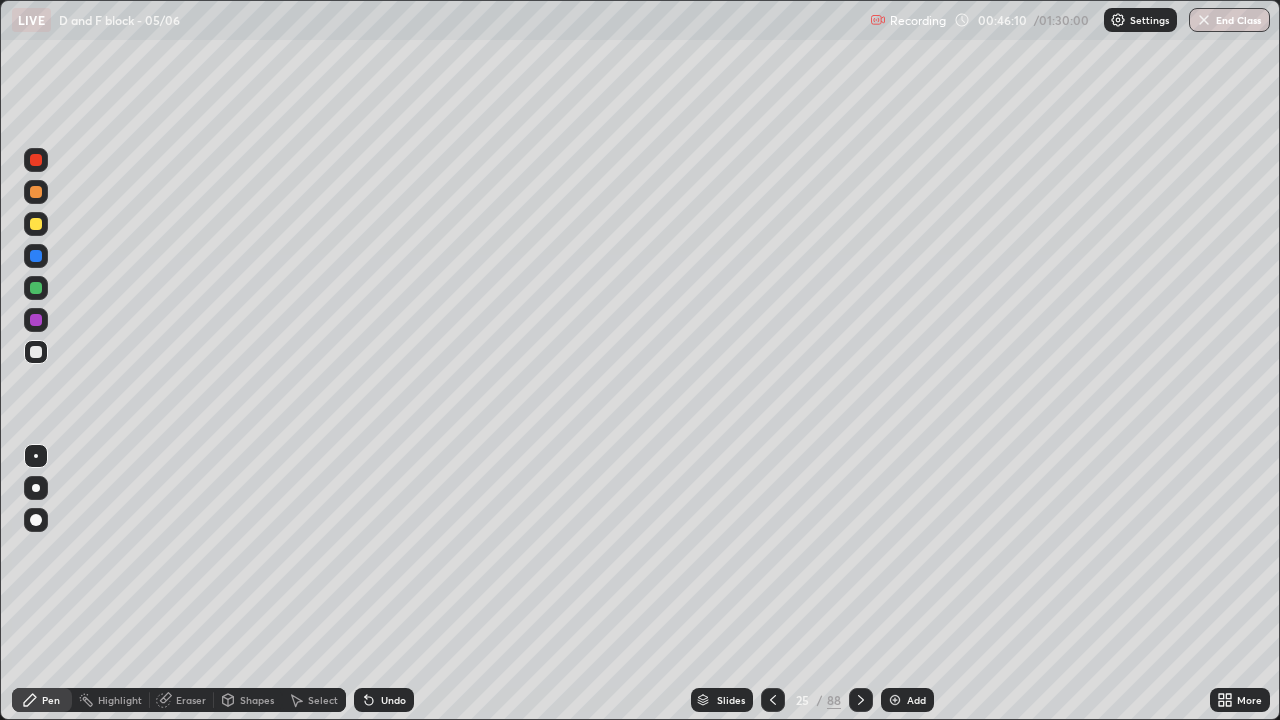 click 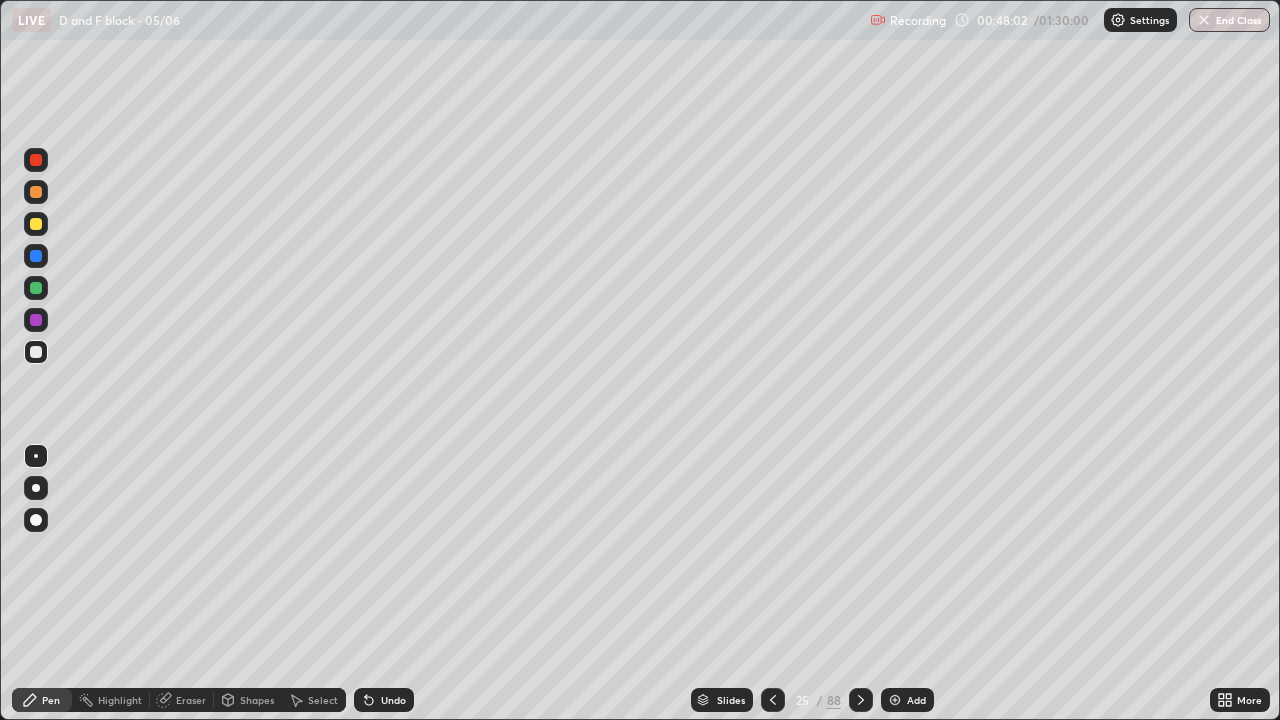 click at bounding box center [36, 320] 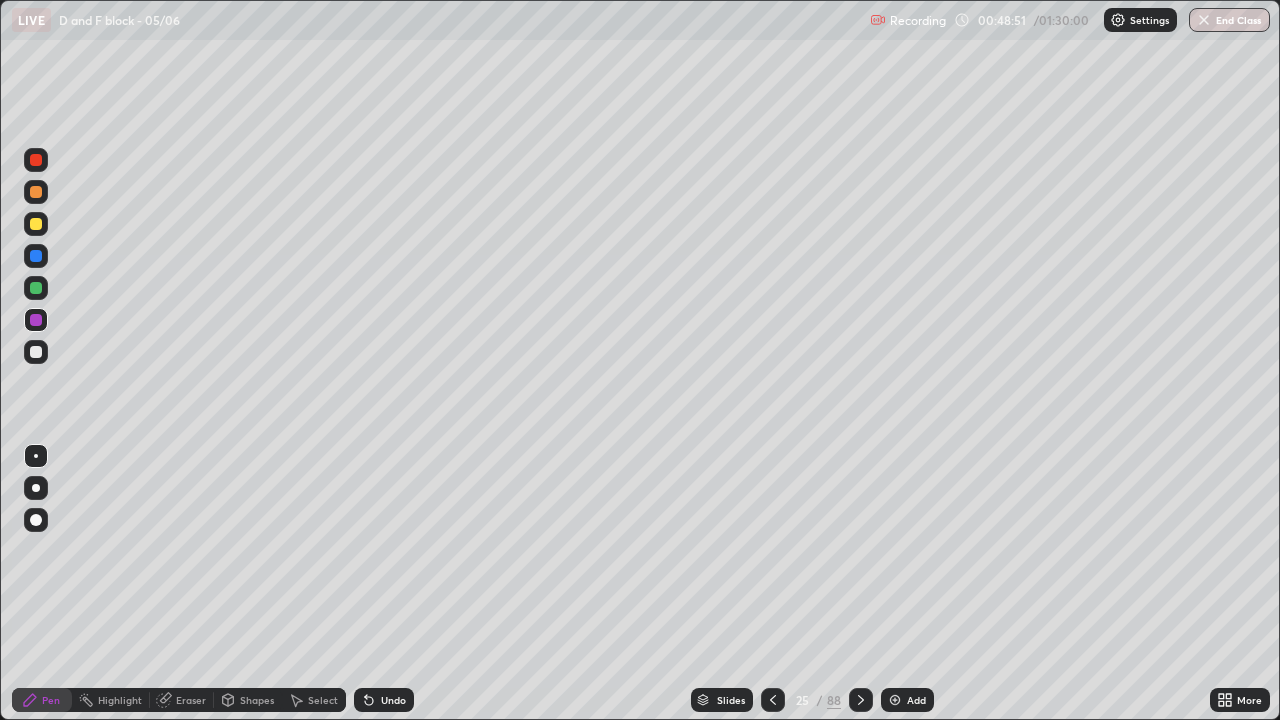 click at bounding box center (36, 224) 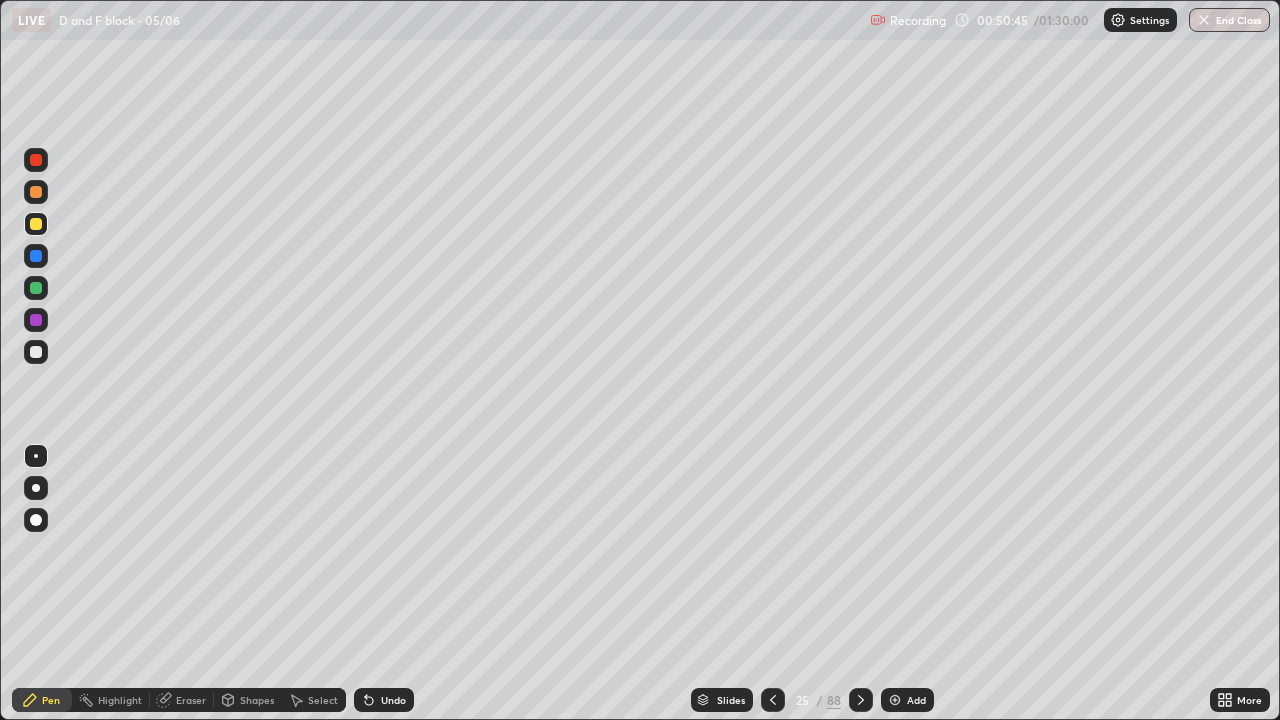click at bounding box center (36, 288) 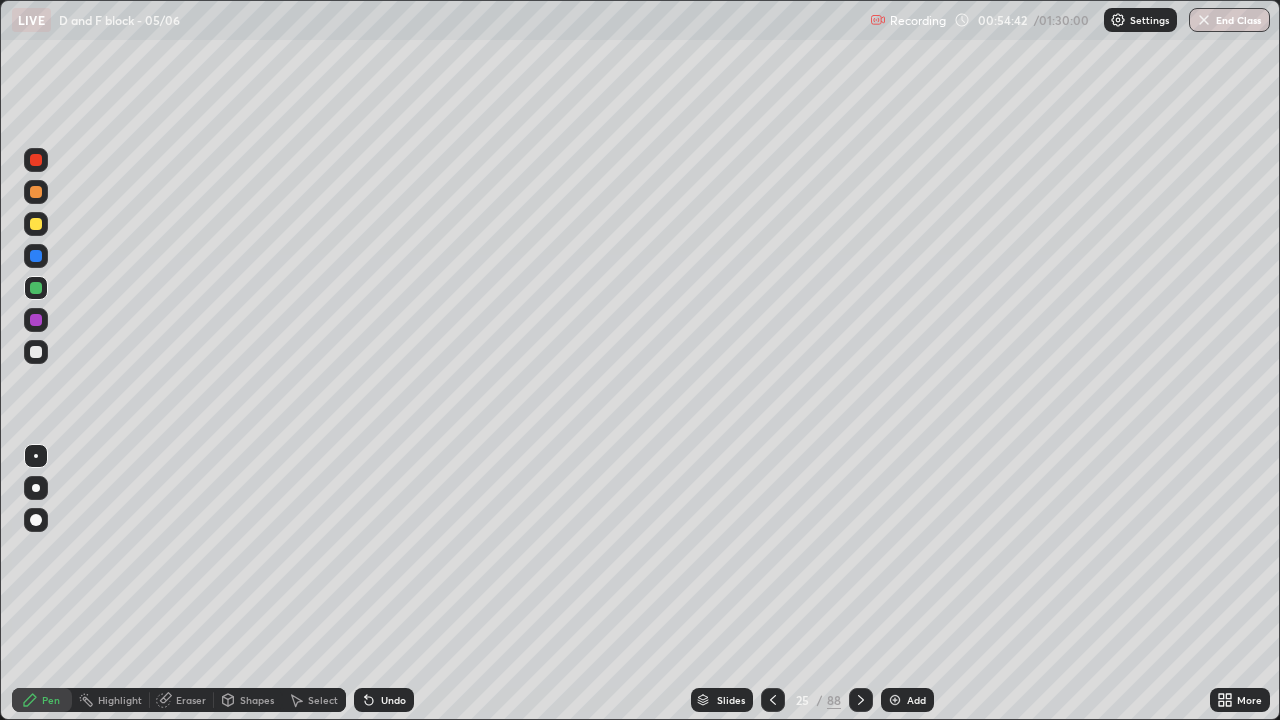 click on "Add" at bounding box center [907, 700] 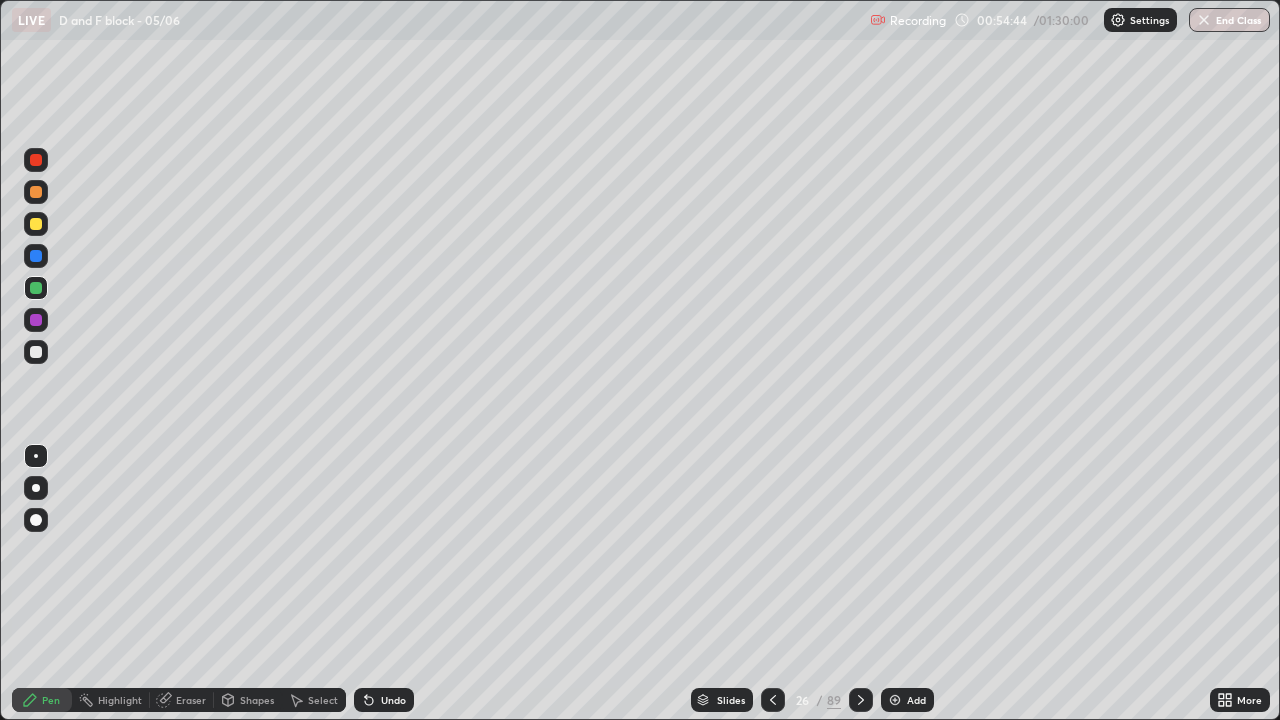 click at bounding box center [36, 352] 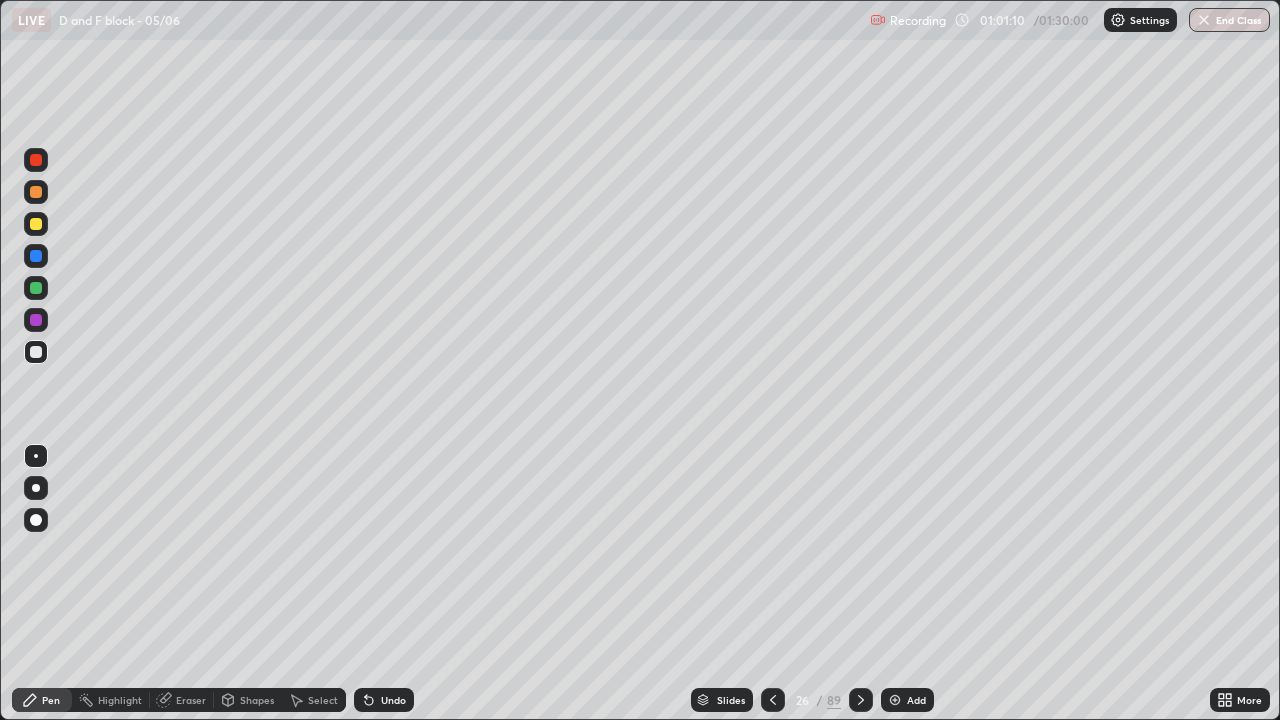 click on "89" at bounding box center (834, 700) 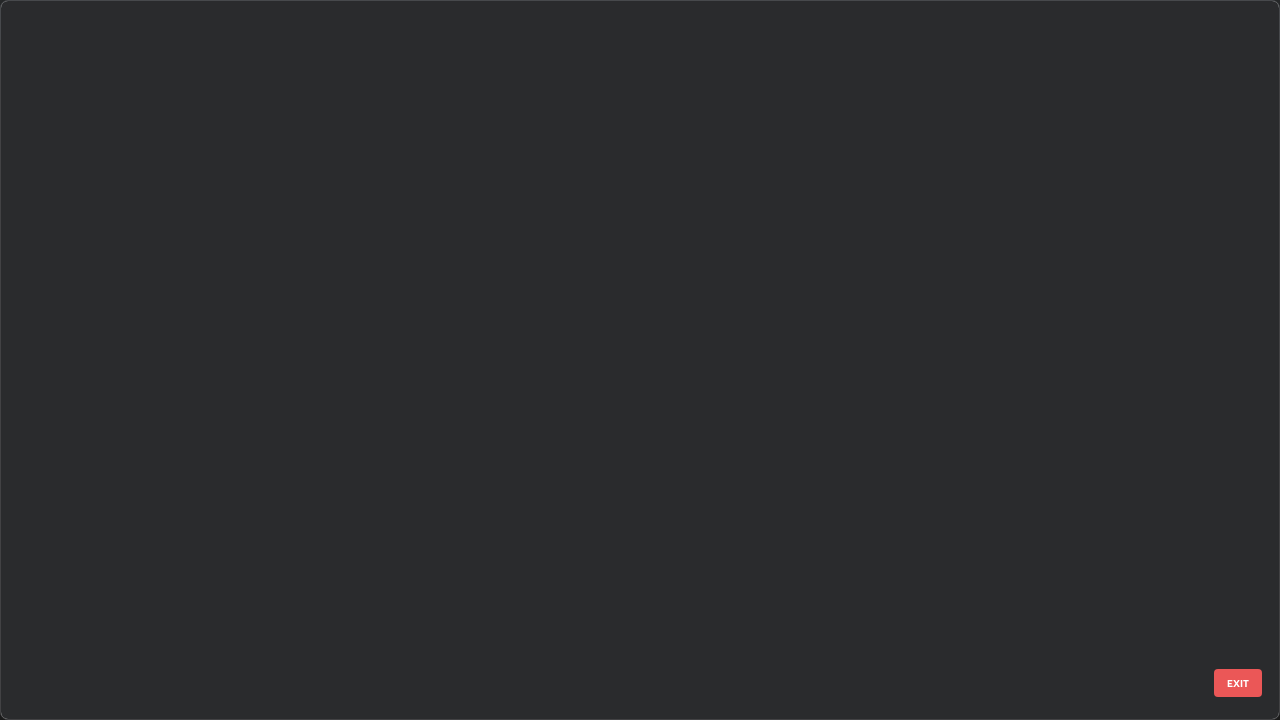 scroll, scrollTop: 1303, scrollLeft: 0, axis: vertical 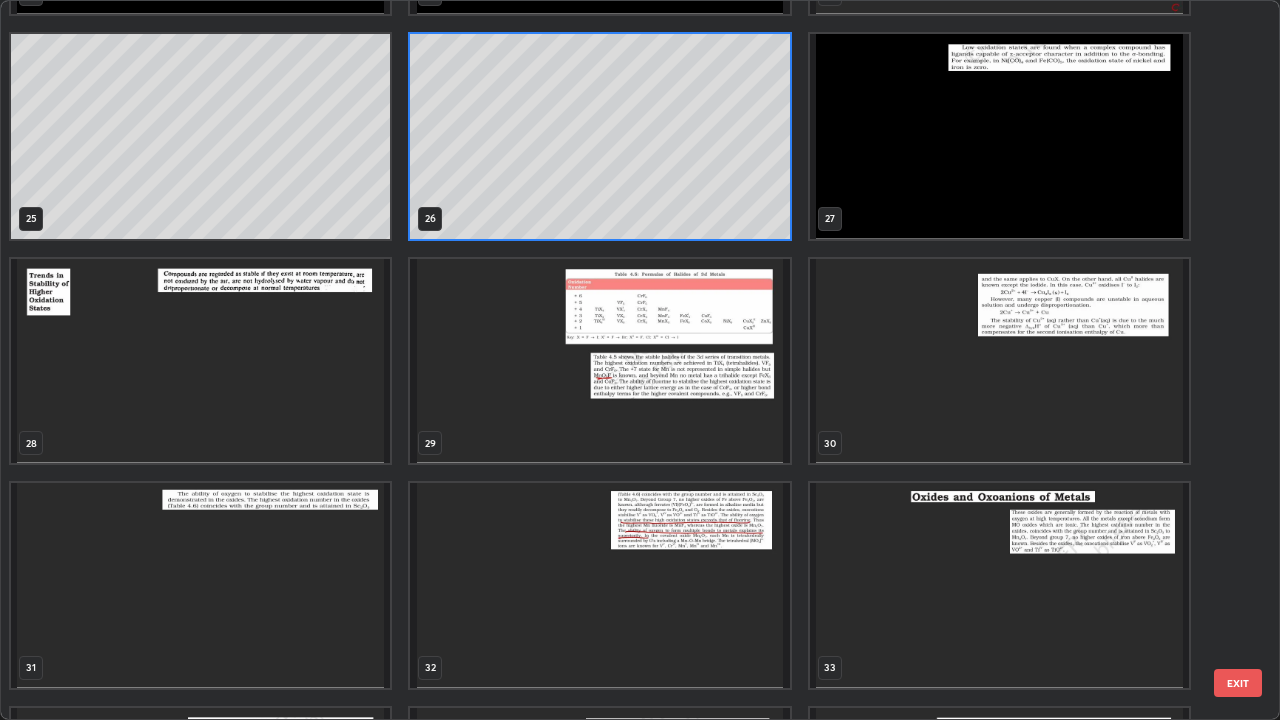 click at bounding box center (200, 361) 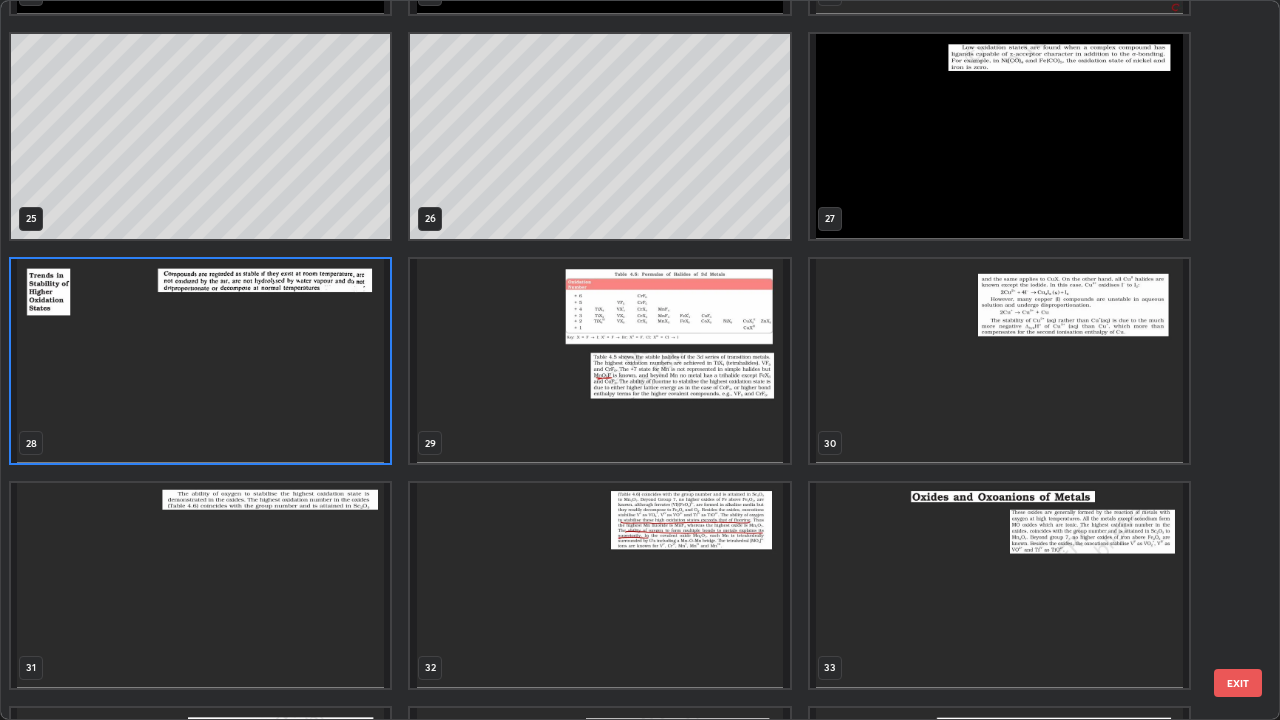 click at bounding box center [200, 361] 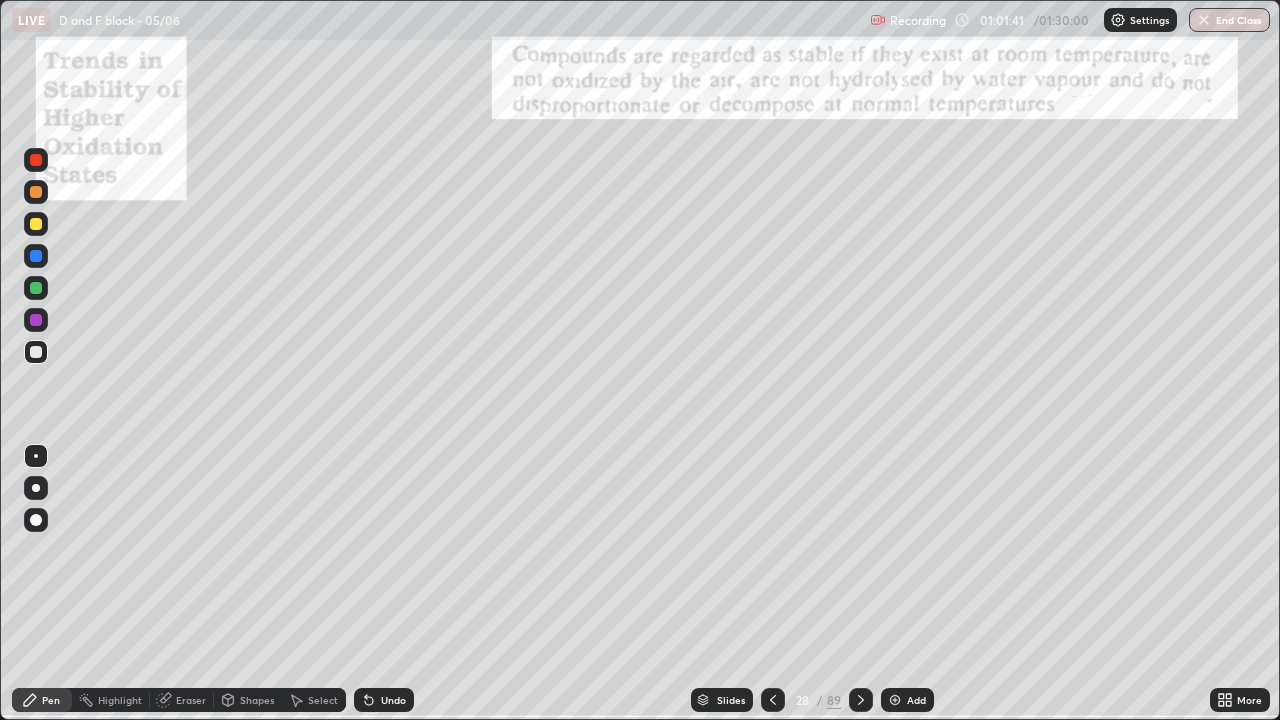 click at bounding box center [895, 700] 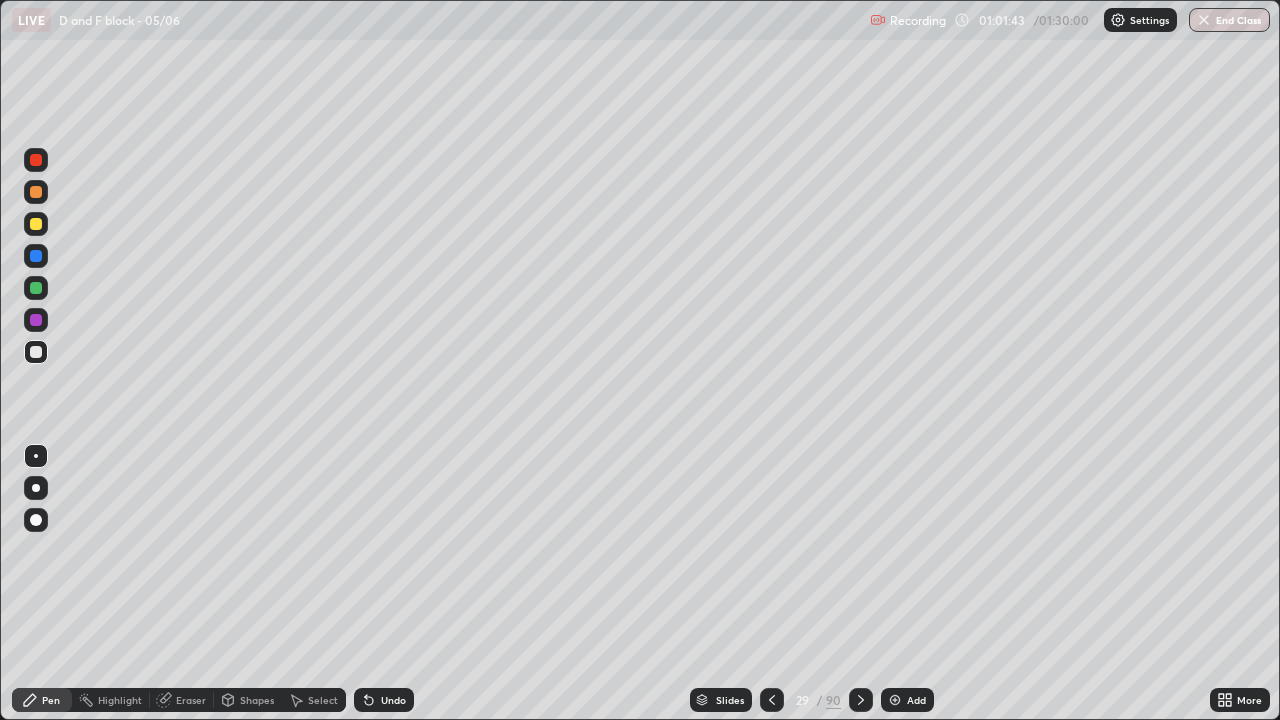 click at bounding box center (36, 352) 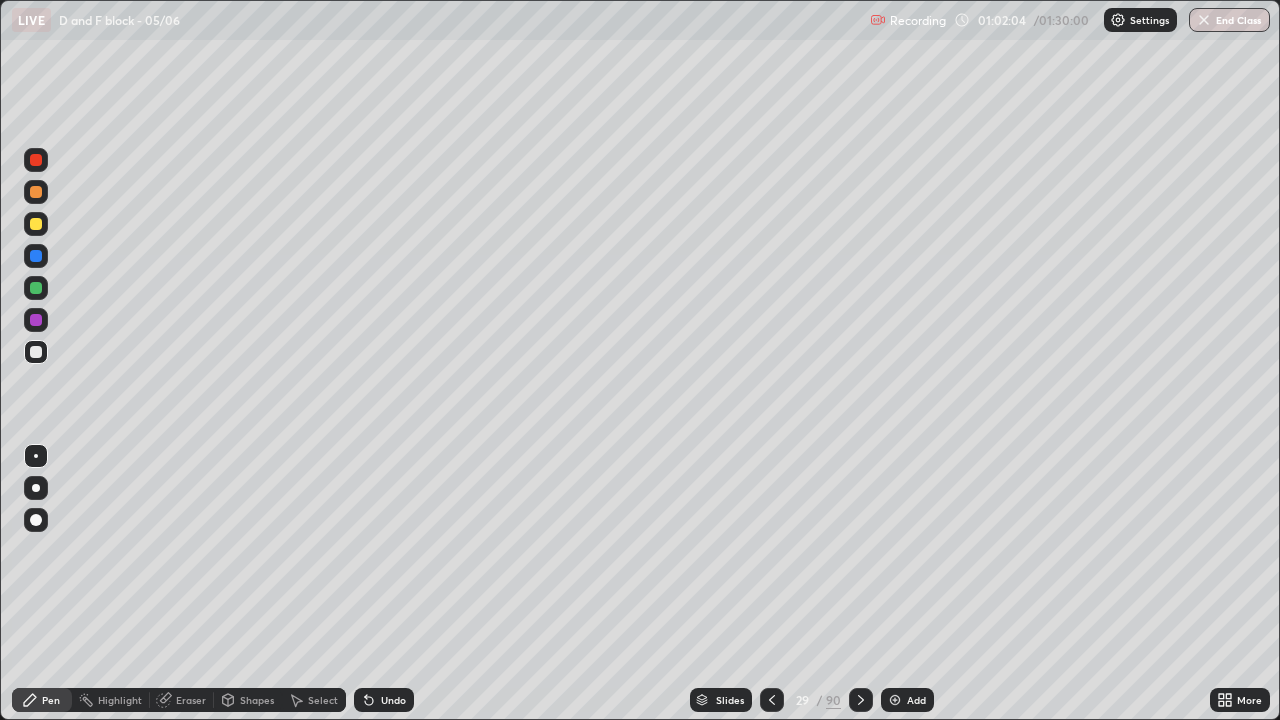 click at bounding box center [36, 352] 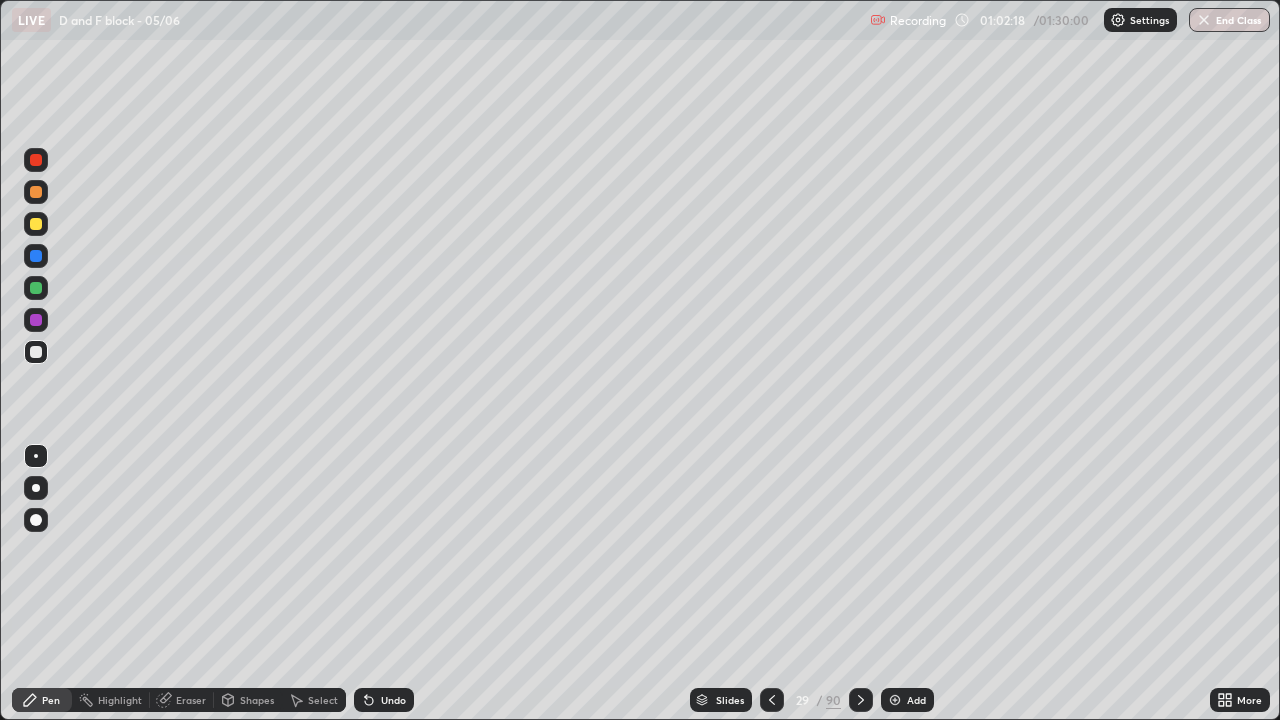 click at bounding box center (36, 288) 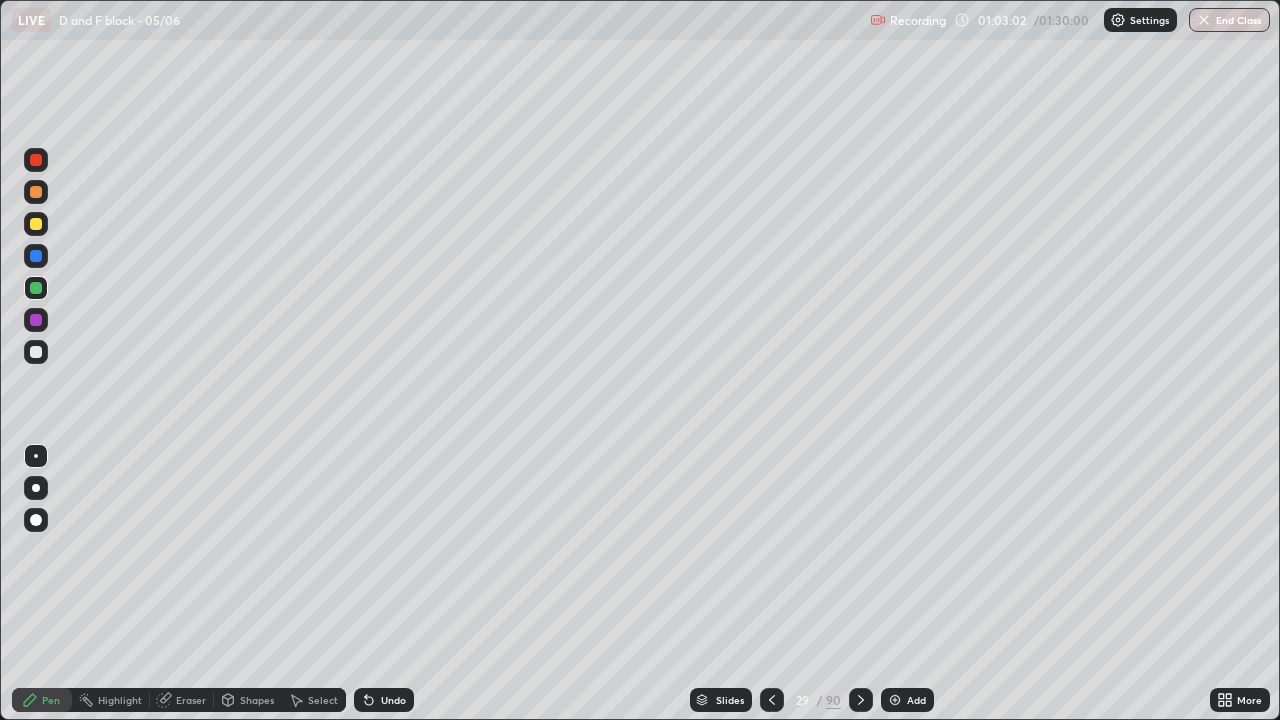 click at bounding box center [36, 224] 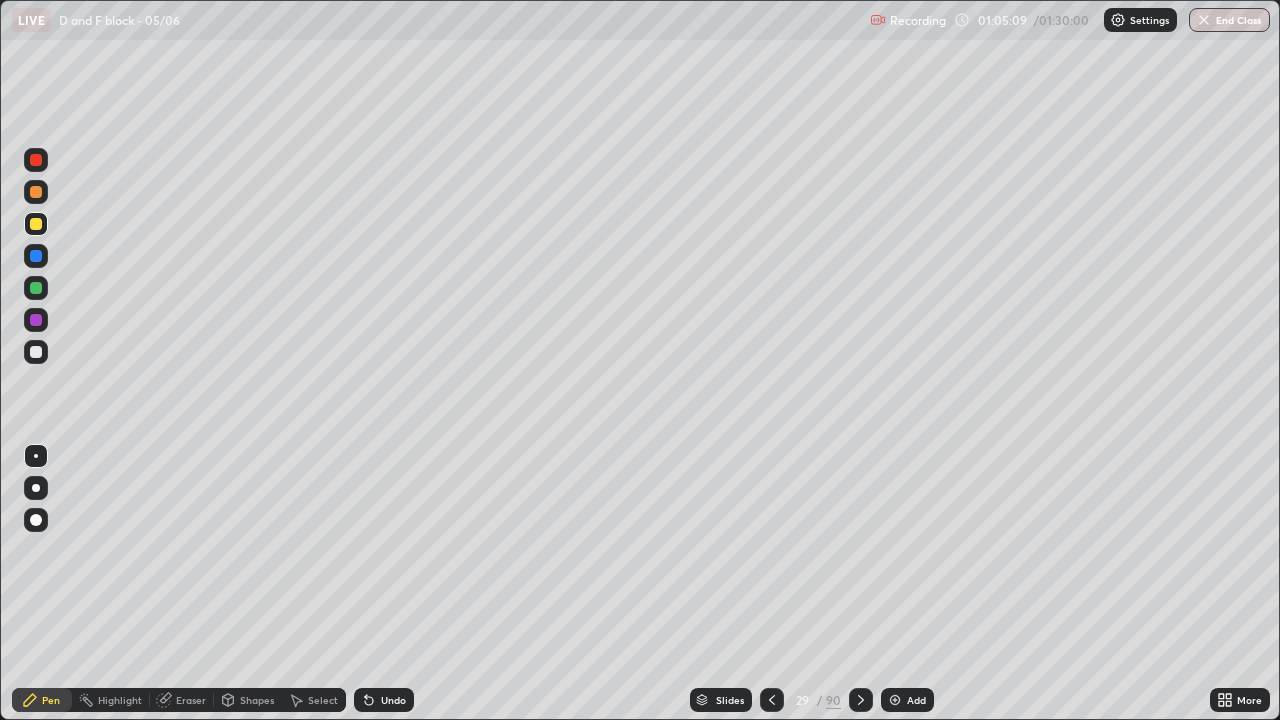 click at bounding box center (36, 288) 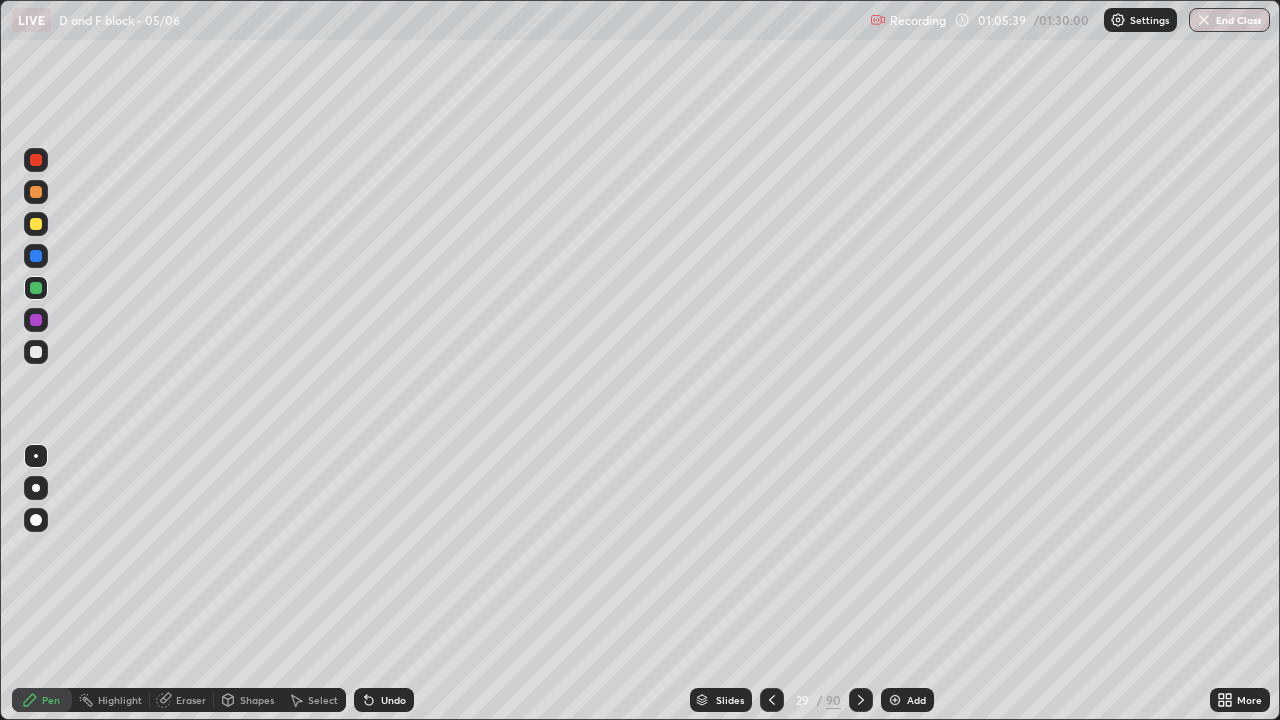 click at bounding box center (36, 320) 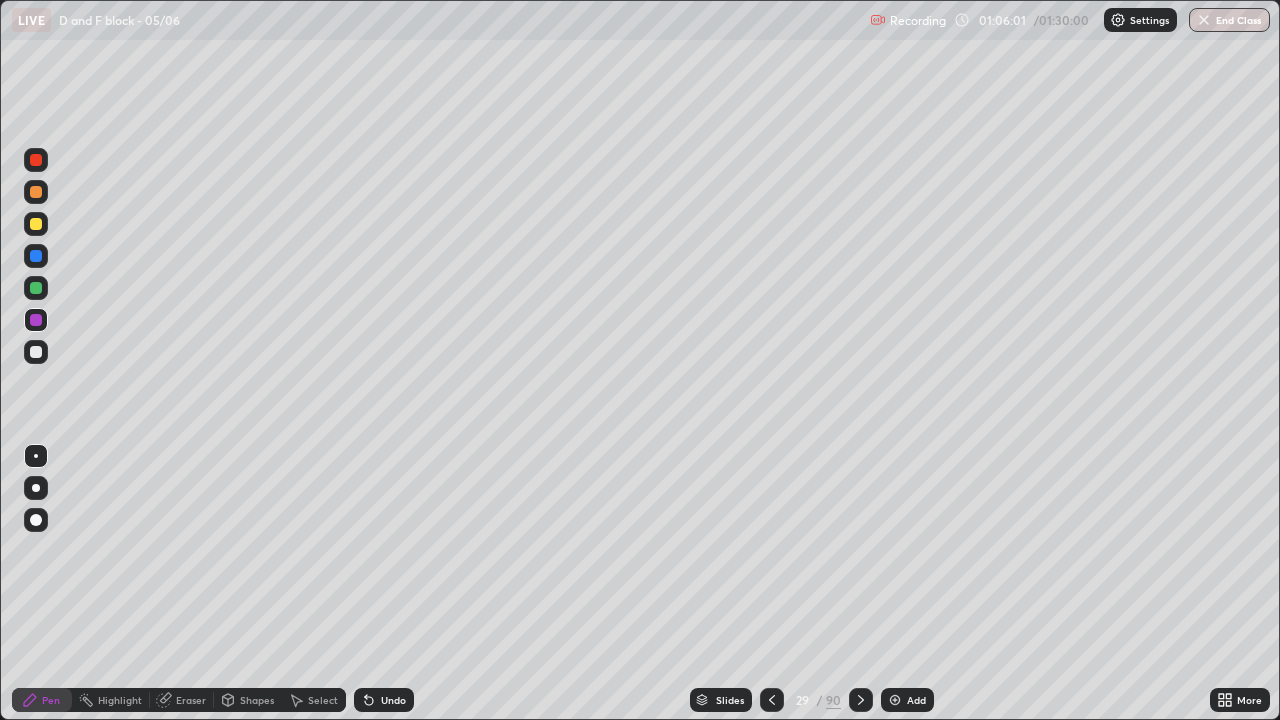 click at bounding box center (36, 352) 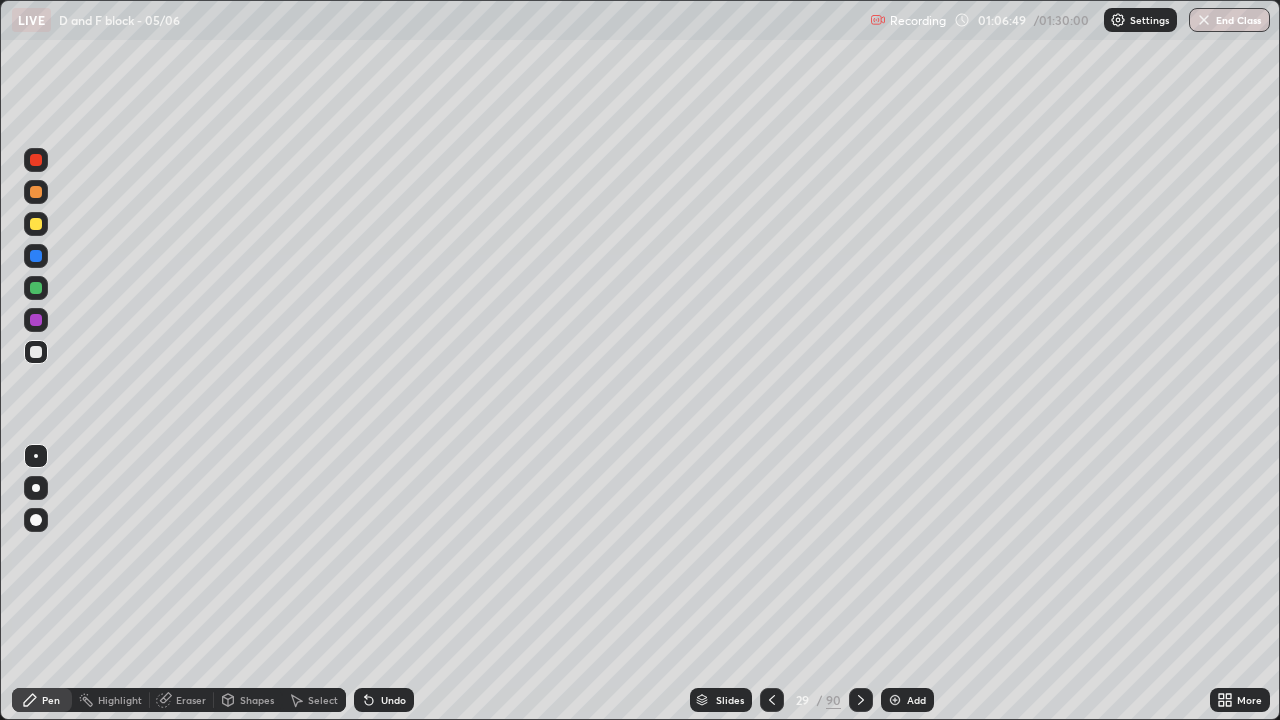 click at bounding box center (36, 352) 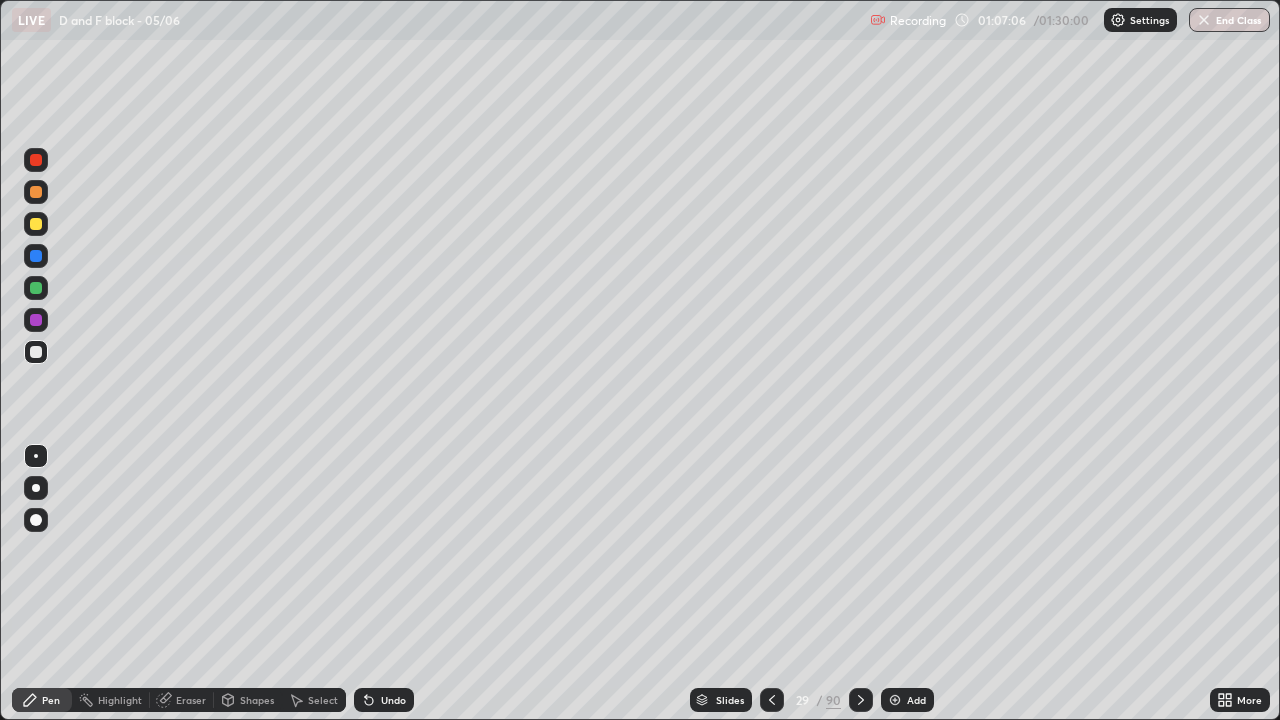 click on "Eraser" at bounding box center (191, 700) 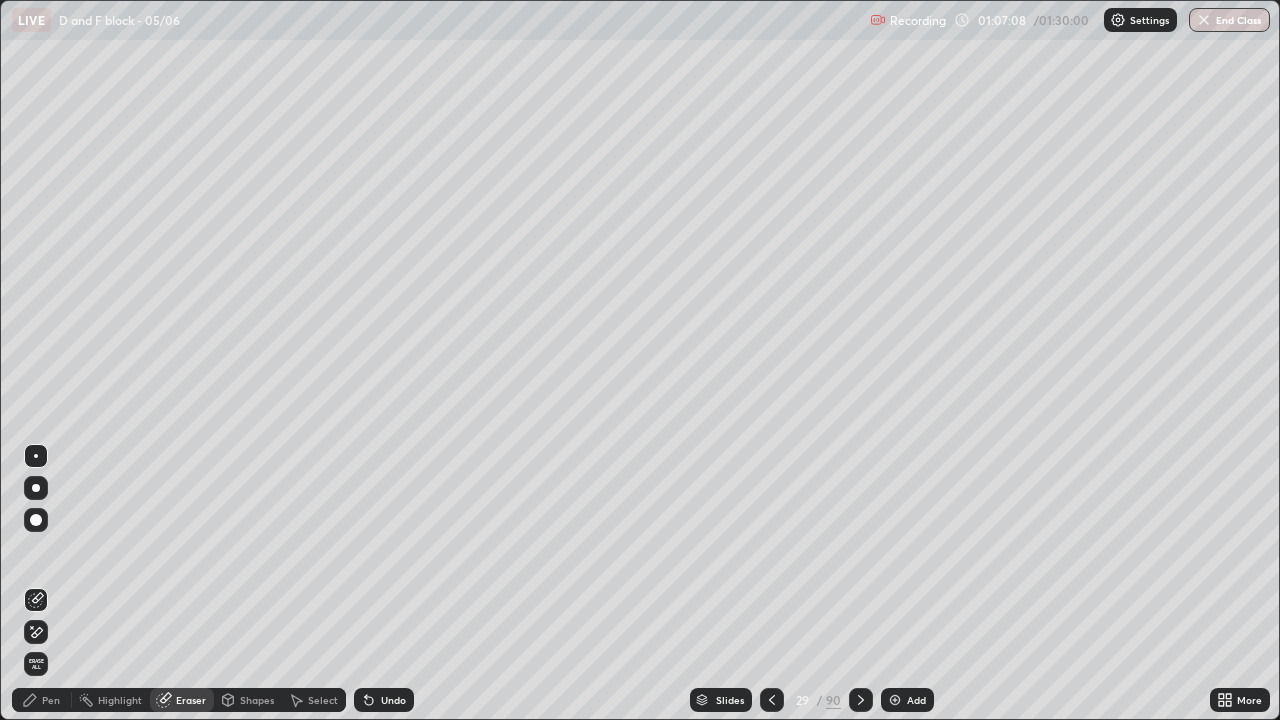 click on "Pen" at bounding box center [51, 700] 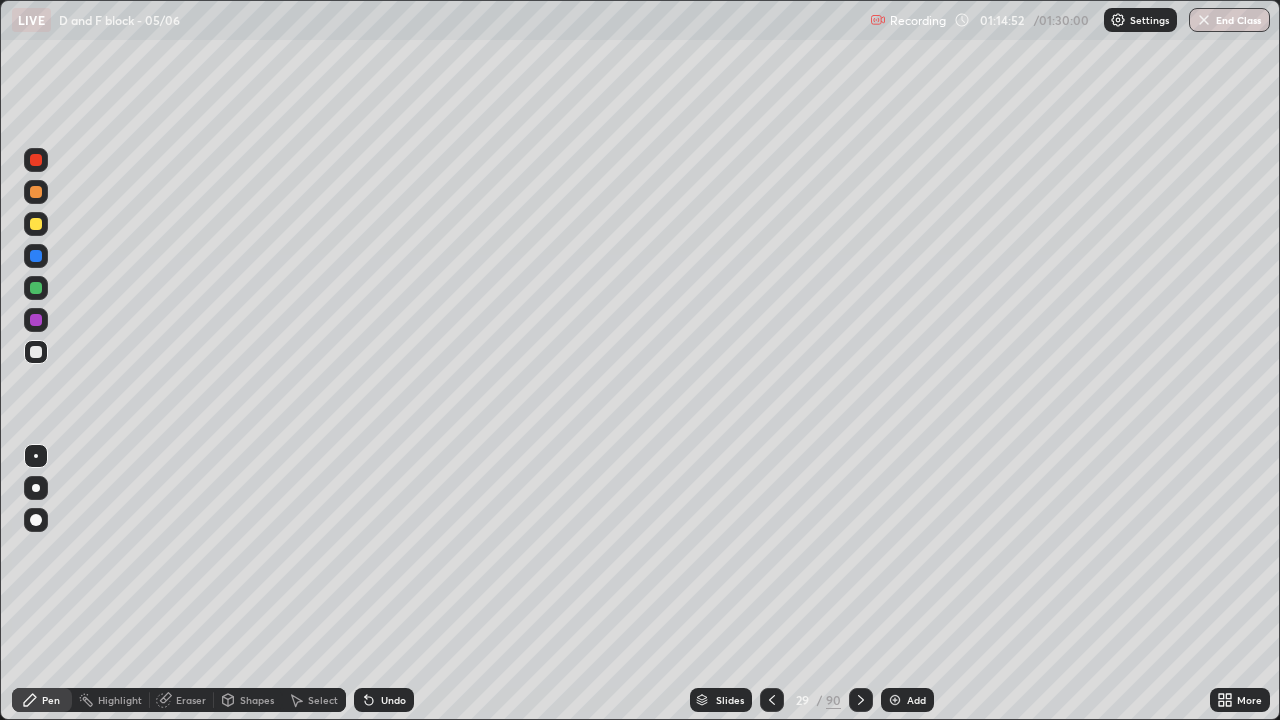 click 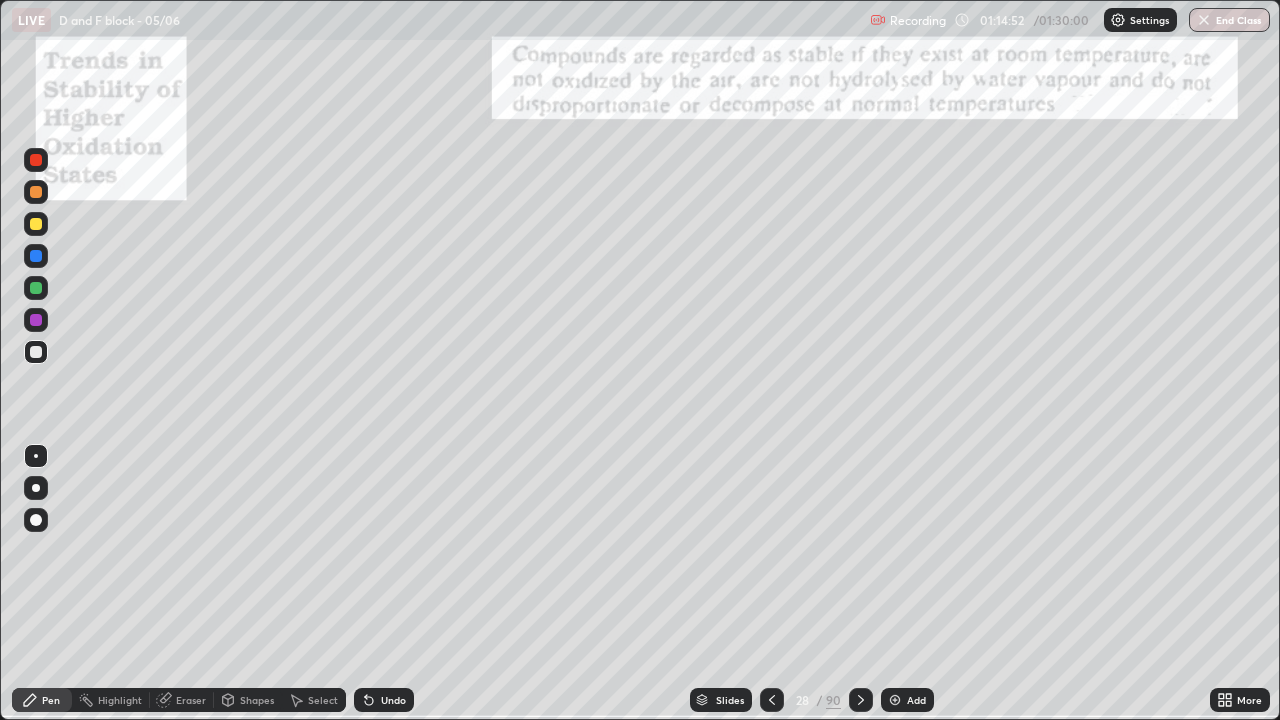 click at bounding box center [772, 700] 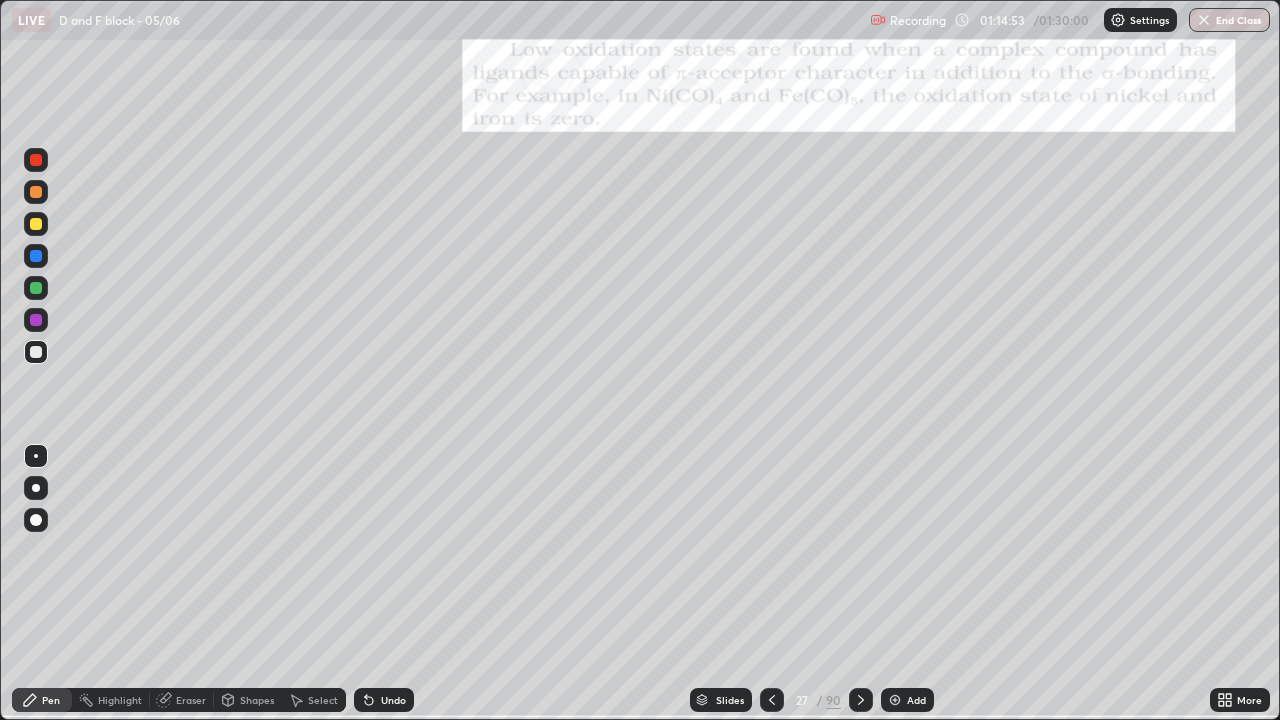 click on "/" at bounding box center (819, 700) 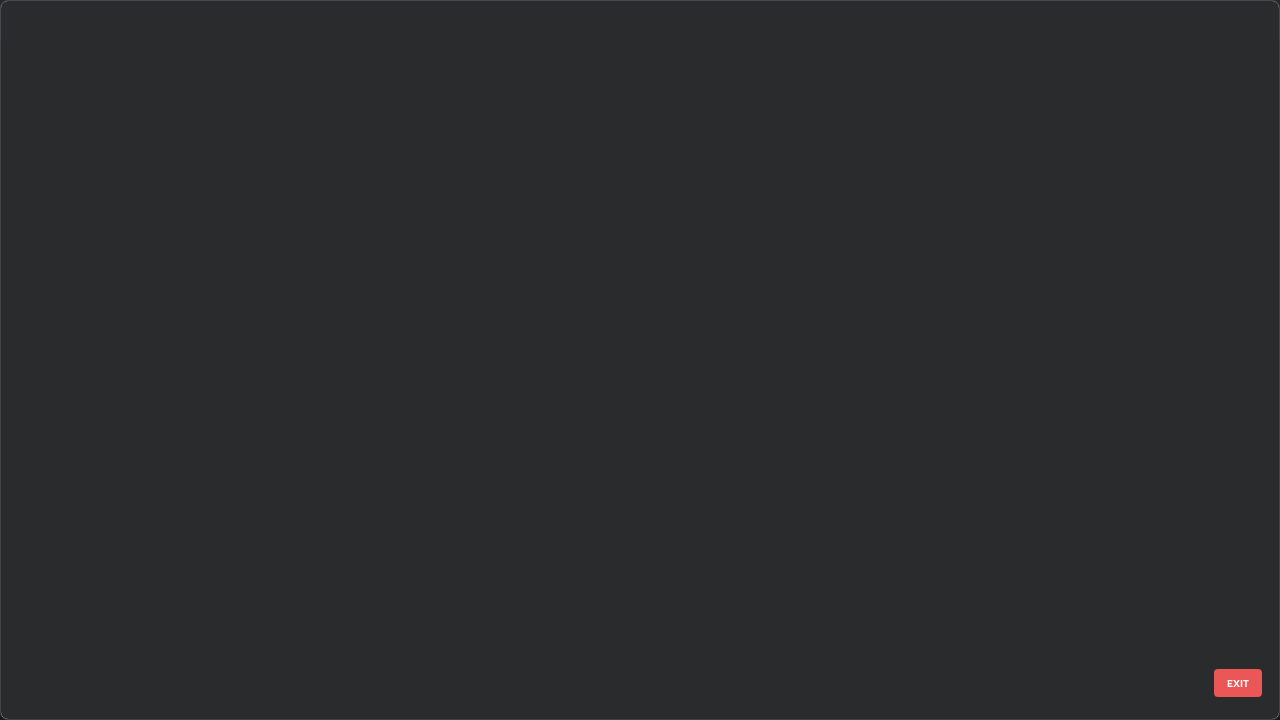 scroll, scrollTop: 1303, scrollLeft: 0, axis: vertical 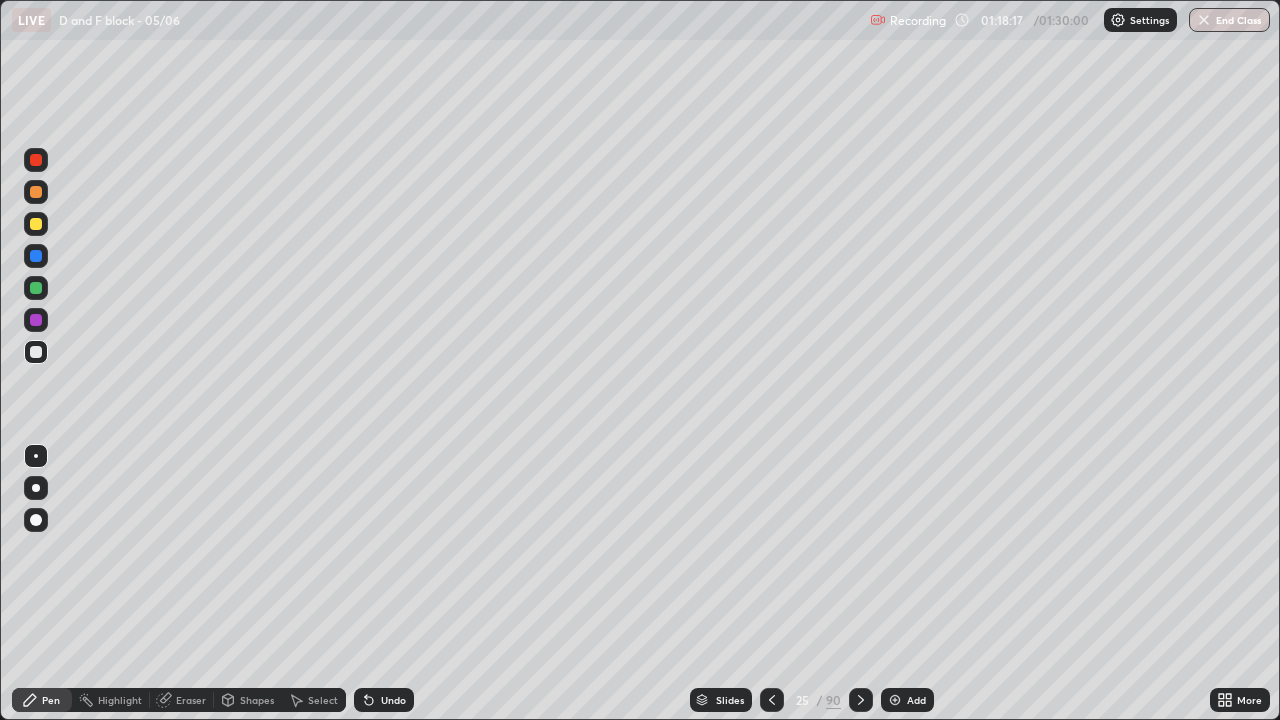 click on "/" at bounding box center [819, 700] 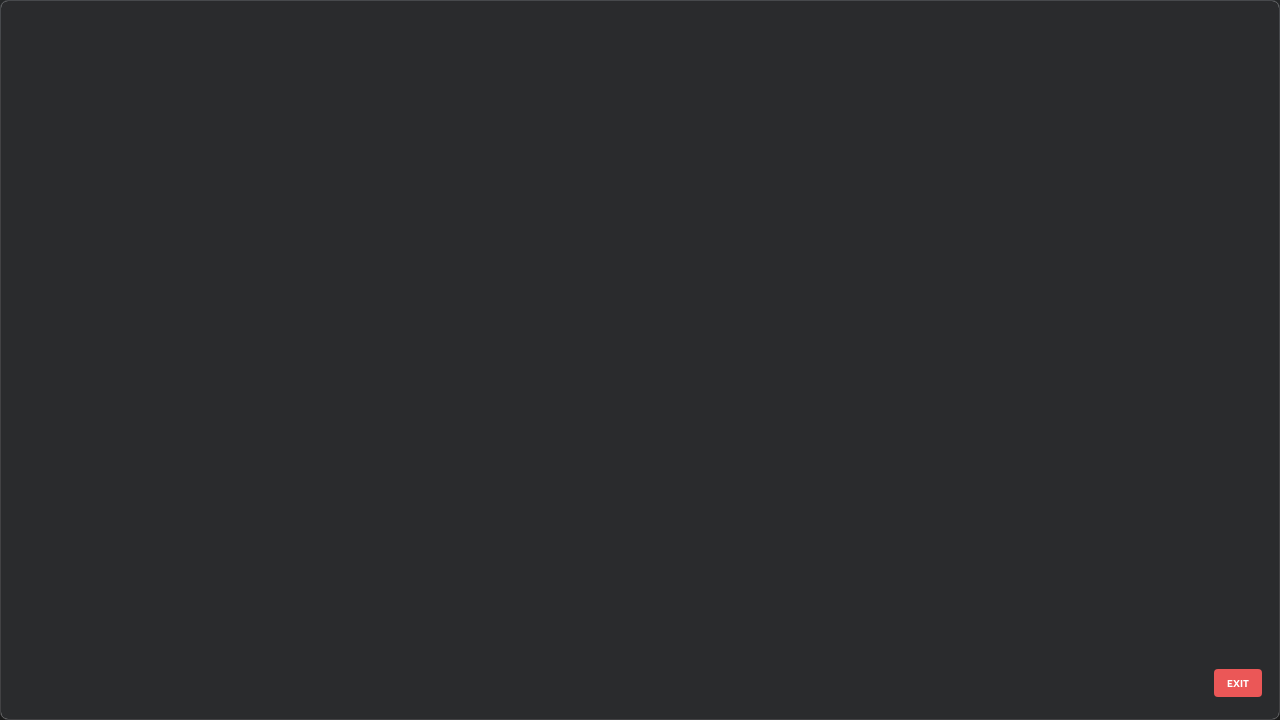scroll, scrollTop: 1303, scrollLeft: 0, axis: vertical 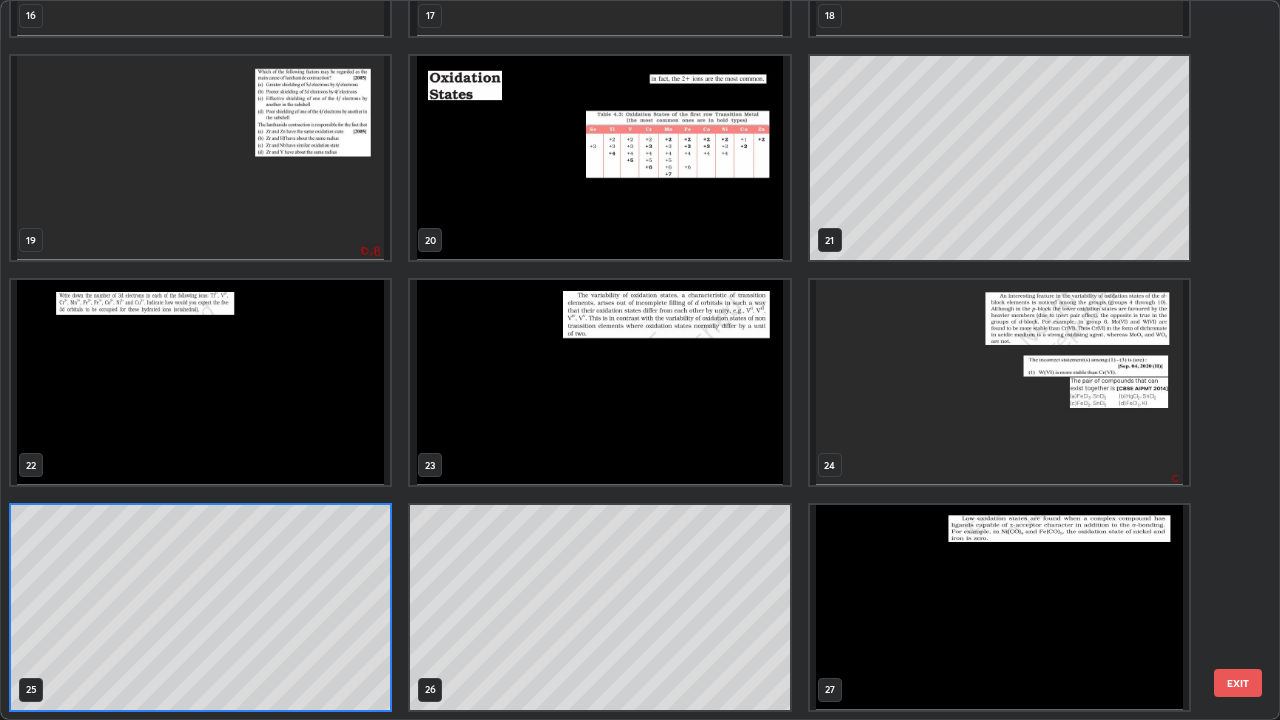 click at bounding box center (999, 382) 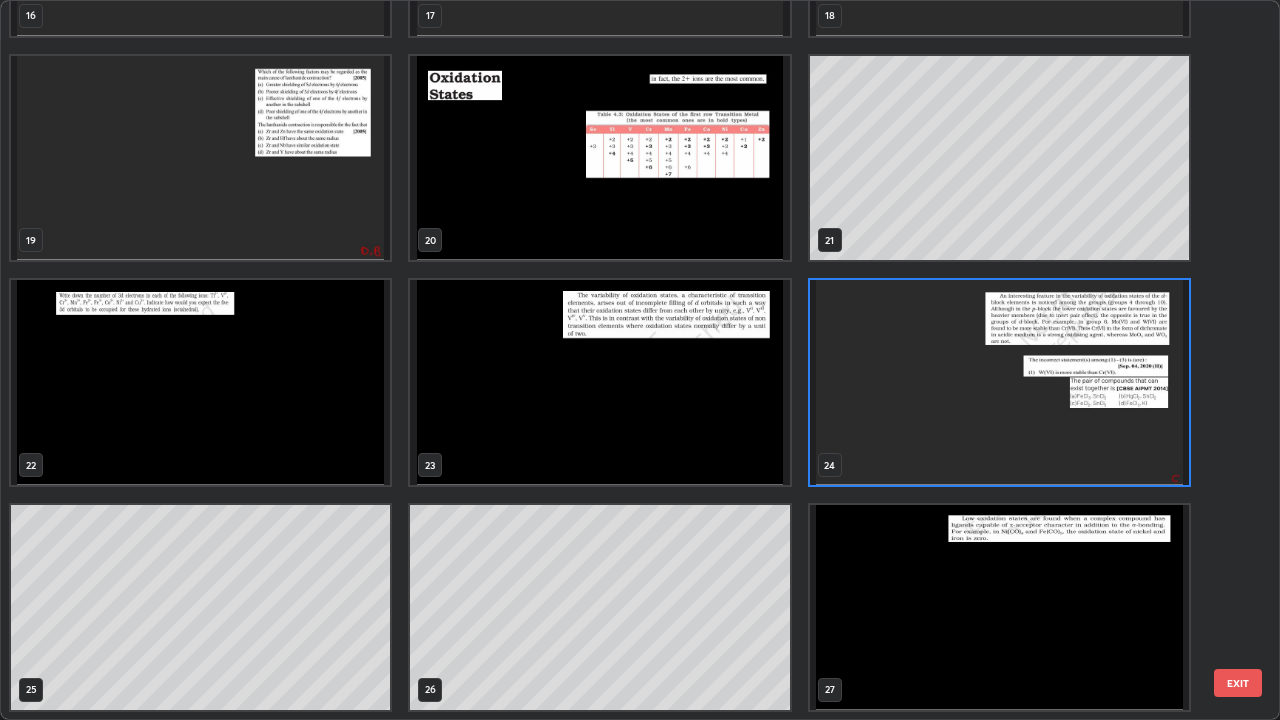 click at bounding box center [999, 382] 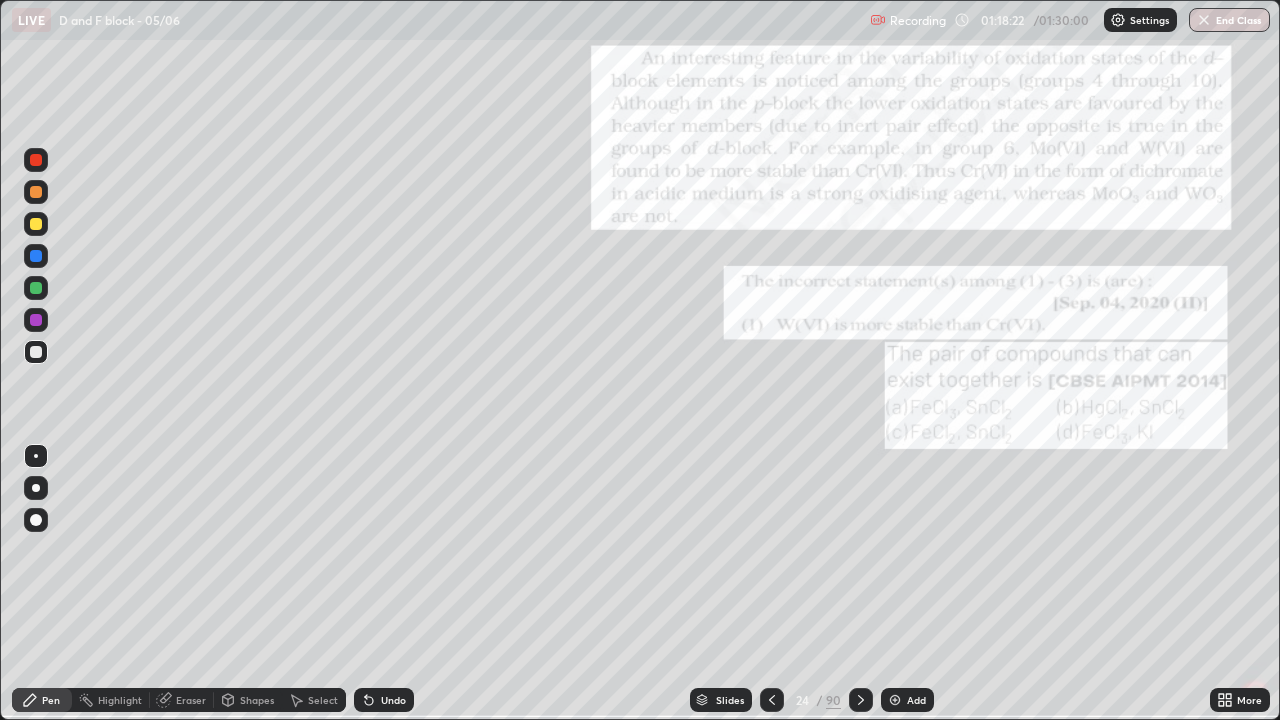click on "90" at bounding box center (833, 700) 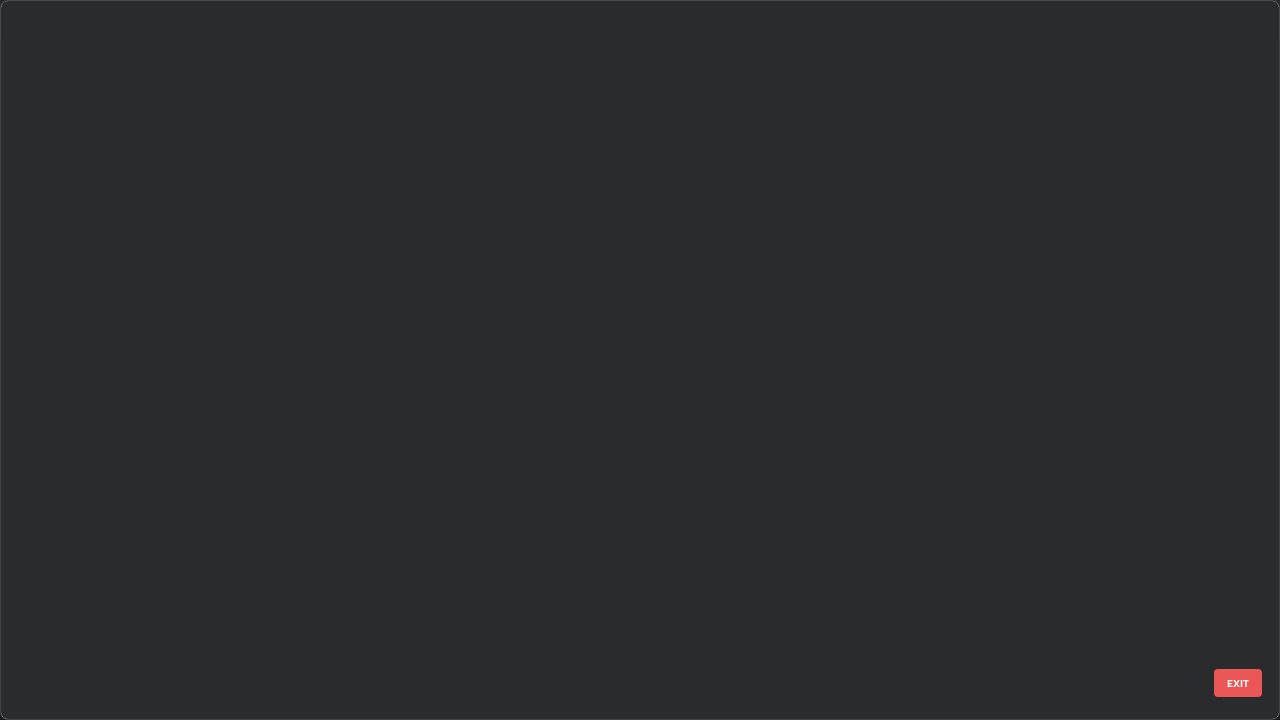 scroll, scrollTop: 1079, scrollLeft: 0, axis: vertical 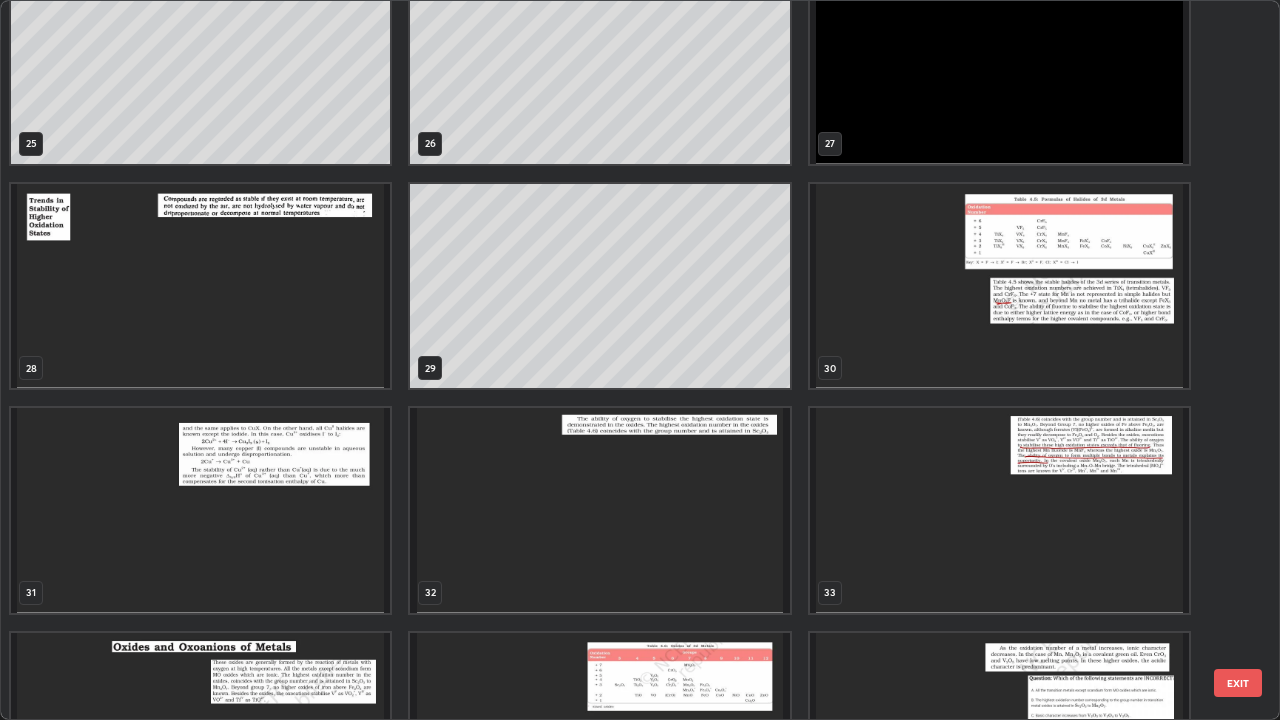 click at bounding box center (999, 286) 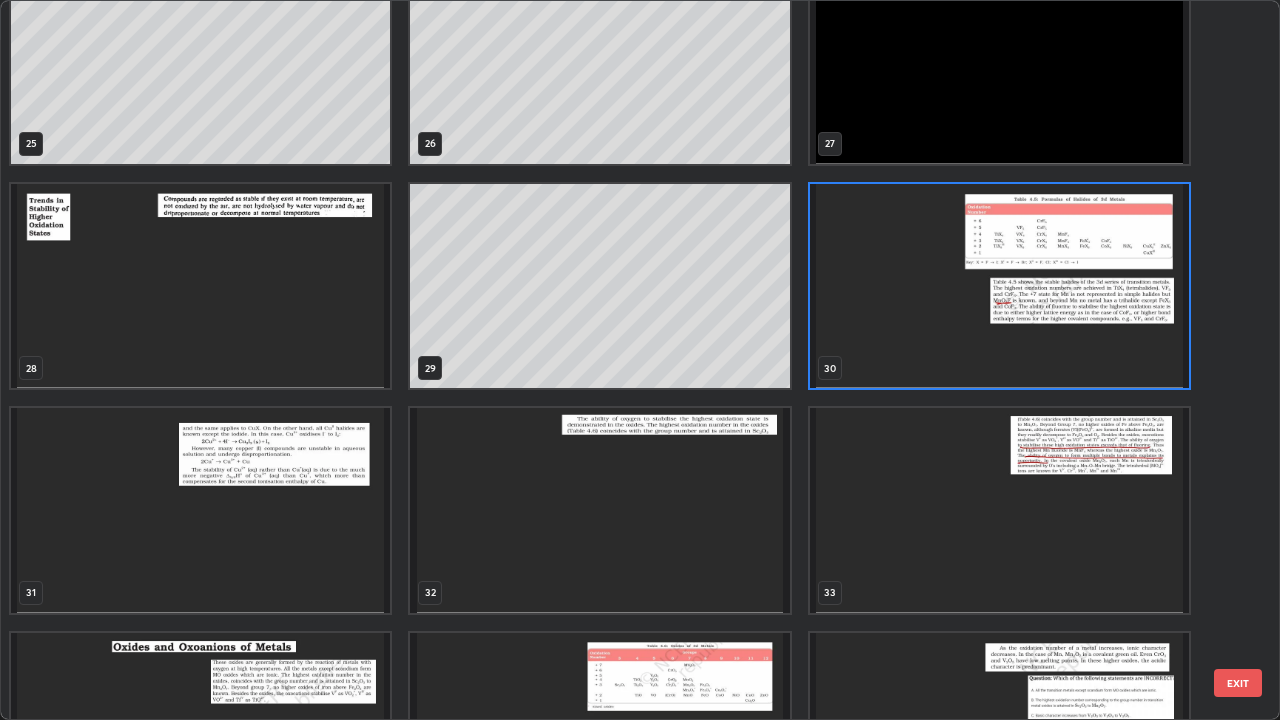 click at bounding box center (999, 286) 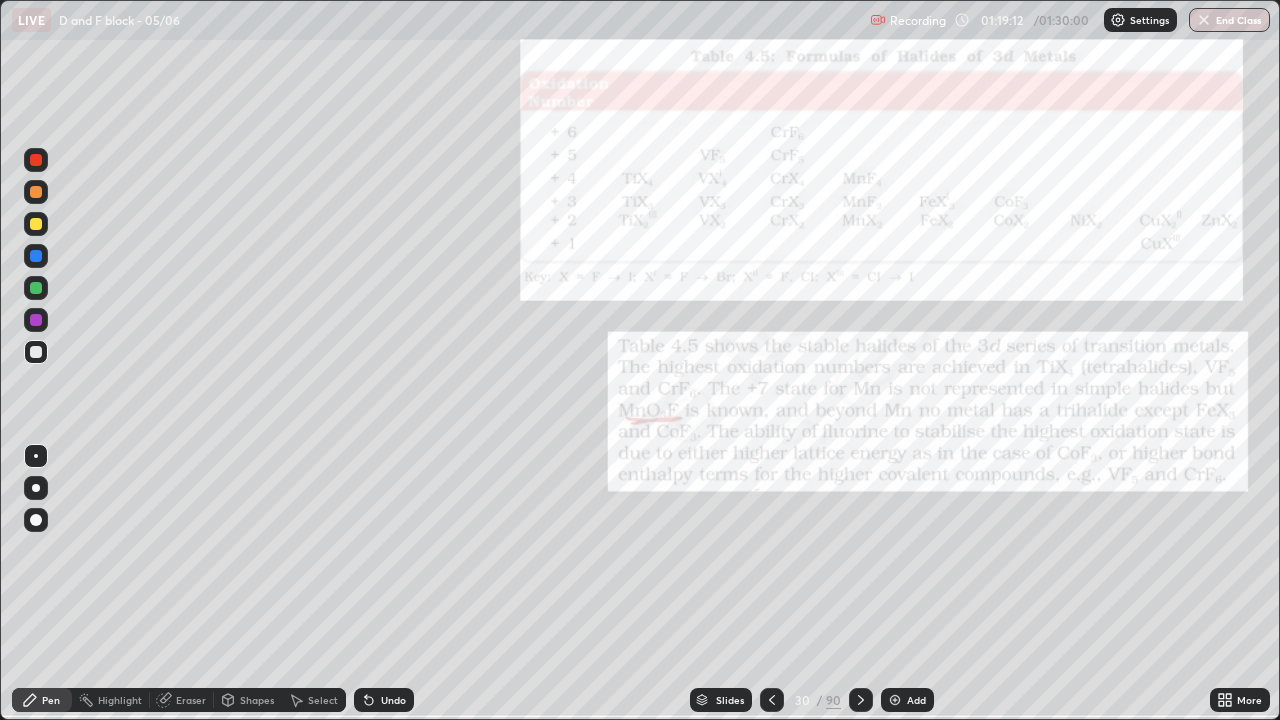 click at bounding box center (999, 286) 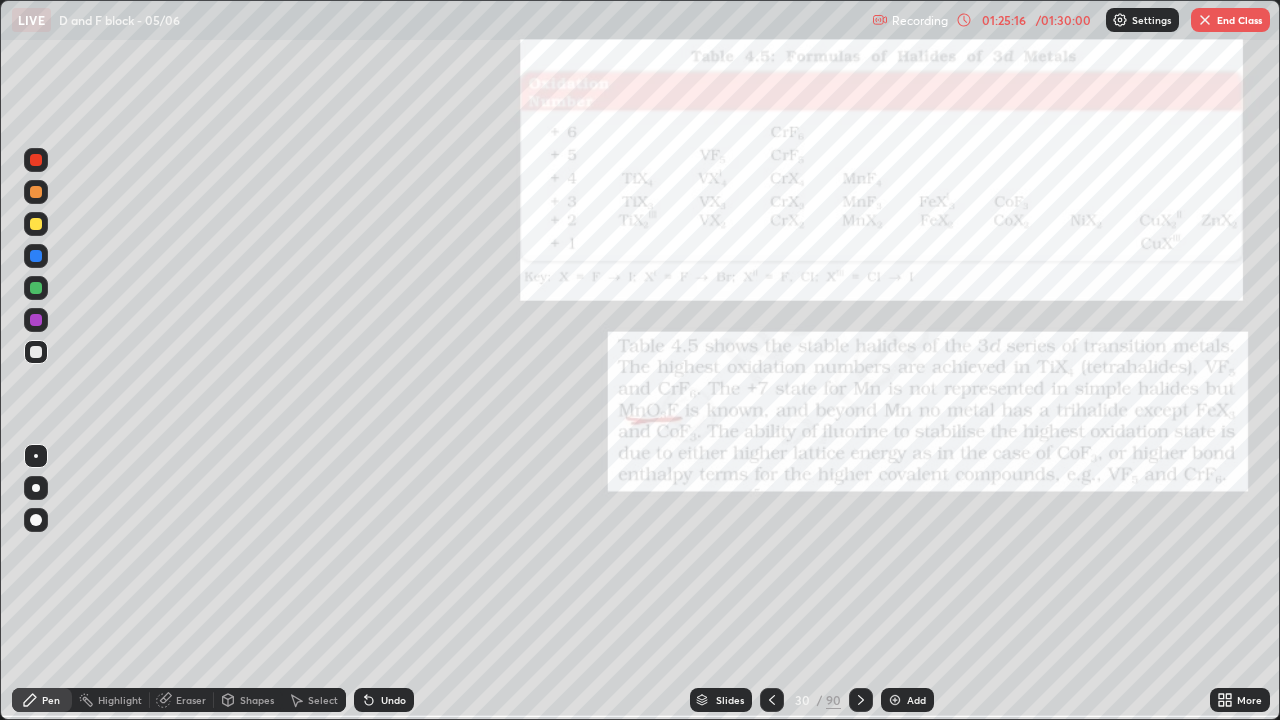 click 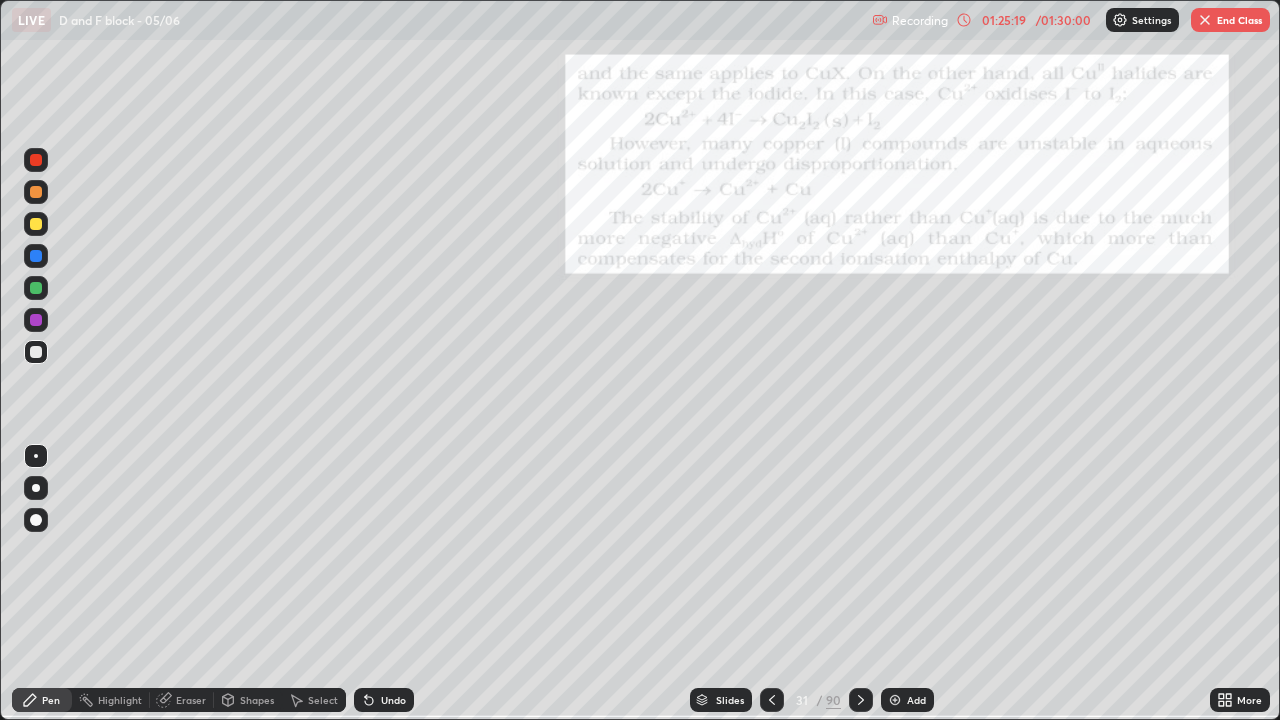 click at bounding box center (36, 352) 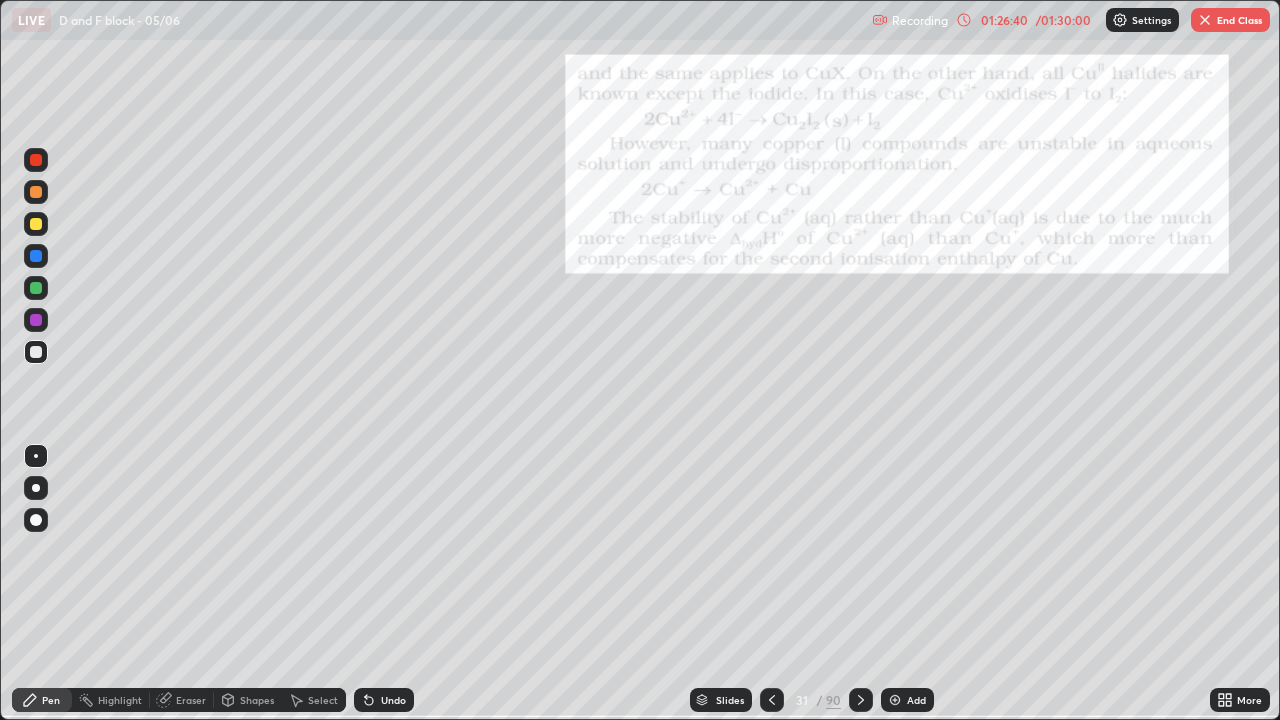 click at bounding box center [36, 224] 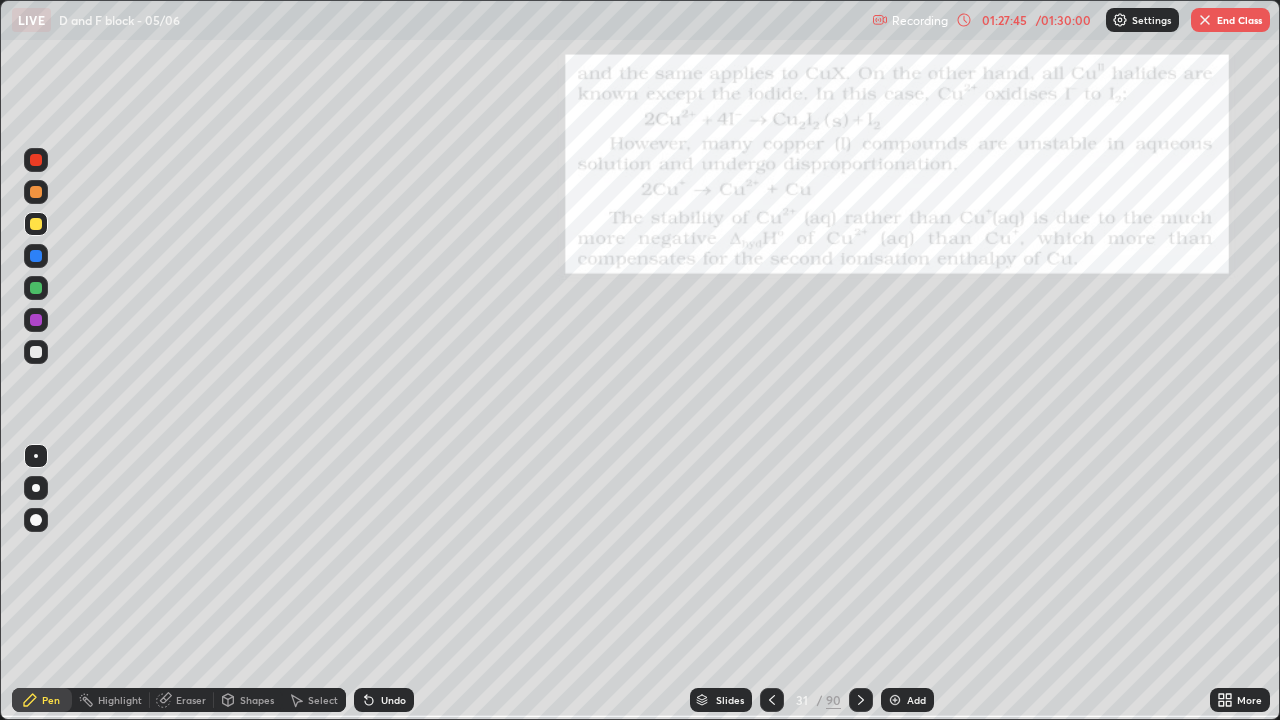 click at bounding box center [36, 192] 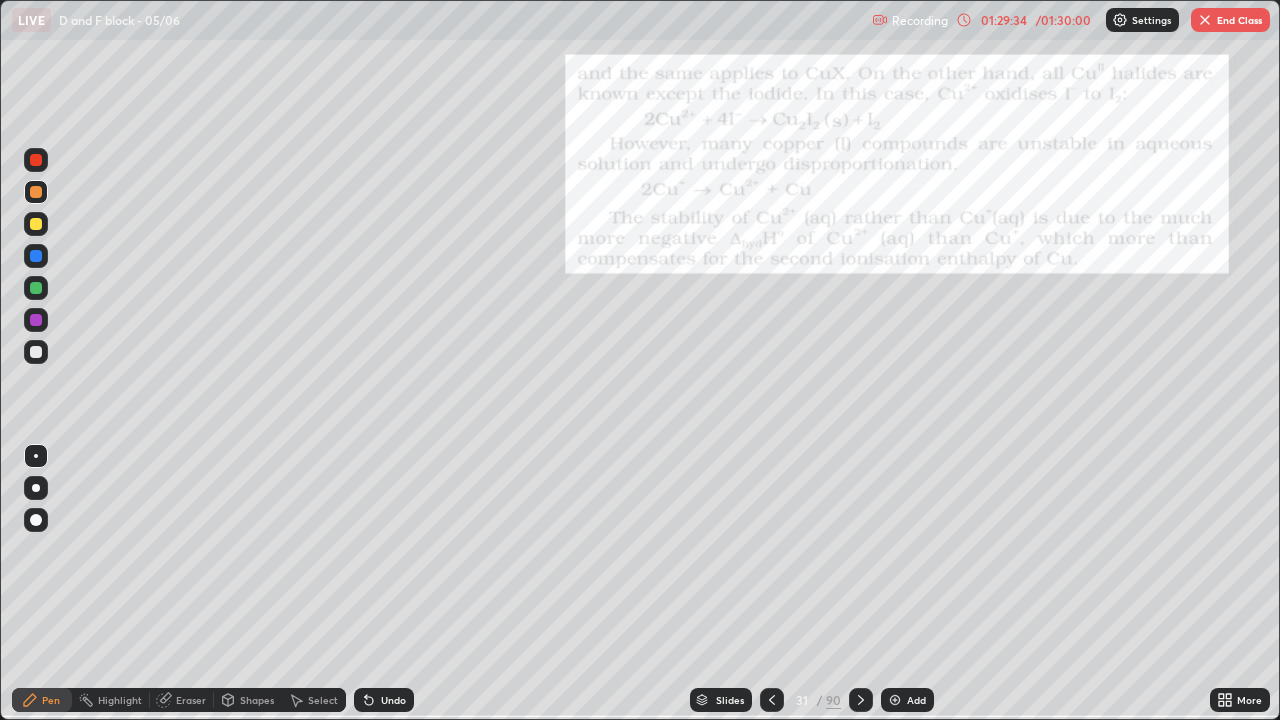 click at bounding box center [36, 352] 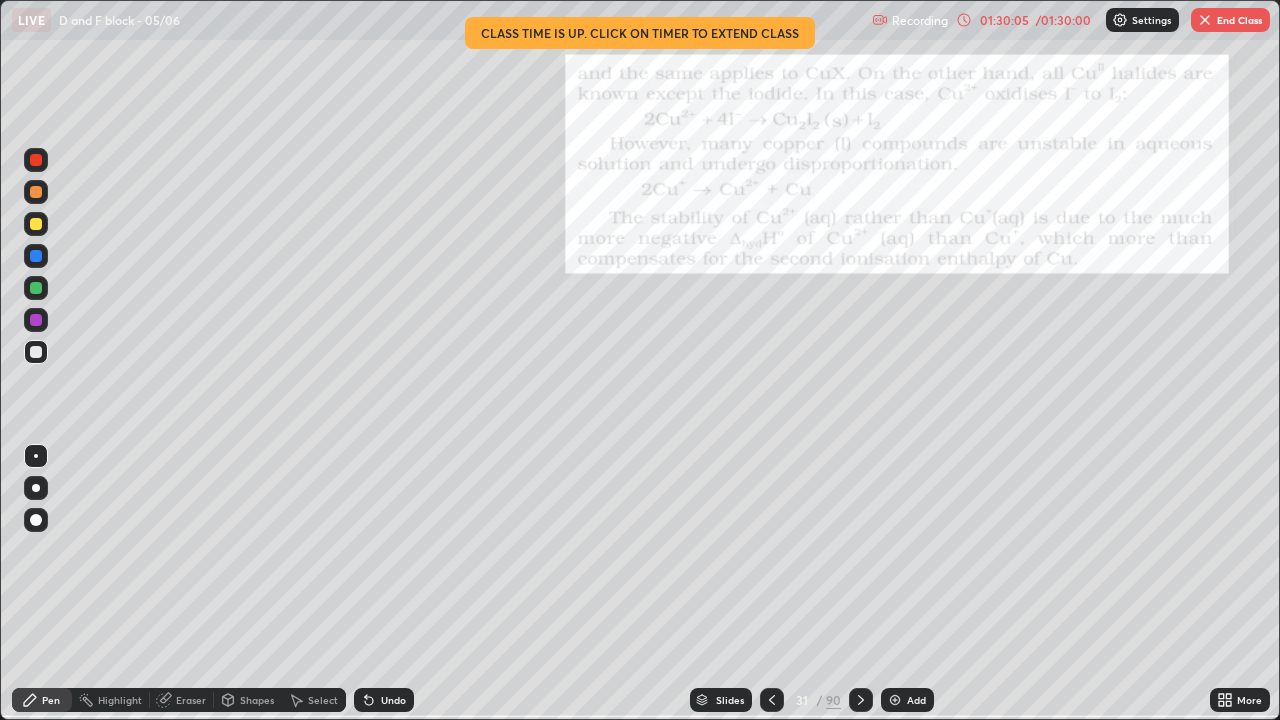 click at bounding box center (36, 224) 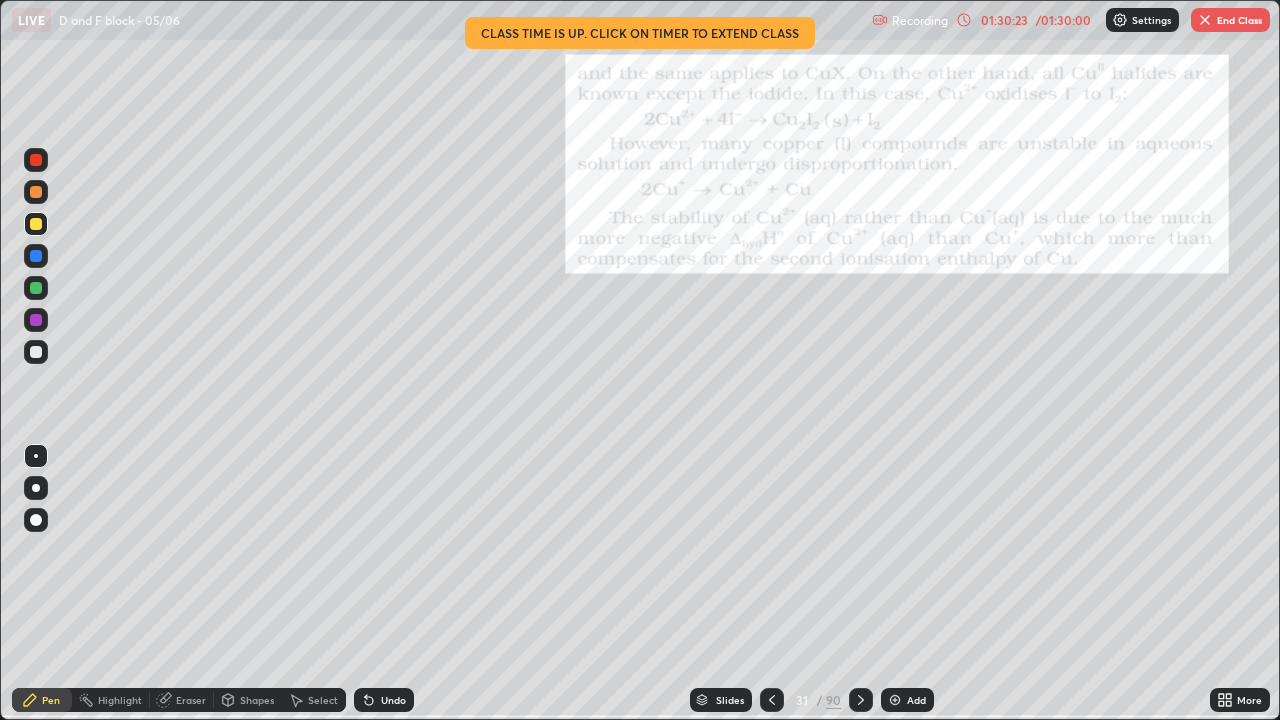 click at bounding box center [36, 320] 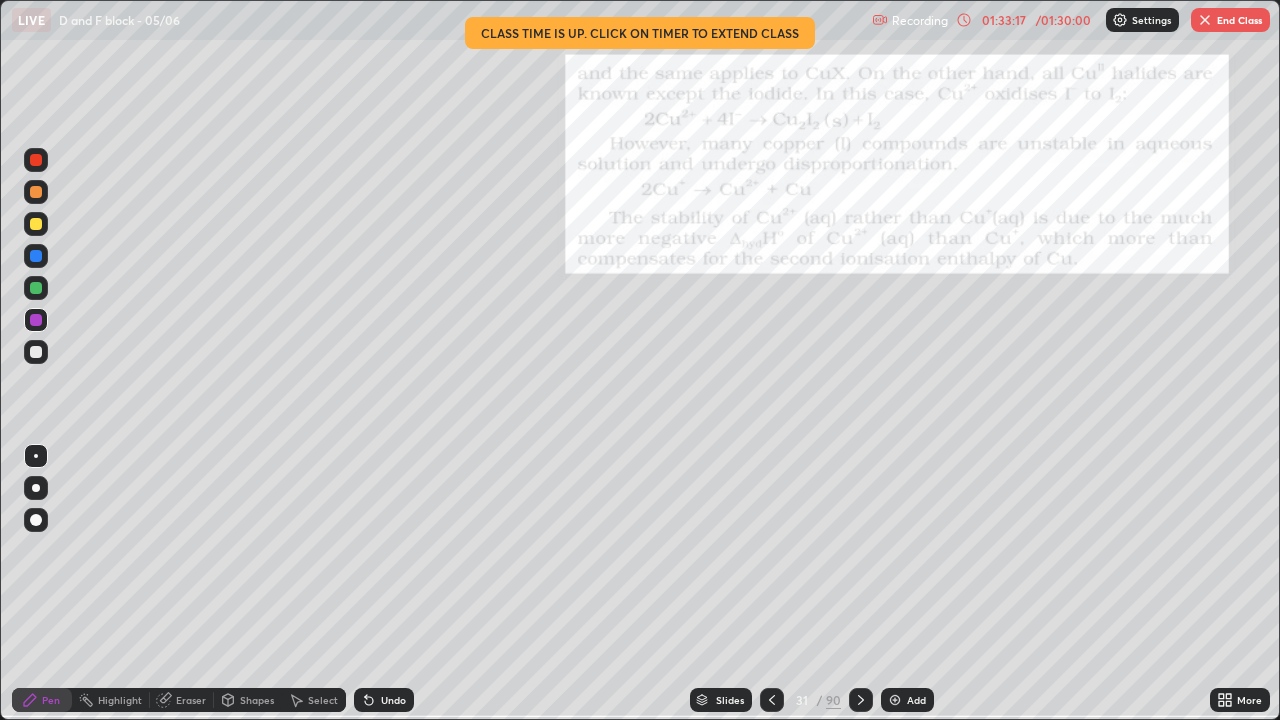 click on "End Class" at bounding box center [1230, 20] 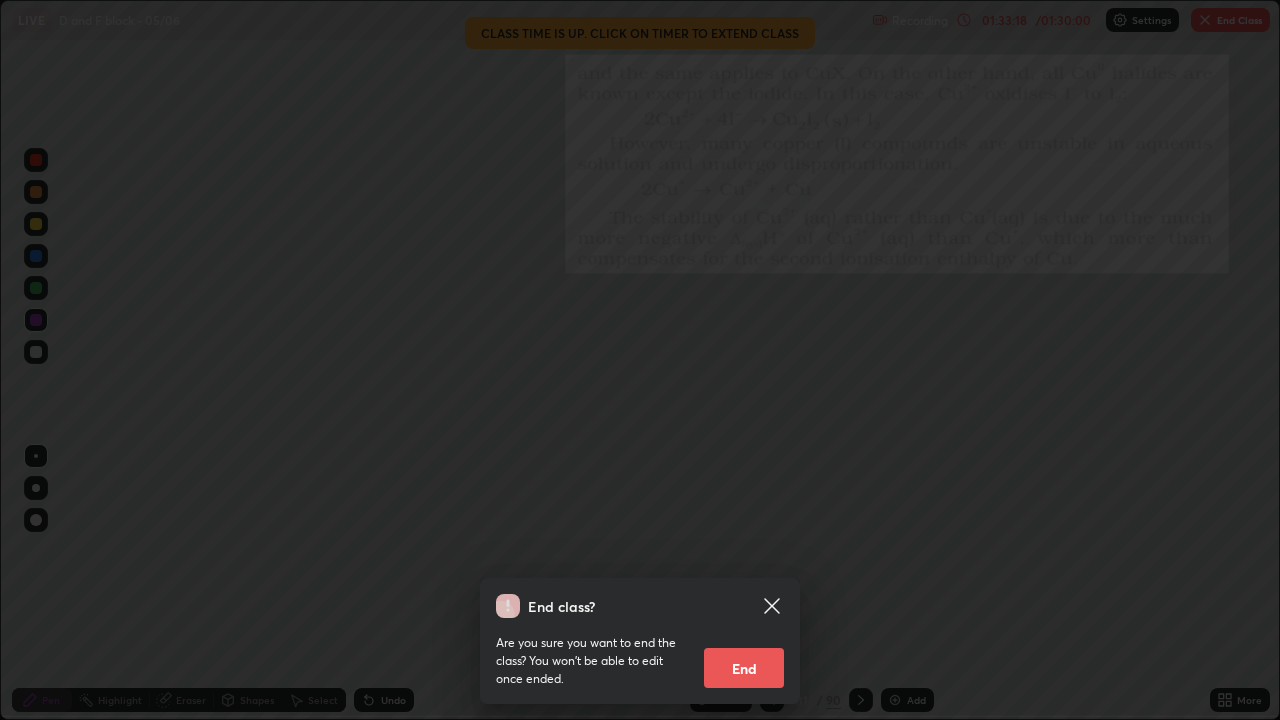 click on "End" at bounding box center [744, 668] 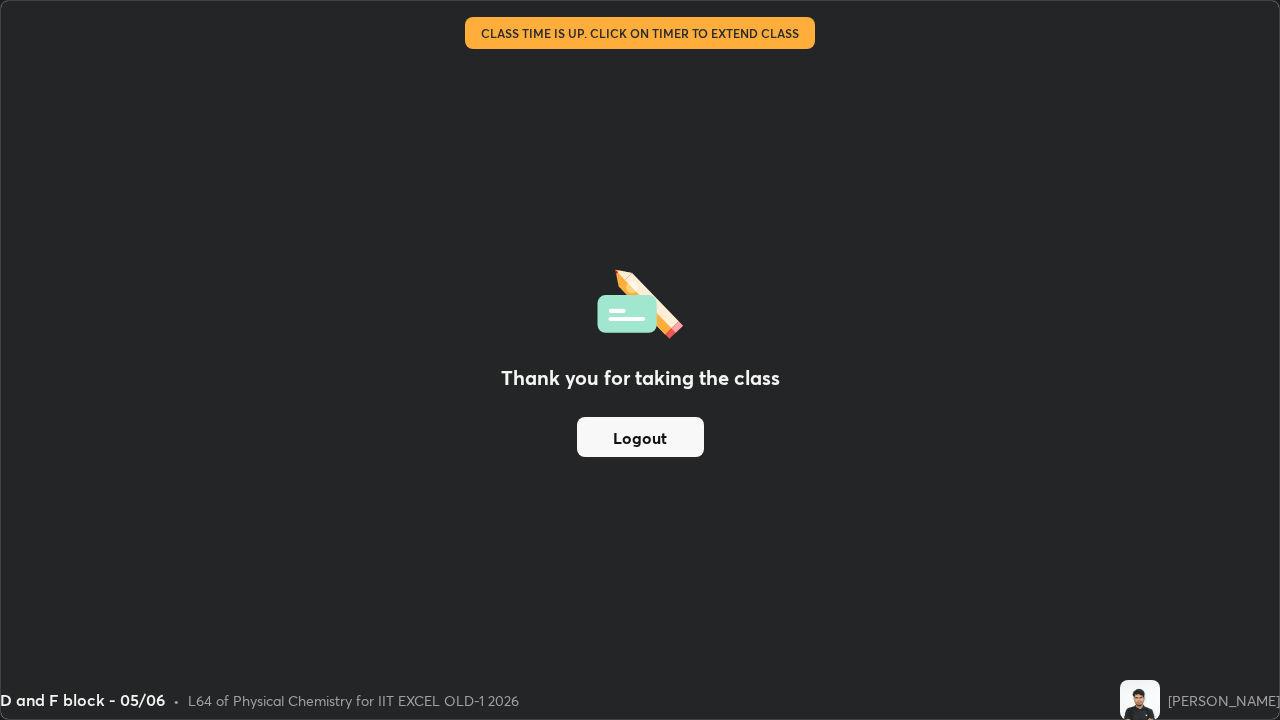 click on "Logout" at bounding box center (640, 437) 